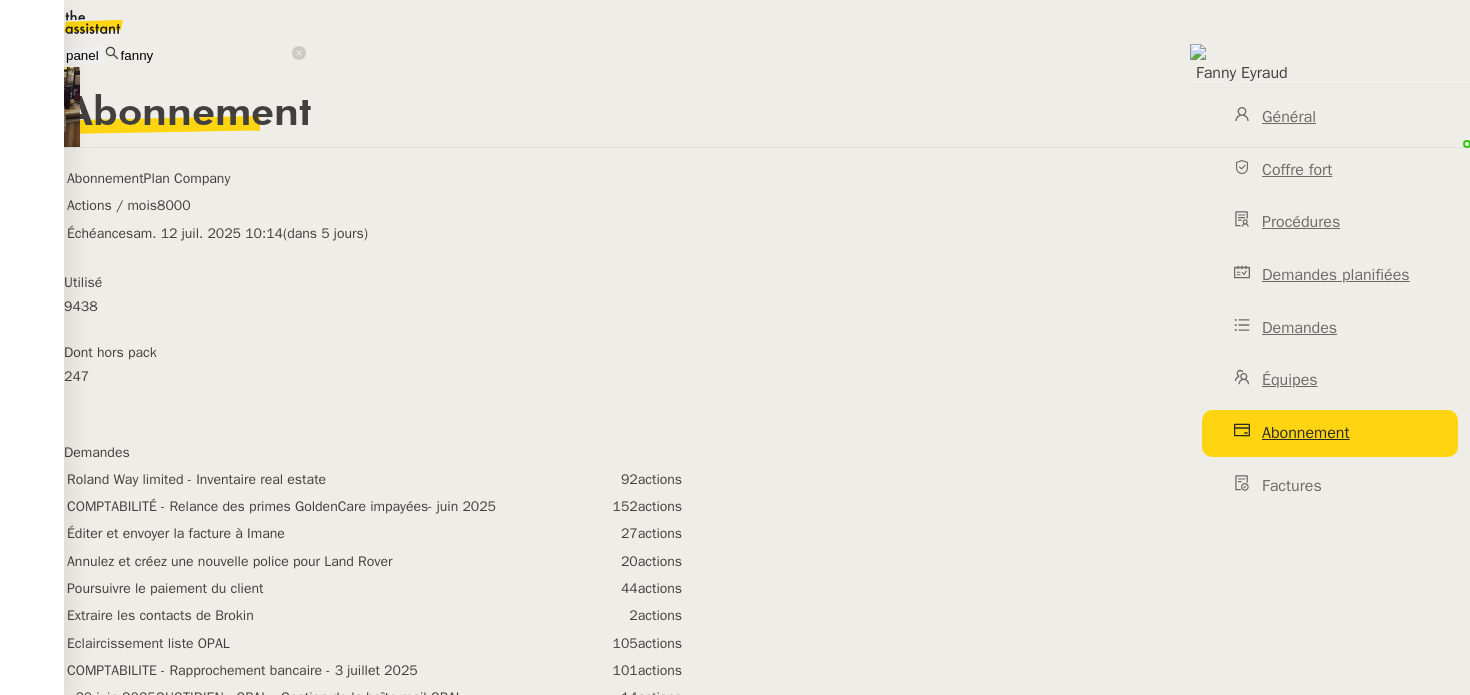 scroll, scrollTop: 0, scrollLeft: 0, axis: both 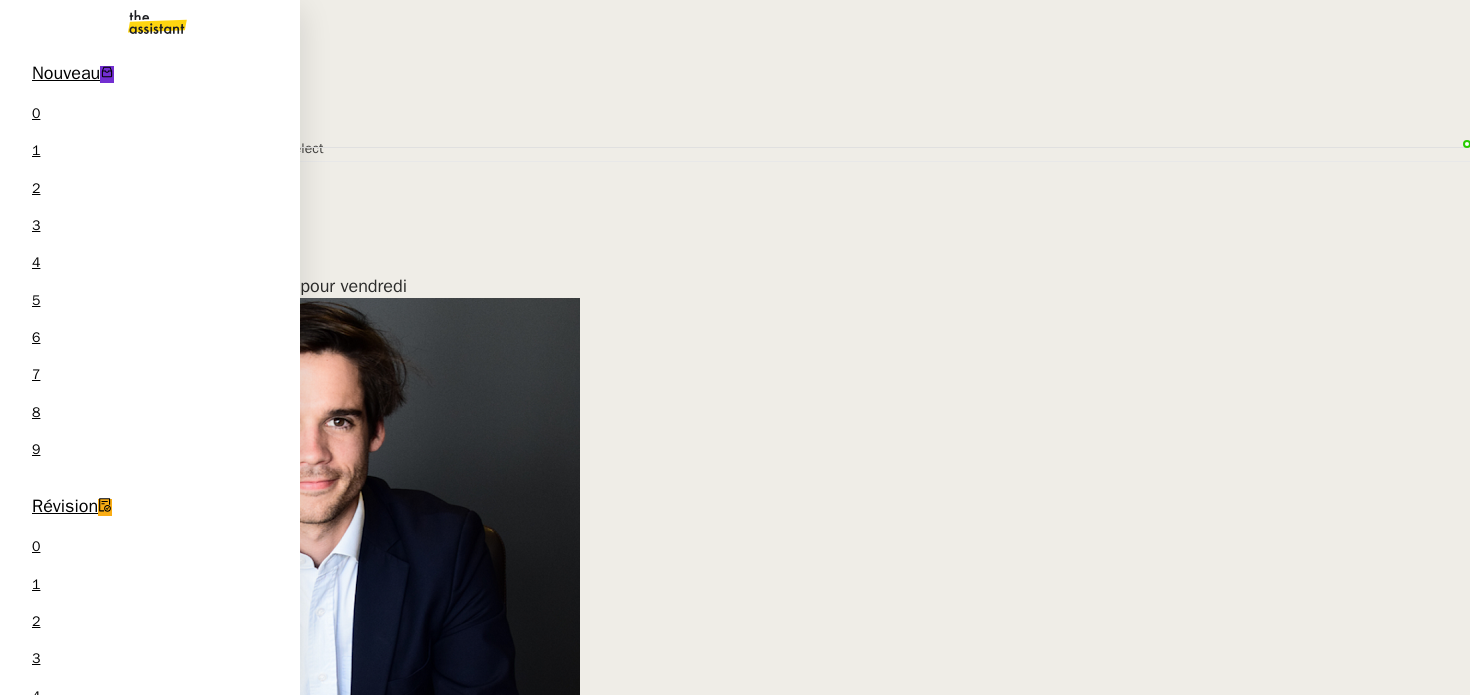 click on "Lydie Laulon" at bounding box center [154, 1706] 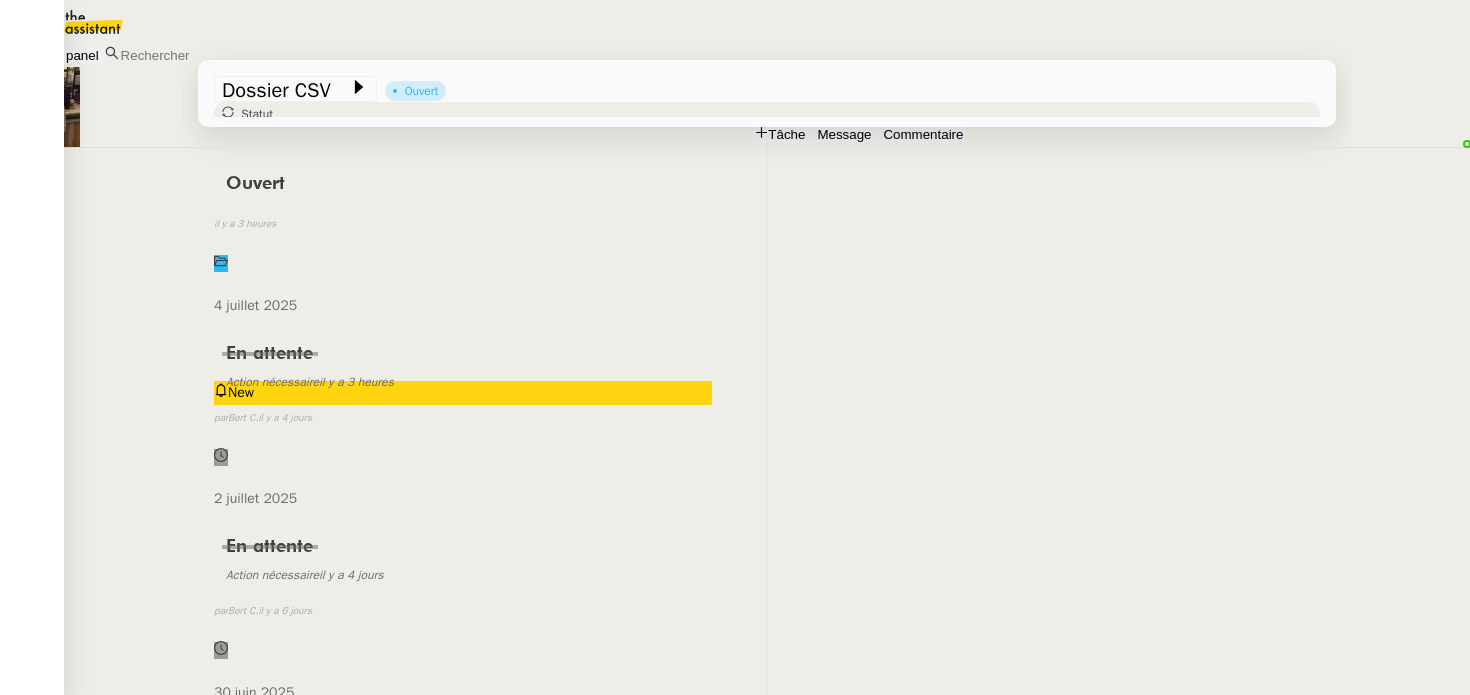 scroll, scrollTop: 0, scrollLeft: 0, axis: both 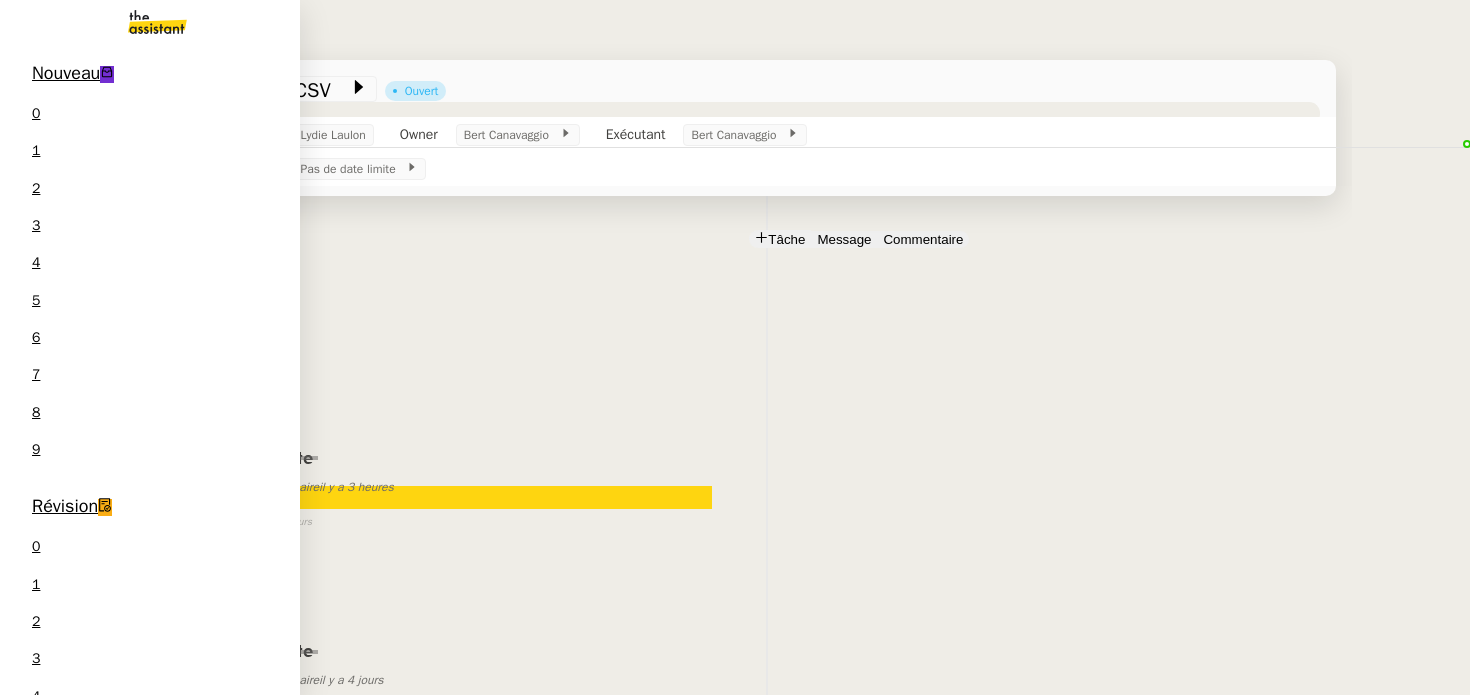 click on "Tableau des stocks" at bounding box center (100, 1637) 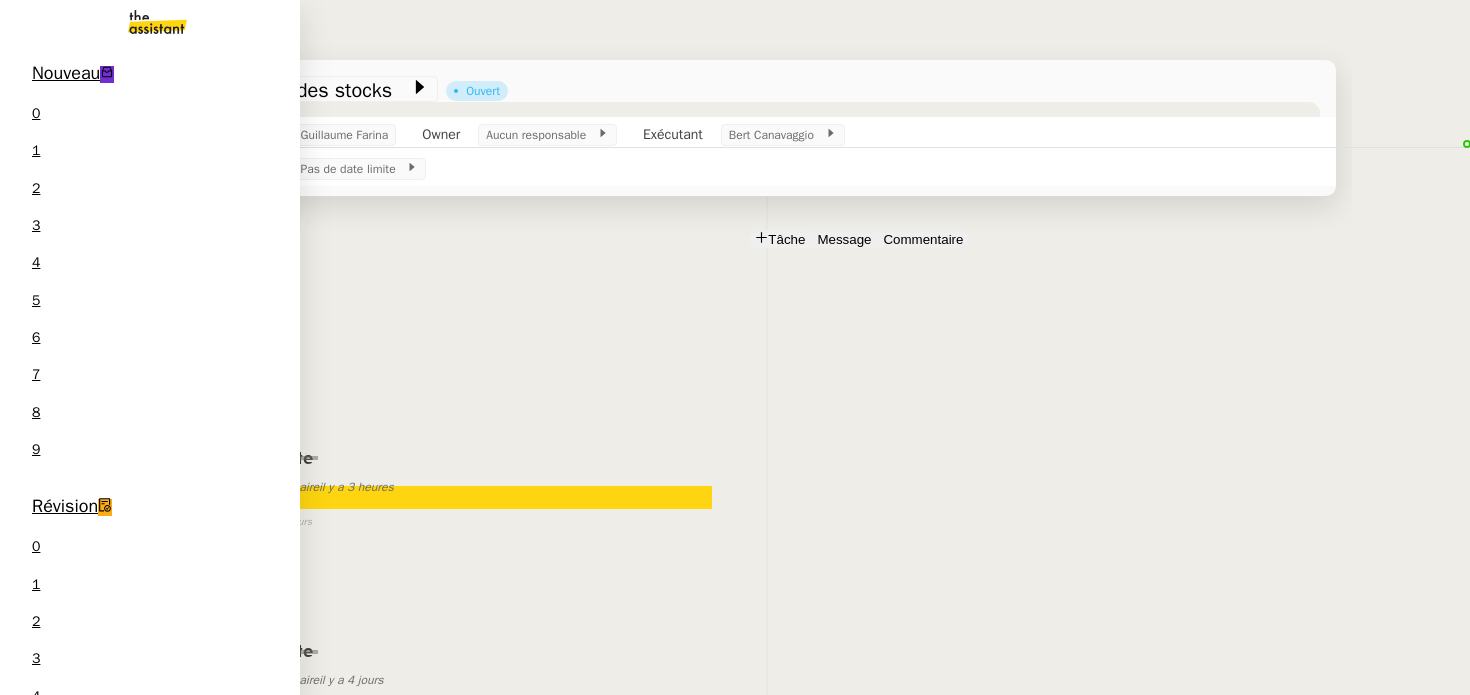 click on "Lydie Laulon" at bounding box center (153, 1481) 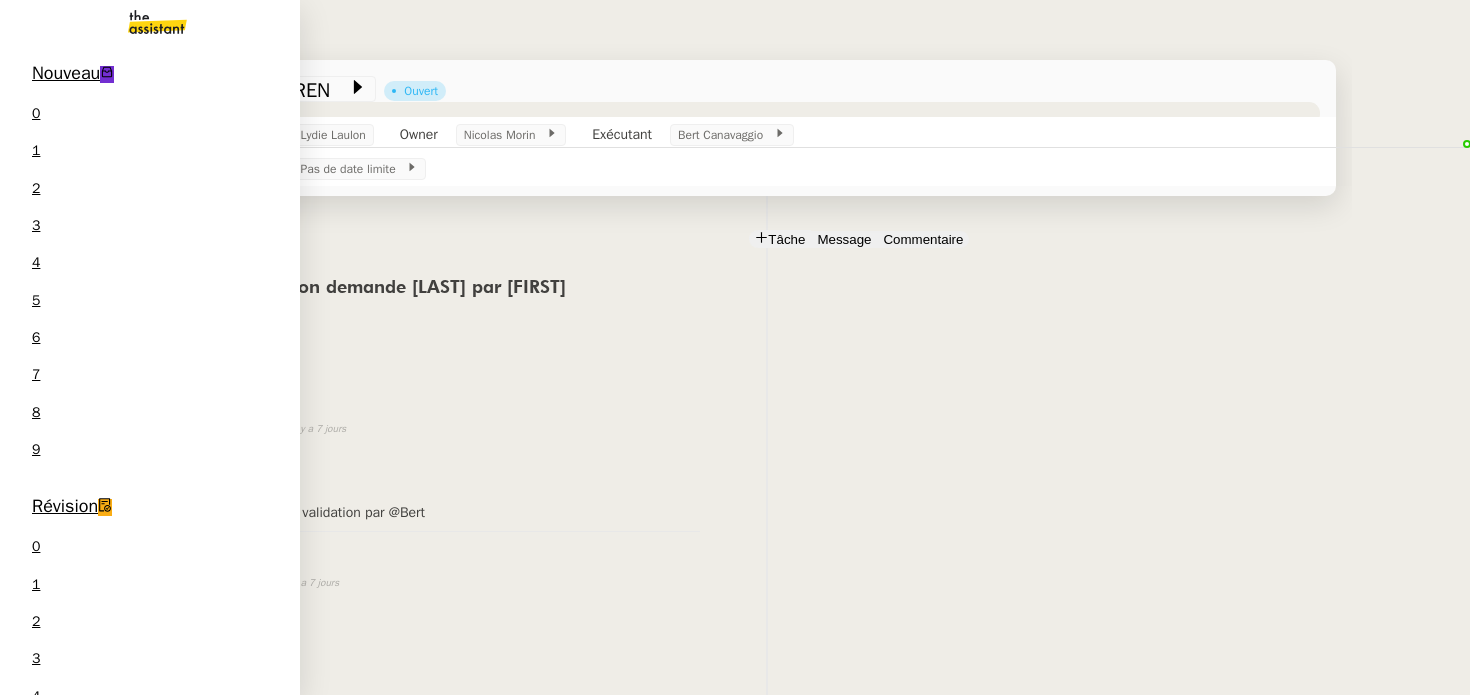 click on "Tableau des stocks" at bounding box center (100, 1637) 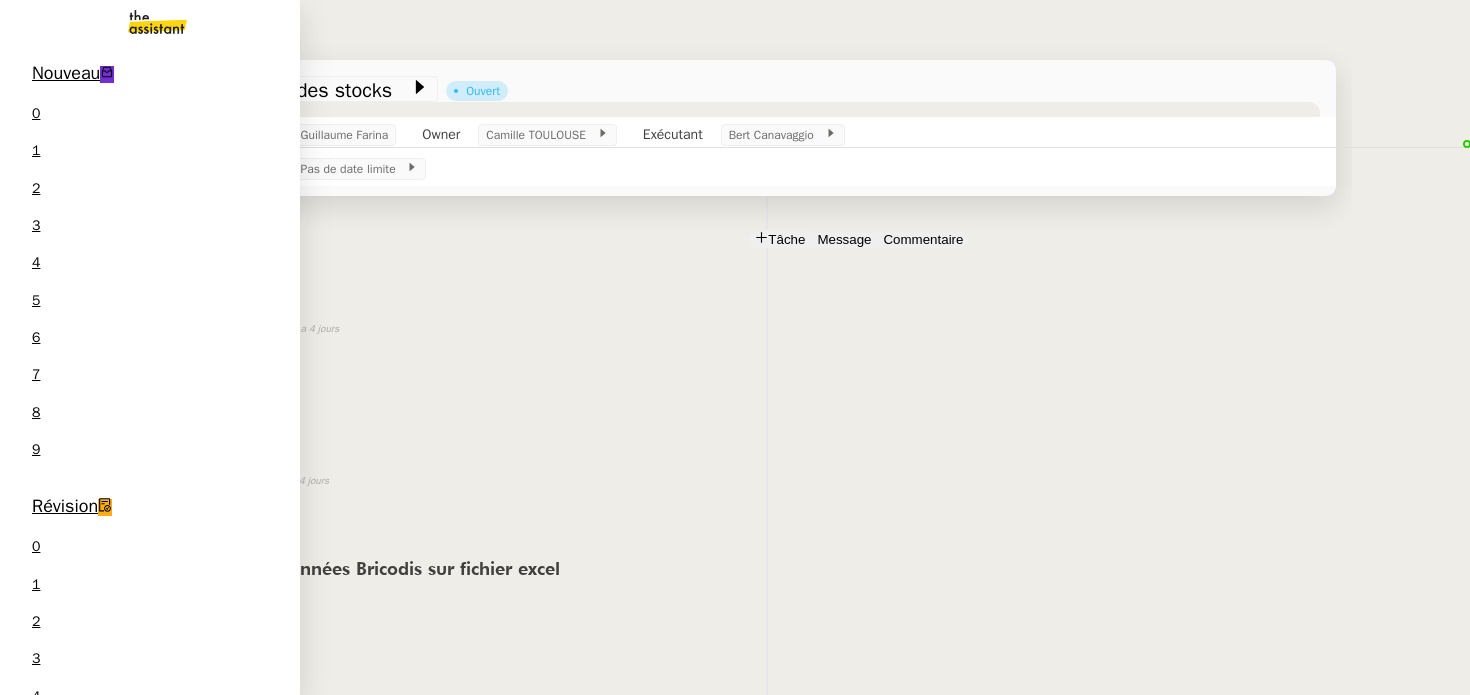 click on "Charles Guillot    1 demandes en cours" at bounding box center [0, 1753] 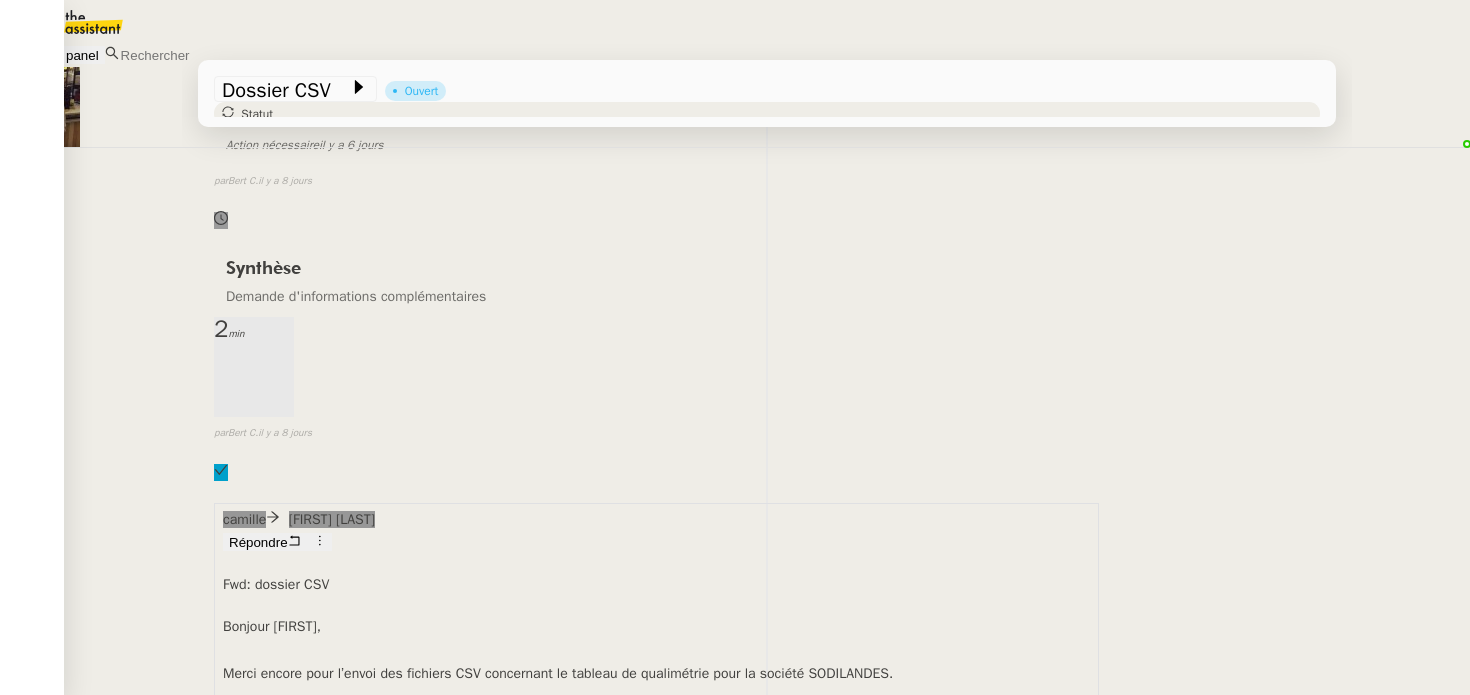 scroll, scrollTop: 0, scrollLeft: 0, axis: both 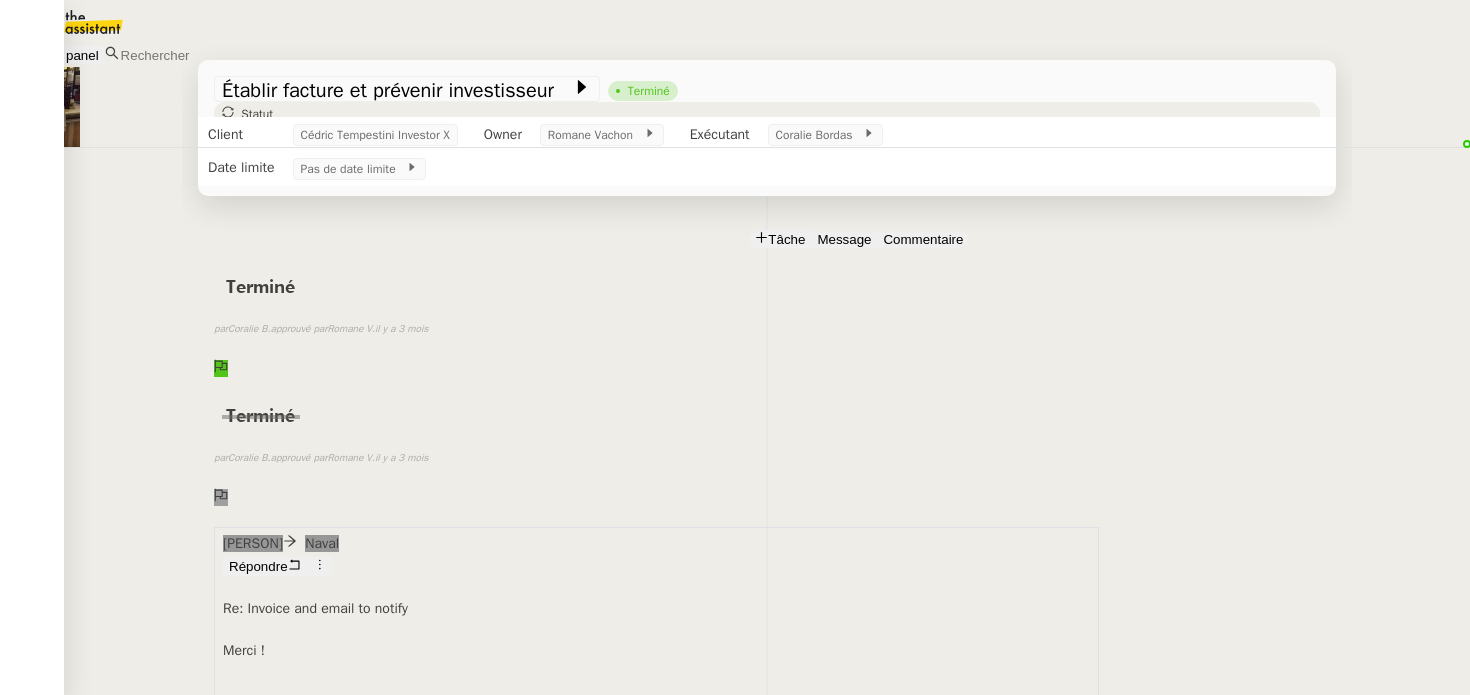 click on "Task Message Comment Please wait an error occurred 👌👌👌 message sent ✌️✌️✌️ Please assign a client first An error occurred, please try again Finished false by [PERSON] approved by [PERSON] 3 months ago 👌👌👌 message sent ✌️✌️✌️ an error occurred 👌👌👌 message sent ✌️✌️✌️ Your message will be reviewed ✌️✌️✌️ an error occurred The file size must be 10Mb maximum. Finished false by [PERSON] approved by [PERSON] 3 months ago 👌👌👌 message sent ✌️✌️✌️ an error occurred 👌👌👌 message sent ✌️✌️✌️ Your message will be reviewed ✌️✌️✌️ an error occurred The file size must be 10Mb maximum. [PERSON] [PERSON] Reply Re: Invoice and email to notify
Thank you!
•••
> wrote: [PERSON]," at bounding box center (767, 5035) 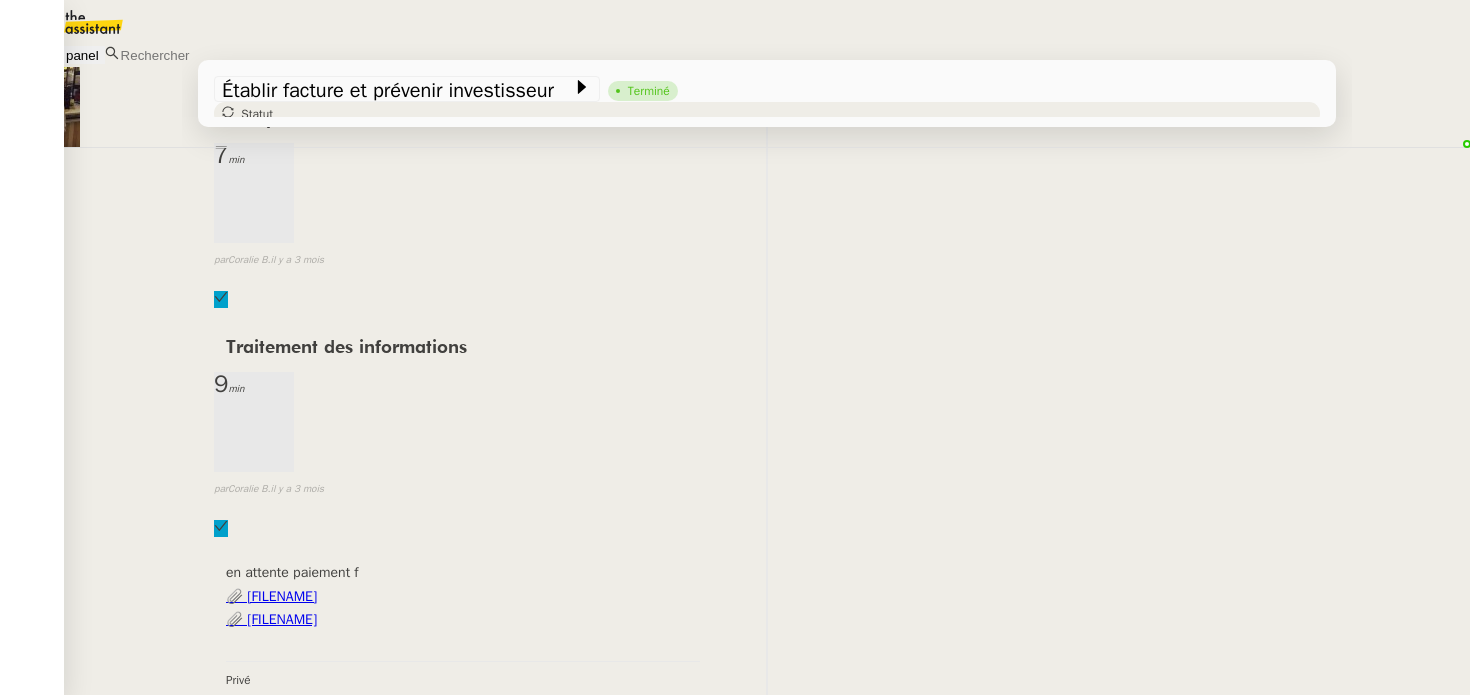 scroll, scrollTop: 4114, scrollLeft: 0, axis: vertical 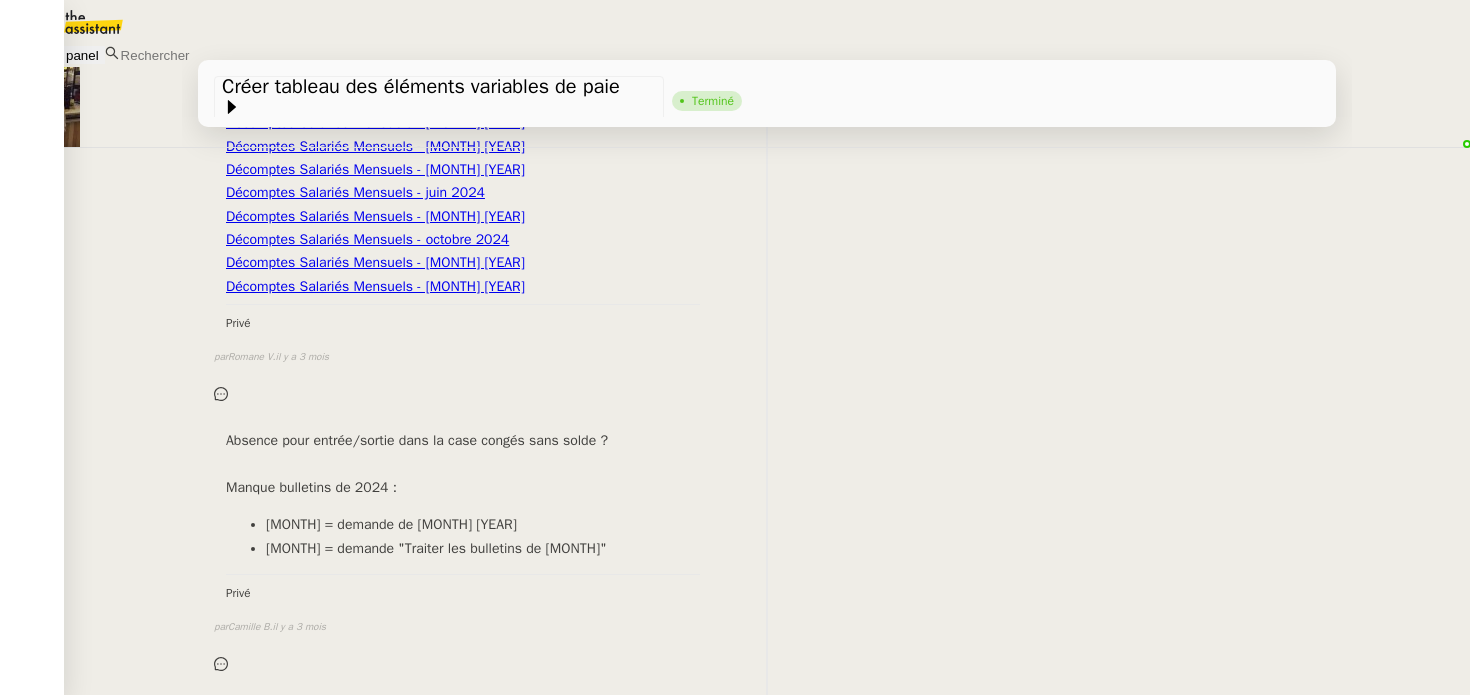 click on "Tâche Message Commentaire Veuillez patienter une erreur s'est produite 👌👌👌 message envoyé ✌️✌️✌️ Veuillez d'abord attribuer un client Une erreur s'est produite, veuillez réessayer Terminé false par [FIRST] [LAST] approuvé par [FIRST] [LAST] il y a 3 mois 👌👌👌 message envoyé ✌️✌️✌️ une erreur s'est produite 👌👌👌 message envoyé ✌️✌️✌️ Votre message va être revu ✌️✌️✌️ une erreur s'est produite La taille des fichiers doit être de 10Mb au maximum. [FIRST] Personal Assistant    [FIRST] [LAST] Répondre Re: Tableau des éléments variables de paie
Bonjour [FIRST], J'ai terminé le traitement de votre demande. Si vous le souhaitez, vous pouvez noter et commenter mon travail en cliquant ici . ⏱️ Merci et à très bientôt,
•••
[FIRST]
Personal assistant  • [COMPANY]
[EMAIL]" at bounding box center (767, -6661) 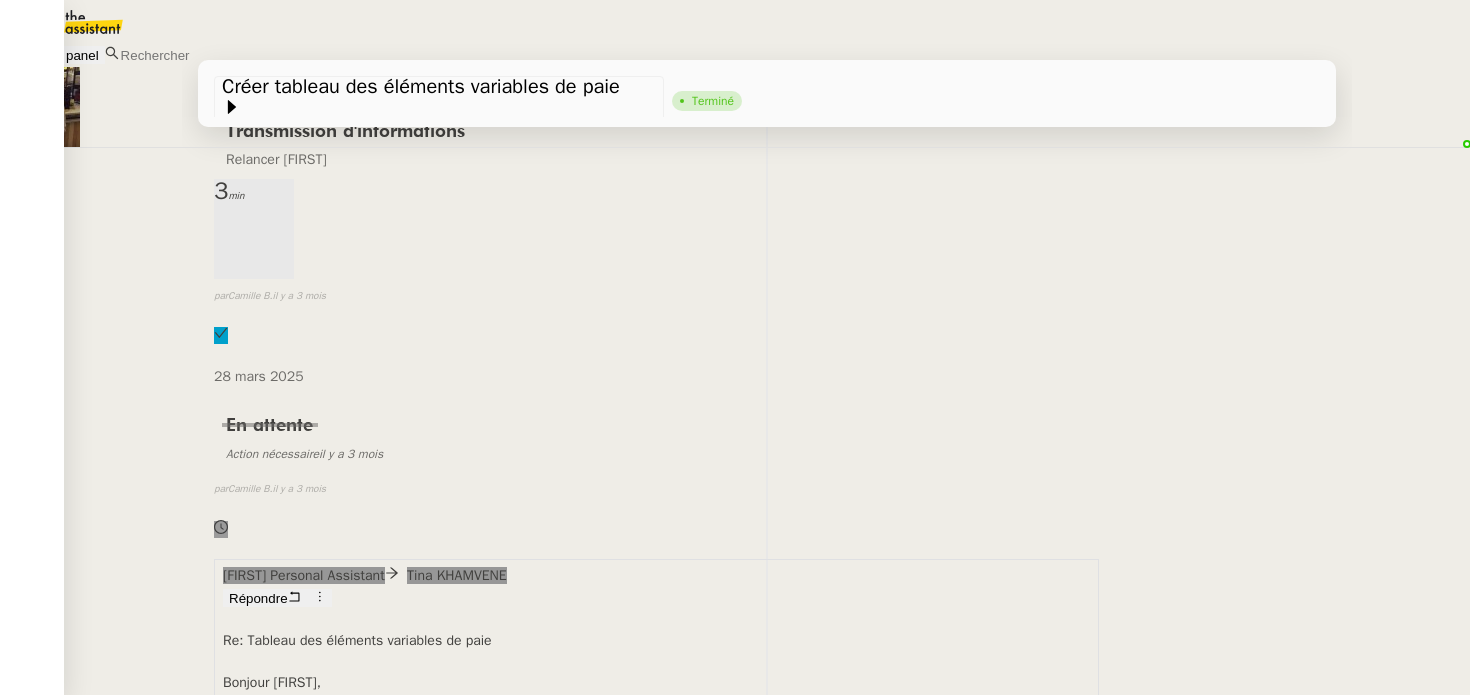 scroll, scrollTop: 12395, scrollLeft: 0, axis: vertical 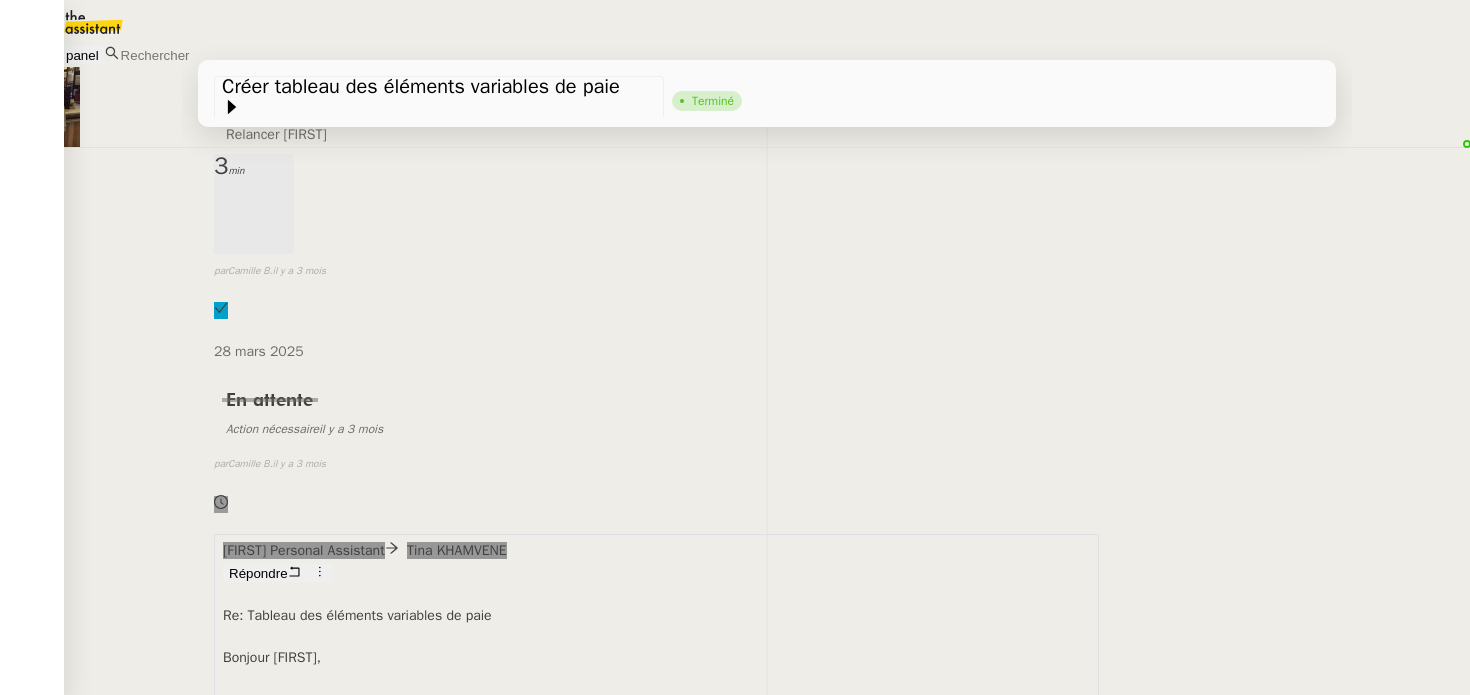 click on "•••" at bounding box center (236, 3282) 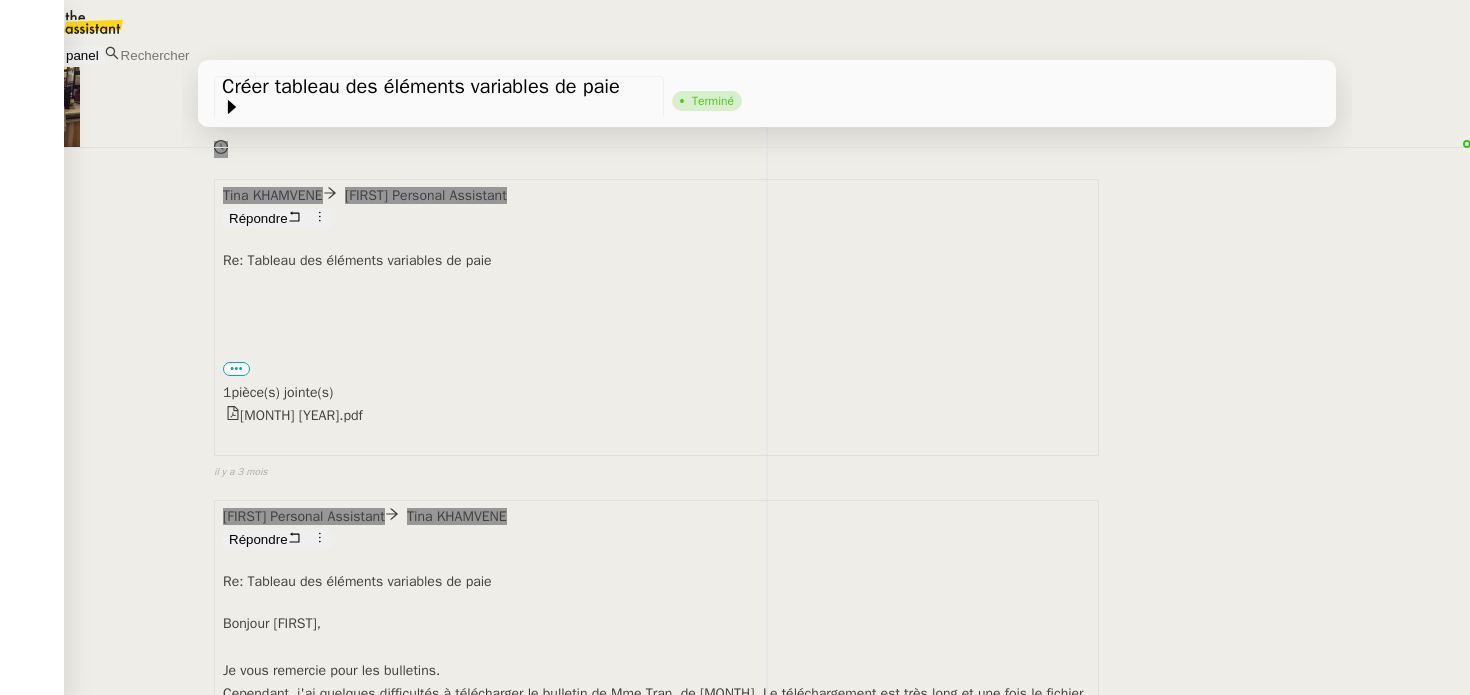 scroll, scrollTop: 4652, scrollLeft: 0, axis: vertical 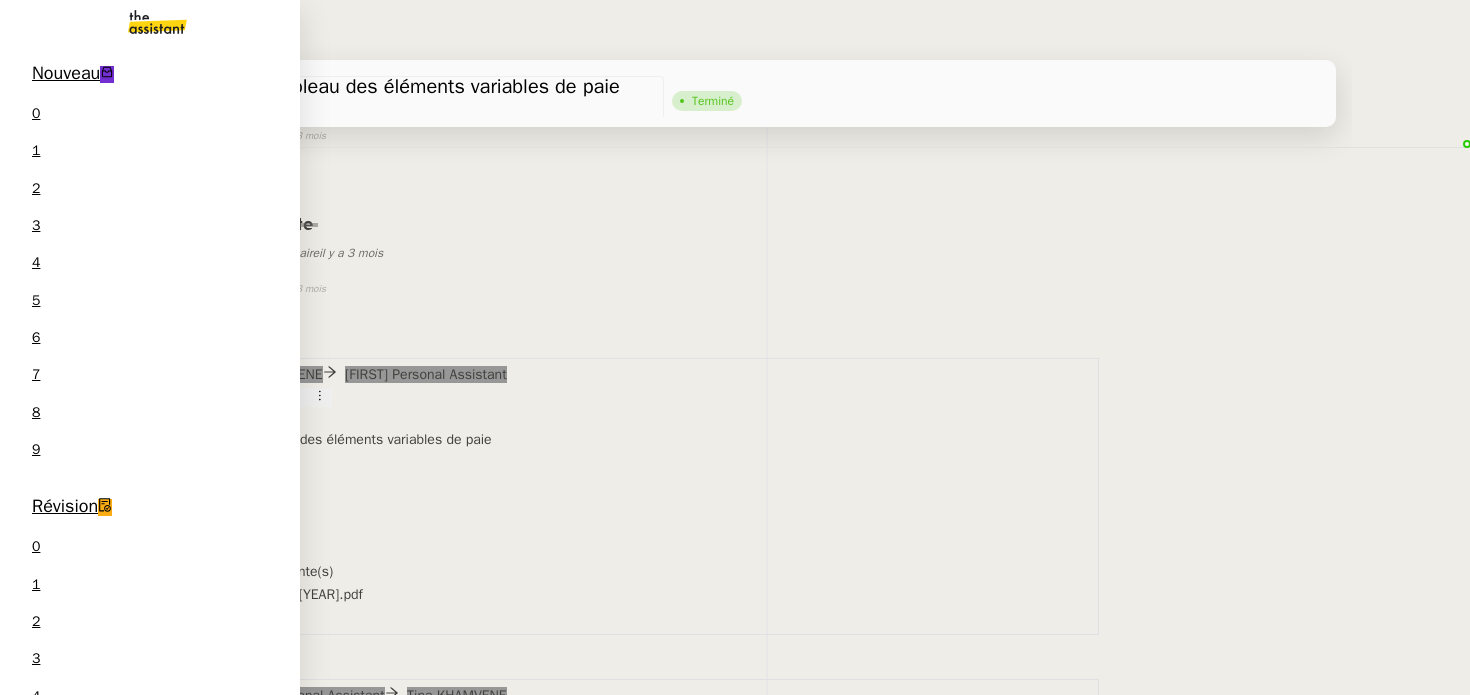 click on "Nouveau" at bounding box center [66, 73] 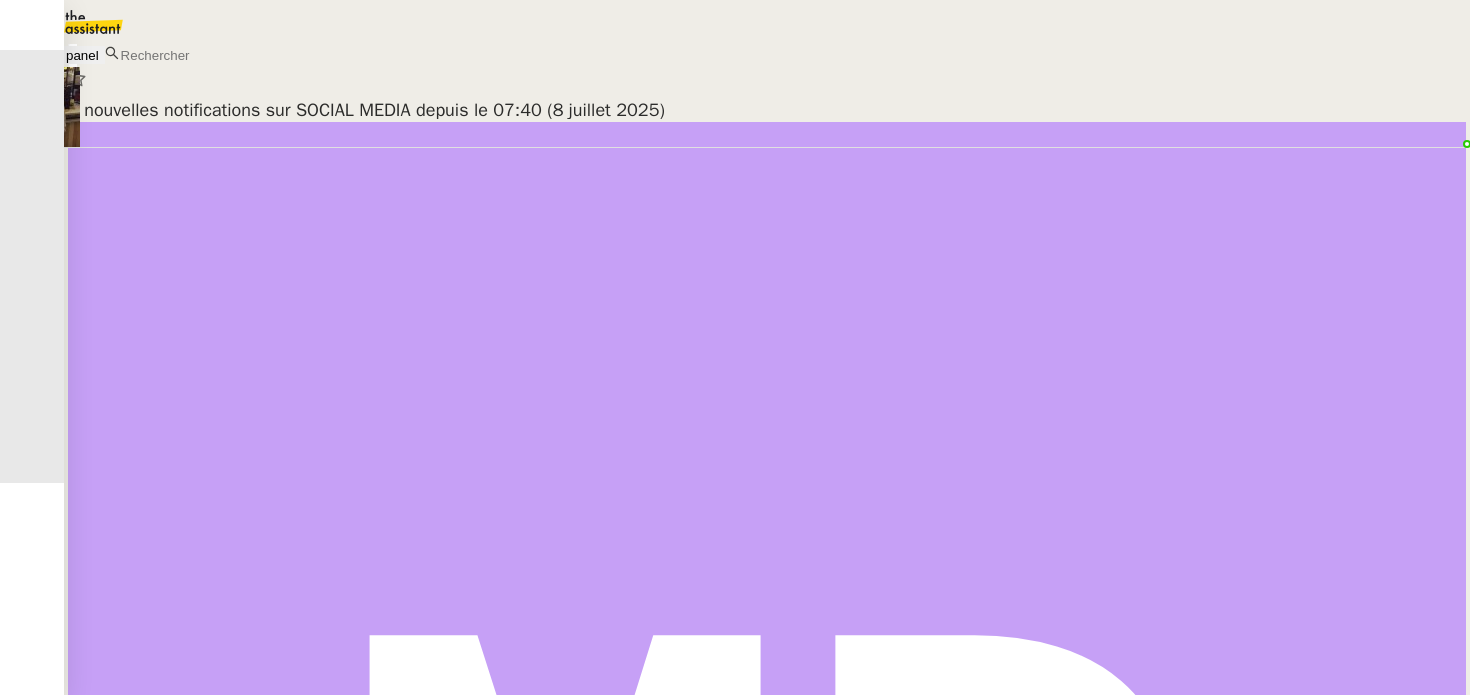 click on "2 nouvelles notifications sur SOCIAL MEDIA depuis le 07:40 (8 juillet 2025)  Margaux Ducat    client    nobody    attribué à    Meyriam Bedredine    suppervisé par    Modifié   il y a 4 minutes  Créé   il y a 4 minutes   Ouvert" at bounding box center [767, 369] 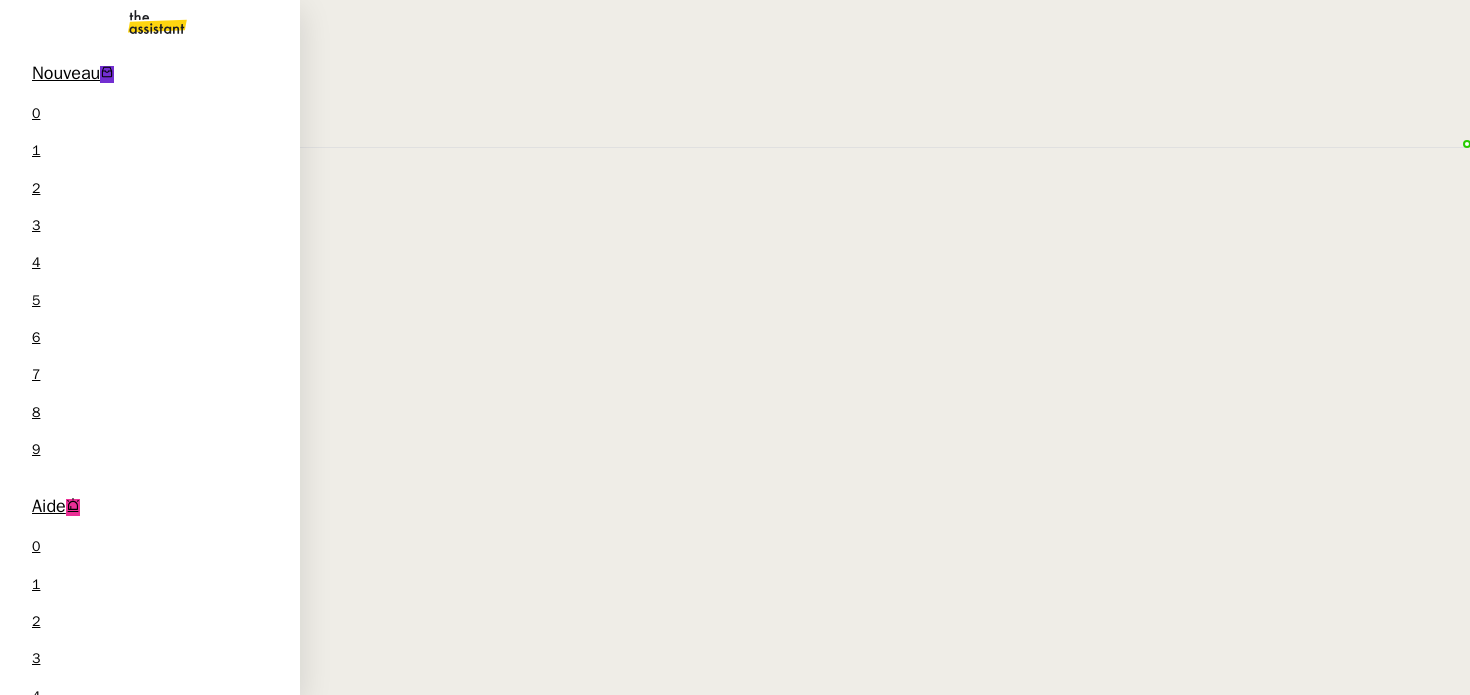 click on "Aide  0   1   2   3   4   5   6   7   8   9" at bounding box center [150, 699] 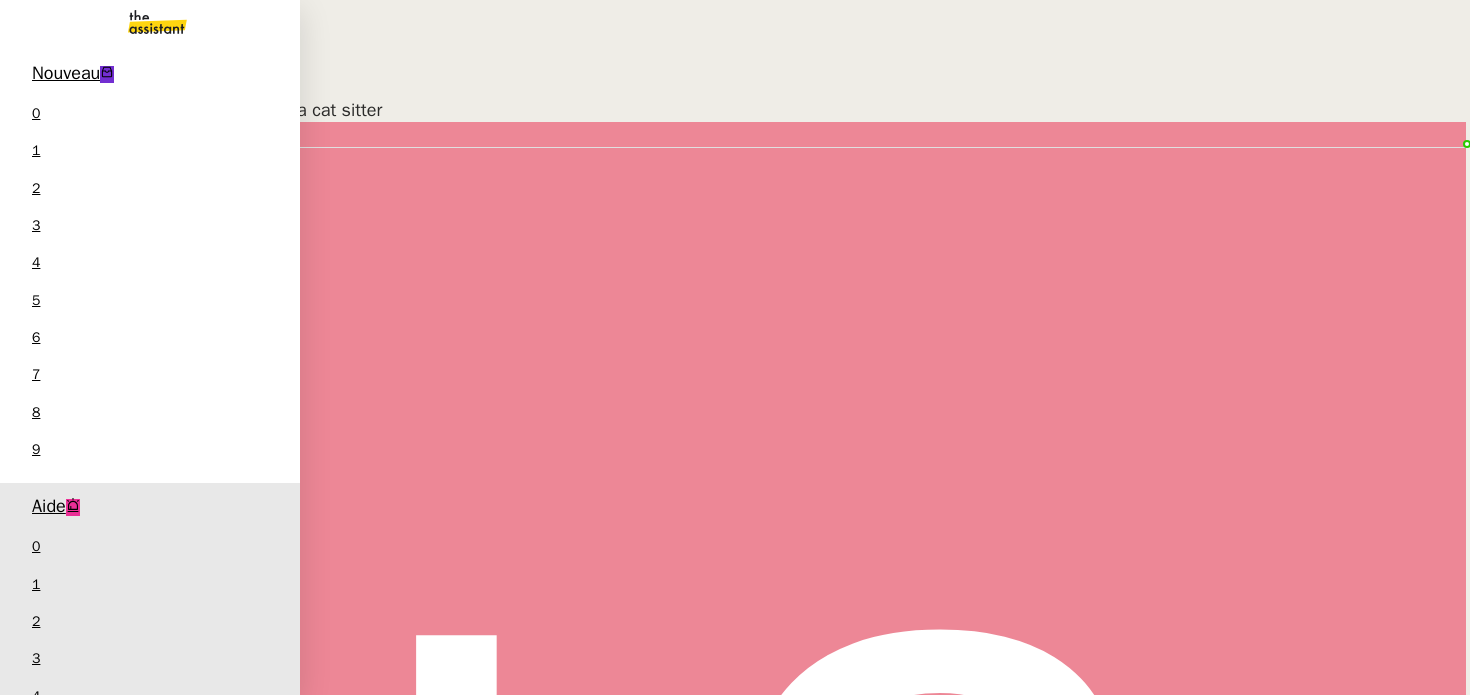 click on "Nouveau" at bounding box center (66, 73) 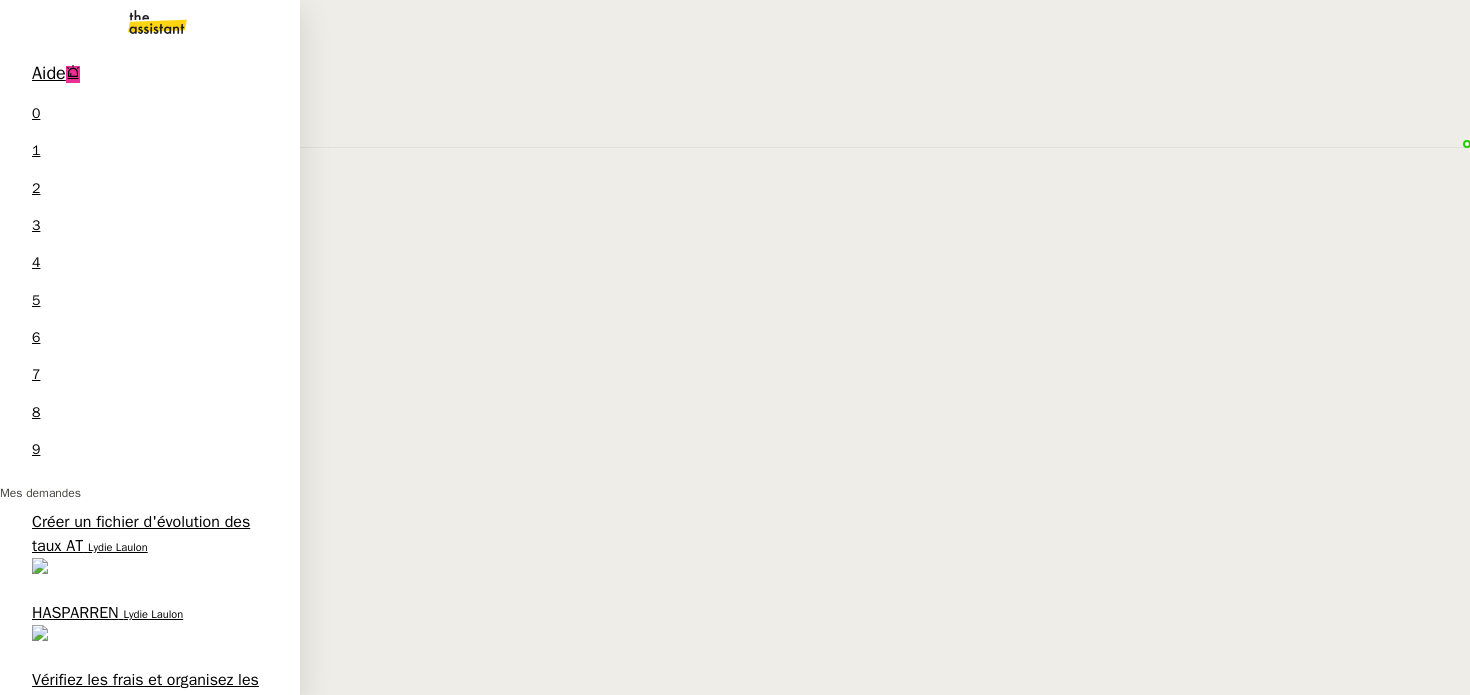 click on "Guillaume Farina" at bounding box center [213, 772] 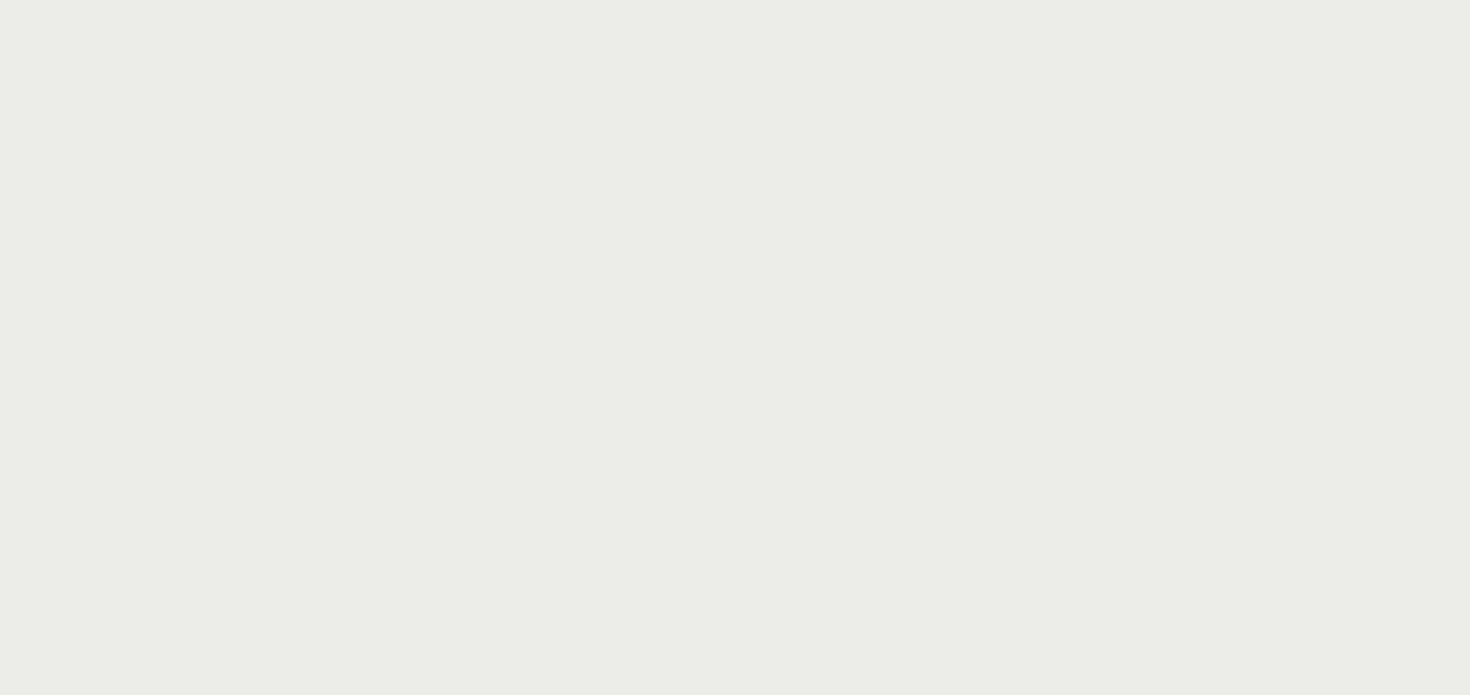 scroll, scrollTop: 0, scrollLeft: 0, axis: both 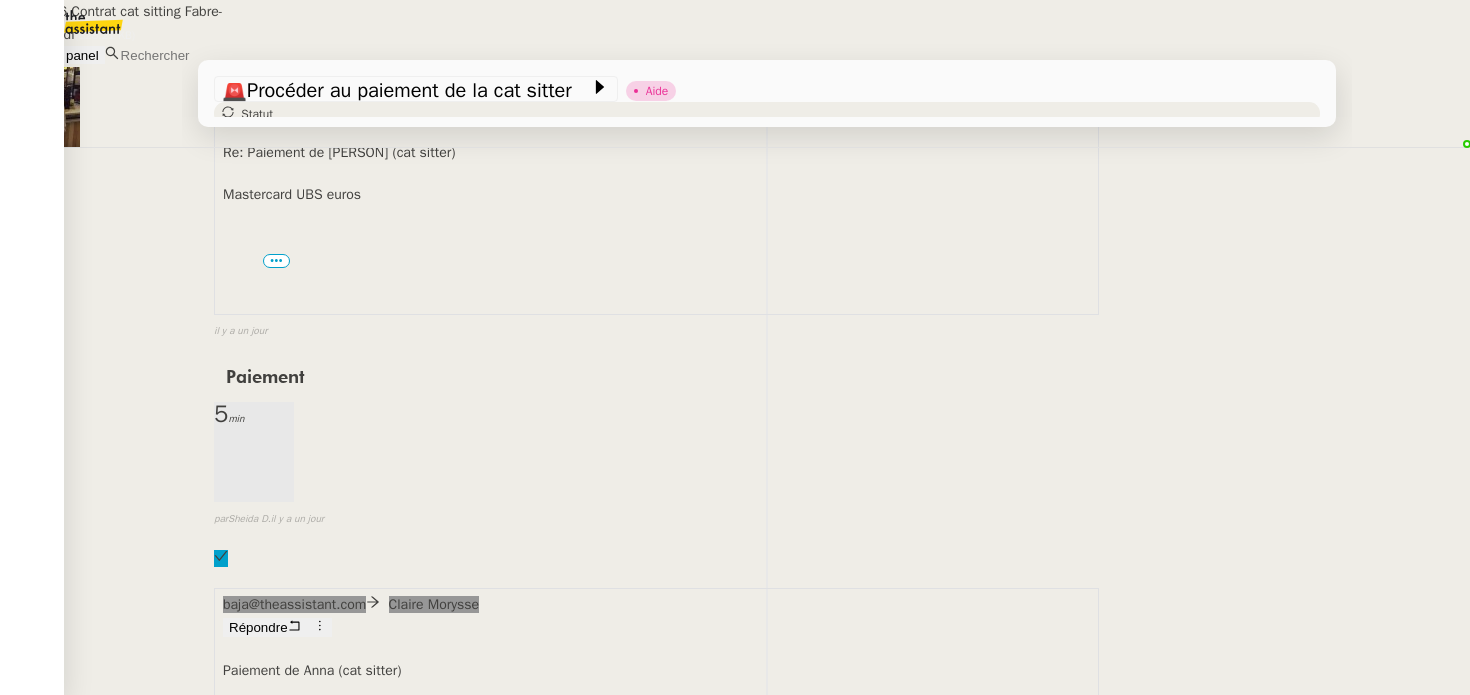 click on "20250706 Contrat cat sitting Fabre-Gauthier.pdf" at bounding box center (656, 1376) 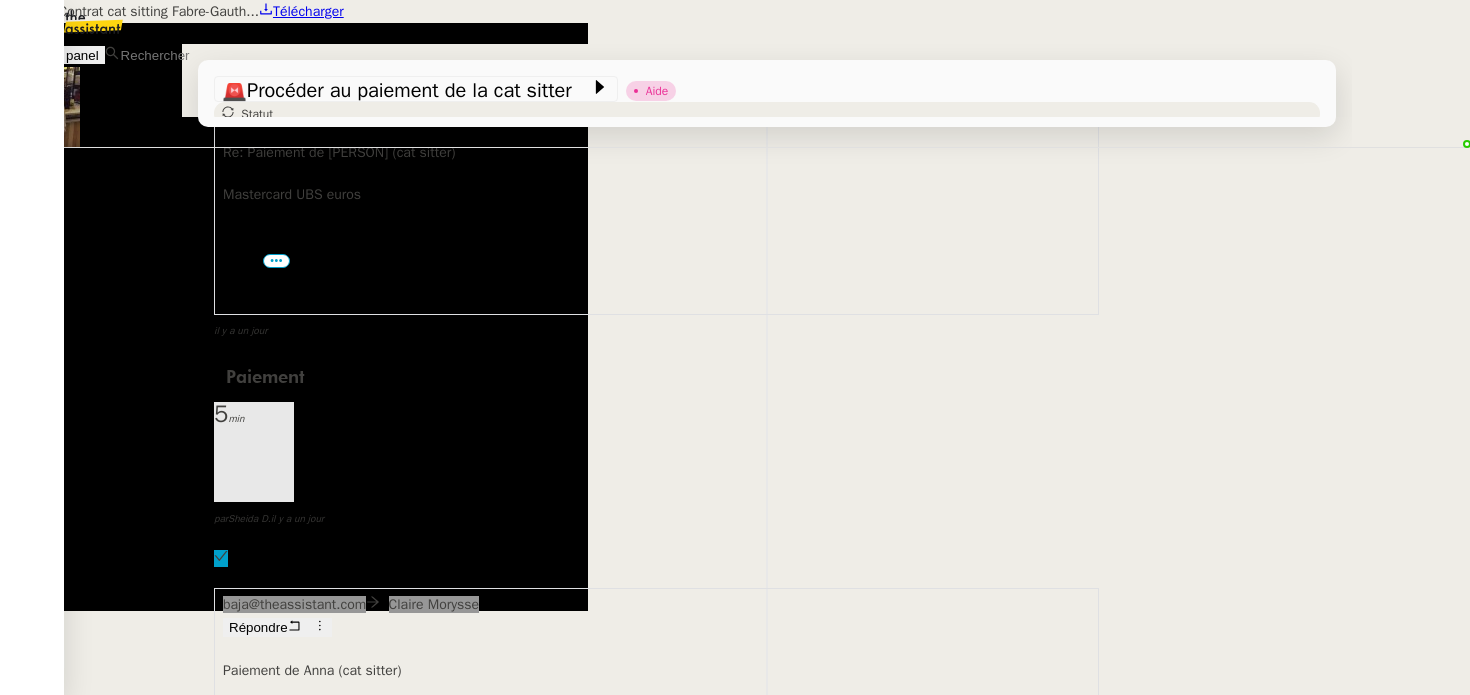 click on "Télécharger" at bounding box center [308, 11] 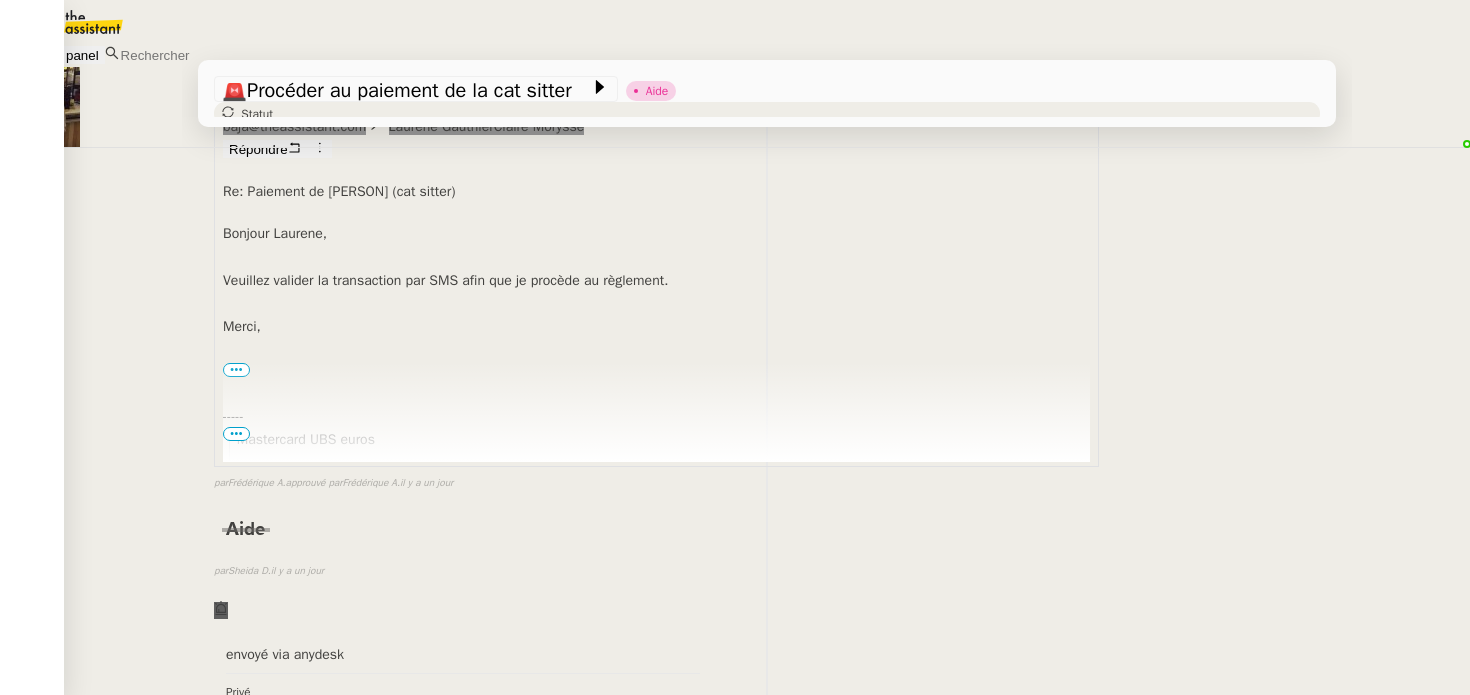 scroll, scrollTop: 2168, scrollLeft: 0, axis: vertical 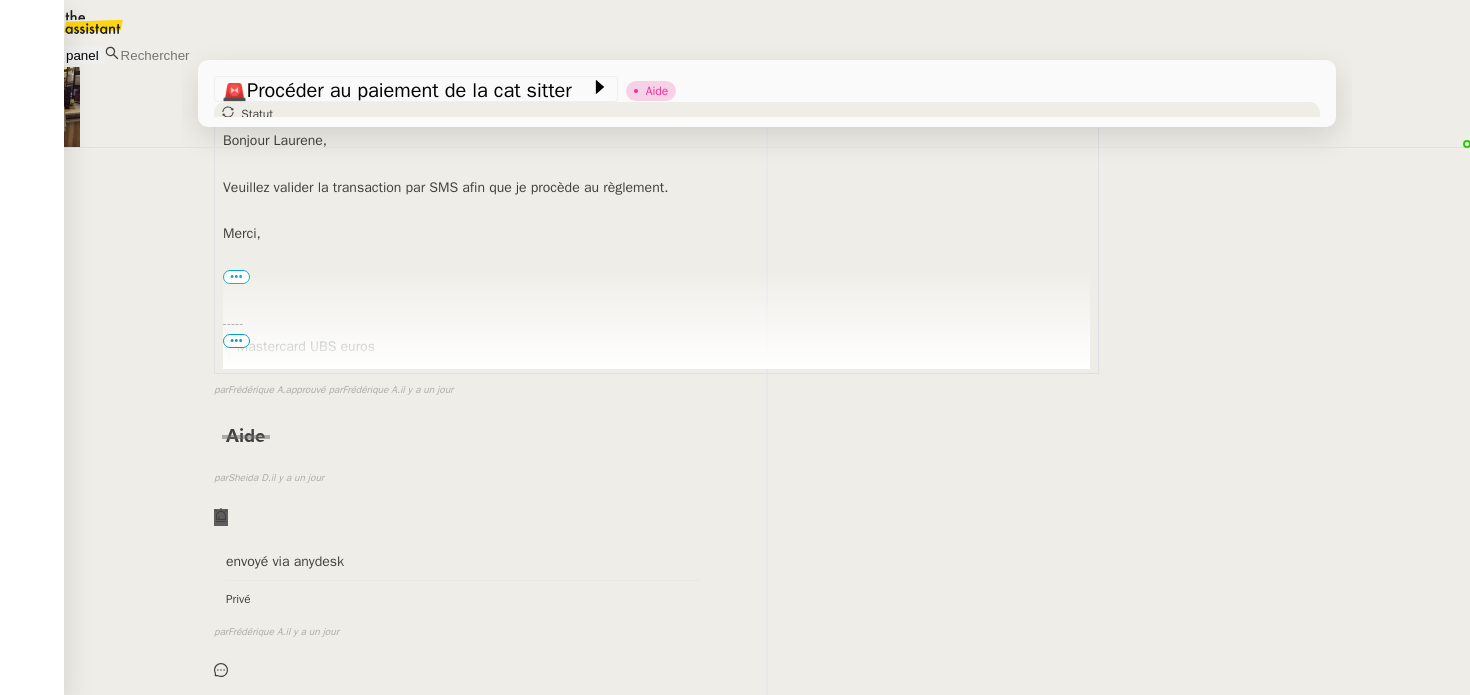 click on "Re: Paiement de Anna (cat sitter)
Mastercard UBS euros
•••
Le 7 juil. 2025 à 11:01, claire@cmsolutions.ch a écrit : Chère Baja,   Puis-je vous demander de procéder au paiement de la somme de   675 CHF   sur le RIB ci-dessous de la   cat sitter   s’il vous plait (50% du contrat ci-joint): Anna Panfilova   Avenue de Chamonix 3A 1207 Genève CH8100788000050651796   Laurène vous redit depuis quelle carte payer.   Merci d’avance et bonne journée.   Cordialement,     <image001.png> Claire MORYSSE CH : +41 78 239 17 89 Claire@cmsolutions.ch   ​Cet e-mail et ses pièces jointes sont confidentiels et l'accès à cet e-mail ou à ses pièces jointes par toute personne autre que le destinataire n'est pas autorisé. Si vous n'êtes pas le destinataire prévu, veuillez en informer l'expéditeur et supprimer définitivement l'e-mail et ses pièces jointes. Vous ne devez pas copier, divulguer ou distribuer le contenu à une autre personne." at bounding box center (656, 1317) 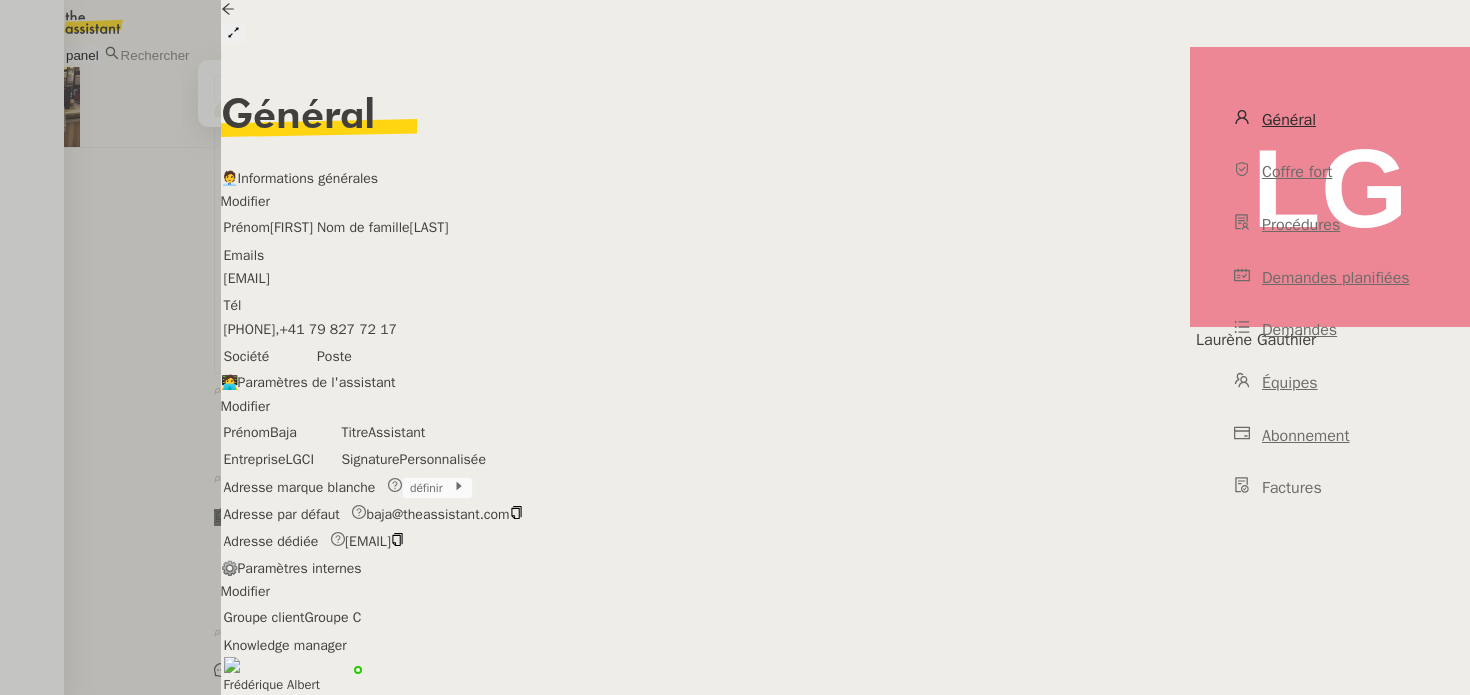 scroll, scrollTop: 516, scrollLeft: 0, axis: vertical 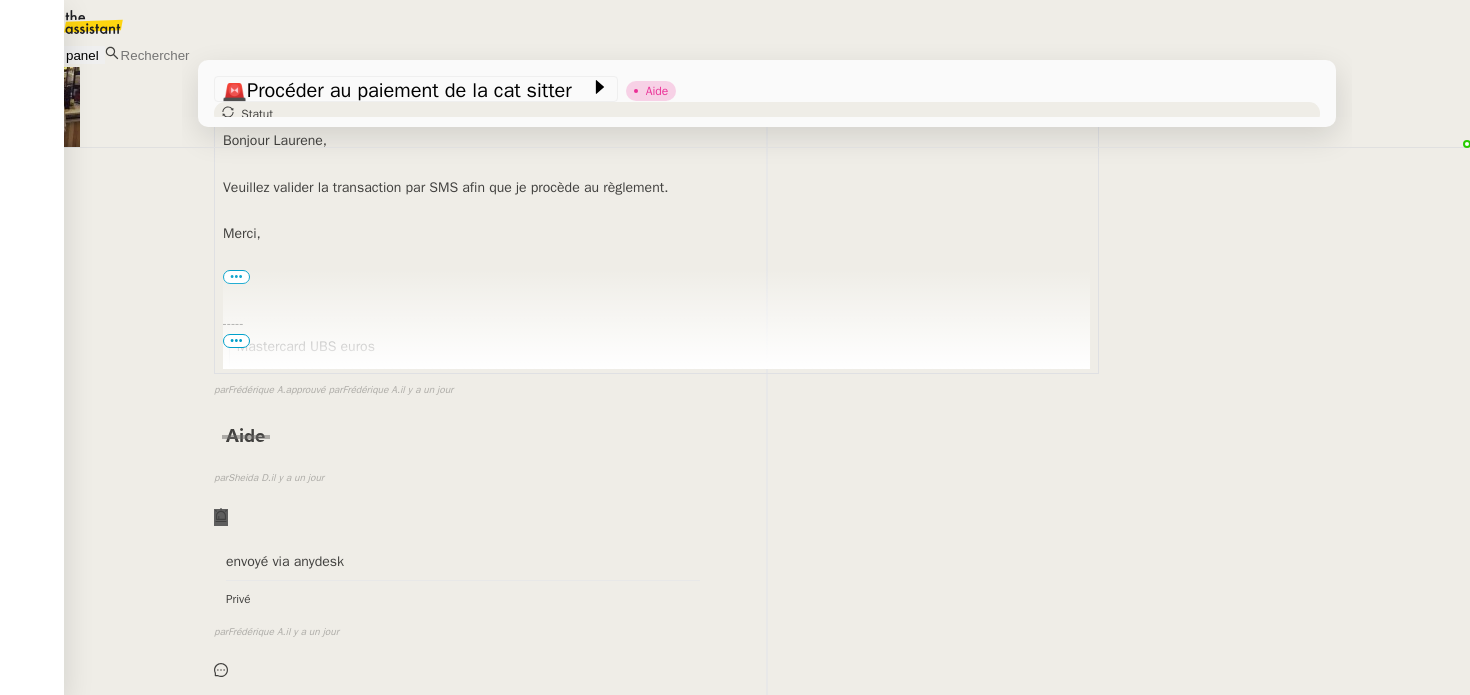 click on "Moyens de paiement       Voir le calendrier" at bounding box center [767, 2484] 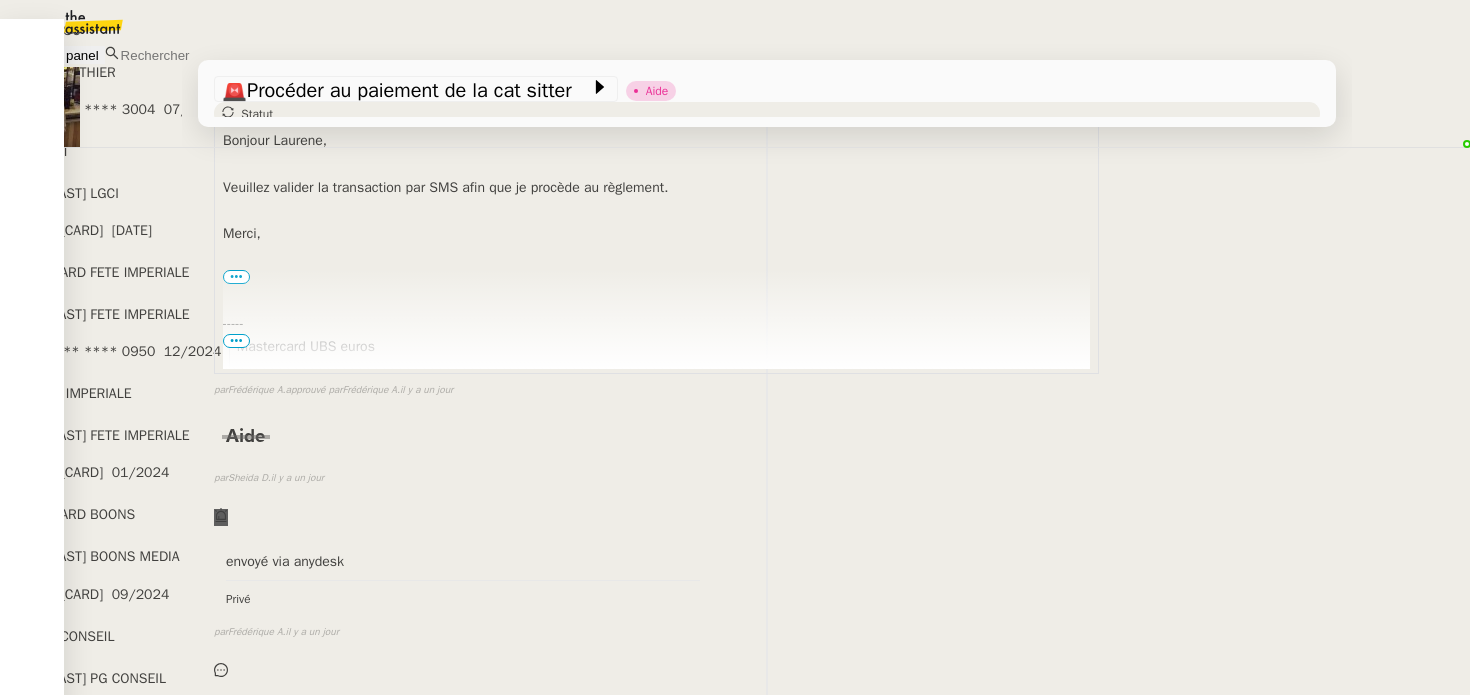 scroll, scrollTop: 461, scrollLeft: 0, axis: vertical 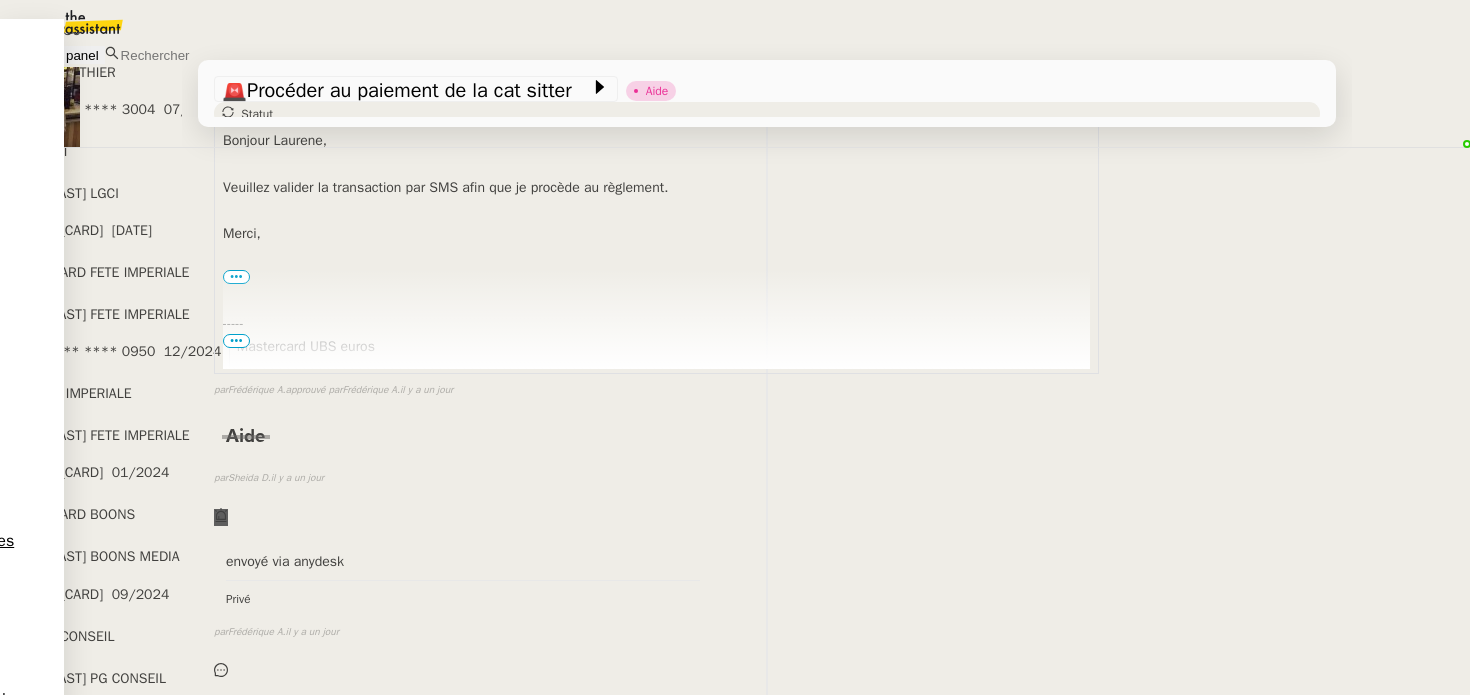click on "AMEX PERSO  Laurene GAUTHIER    **** **** **** 3004    07/2027  AMEX LGCI  Laurene GAUTHIER LGCI    **** **** **** 2003    02/2026  MASTERCARD FETE IMPERIALE  Laurene GAUTHIER FETE IMPERIALE    **** **** **** 0950    12/2024  VISA FETE IMPERIALE  Laurene GAUTHIER FETE IMPERIALE    **** **** **** 2106    01/2024  MASTERCARD BOONS  Laurene GAUTHIER BOONS MEDIA    **** **** **** 5074    09/2024  AMEX PG CONSEIL  PASCAL GAUTHIER PG CONSEIL    **** **** **** 3005    01/2026  CREDIT SUISSE BOONS  Laurene Gauthier    **** **** **** 5872    12/2025  Mastercard perso UBS EUR  L. GAUTHIER FABRE    **** **** **** 8098    10/2025  Visa perso UBS CHF  L. GAUTHIER FABRE    **** **** **** 0190    10/2025  Visa LGCI BNP  Mme Gauthier Laurene    **** **** **** 1142    01/2026  Visa LGCI Immobilier BNP  Mme Gauthier Laurene     **** **** **** 1258    01/2026  CREDIT SUISSE LGAI  Laurene Gauthier    **** **** **** 4099    12/2026 Fermer" at bounding box center [735, 748] 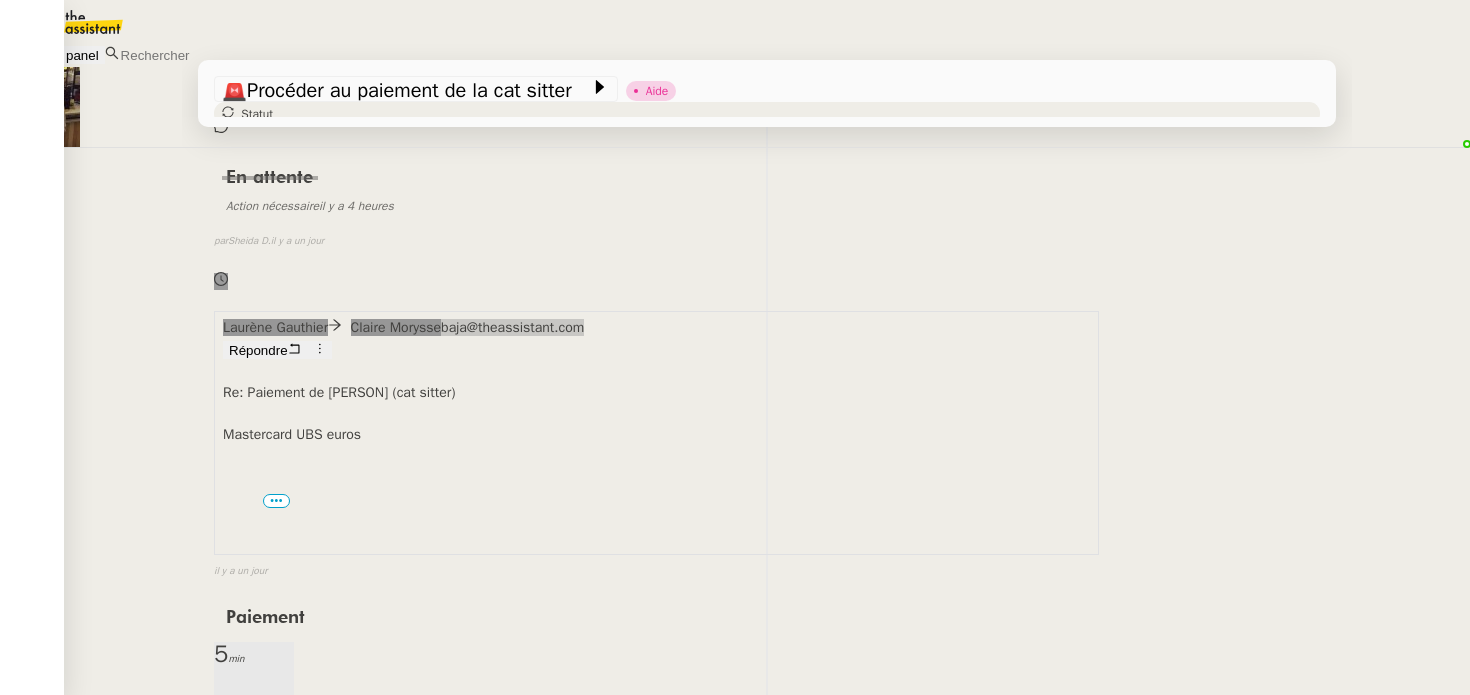 scroll, scrollTop: 3269, scrollLeft: 0, axis: vertical 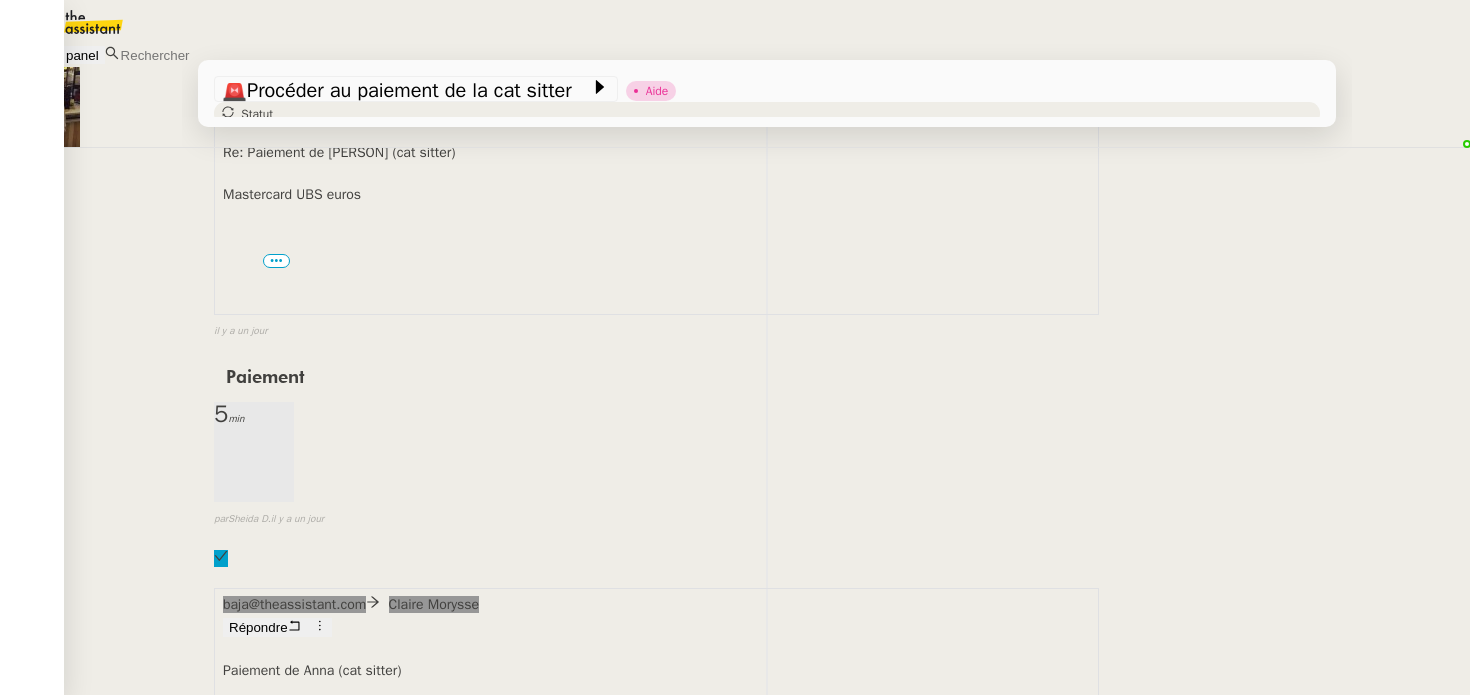 click on "Claire  Morysse     baja@theassistant.com  Laurène Gauthier  Répondre Paiement de Anna (cat sitter)
Chère Baja,   Puis-je vous demander de procéder au paiement de la somme de  675 CHF  sur le RIB ci-dessous de la  cat sitter  s’il vous plait (50% du contrat ci-joint): Anna Panfilova  Avenue de Chamonix 3A 1207 Genève CH8100788000050651796   Laurène vous redit depuis quelle carte payer.   Merci d’avance et bonne journée.   Cordialement,     Claire MORYSSE CH : +41 78 239 17 89 Claire@cmsolutions.ch   ​Cet e-mail et ses pièces jointes sont confidentiels et l'accès à cet e-mail ou à ses pièces jointes par toute personne autre que le destinataire n'est pas autorisé. Si vous n'êtes pas le destinataire prévu, veuillez en informer l'expéditeur et supprimer définitivement l'e-mail et ses pièces jointes. Vous ne devez pas copier, divulguer ou distribuer le contenu à une autre personne.   •••  1  pièce(s) jointe(s)  20250706 Contrat cat sitting Fabre-Gauthier.pdf" at bounding box center (767, 1216) 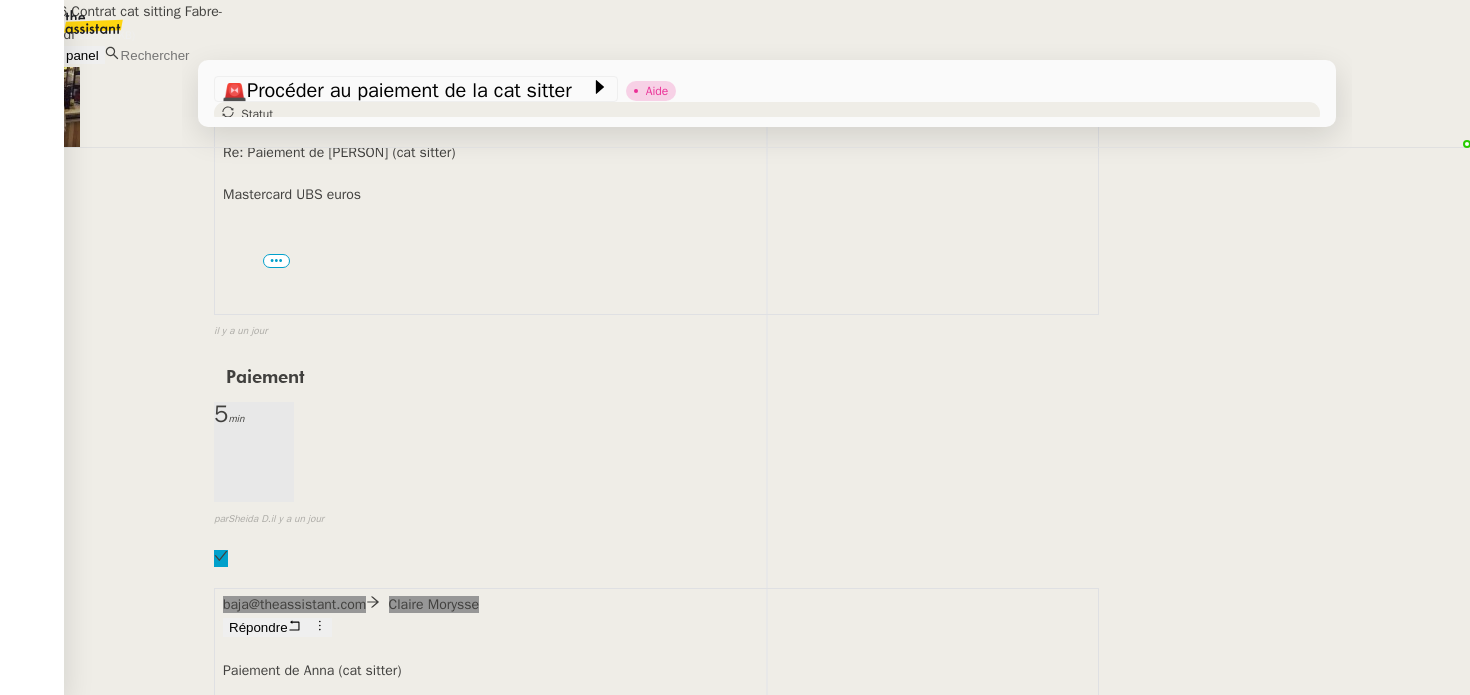 click on "20250706 Contrat cat sitting Fabre-Gauthier.pdf" at bounding box center [656, 1376] 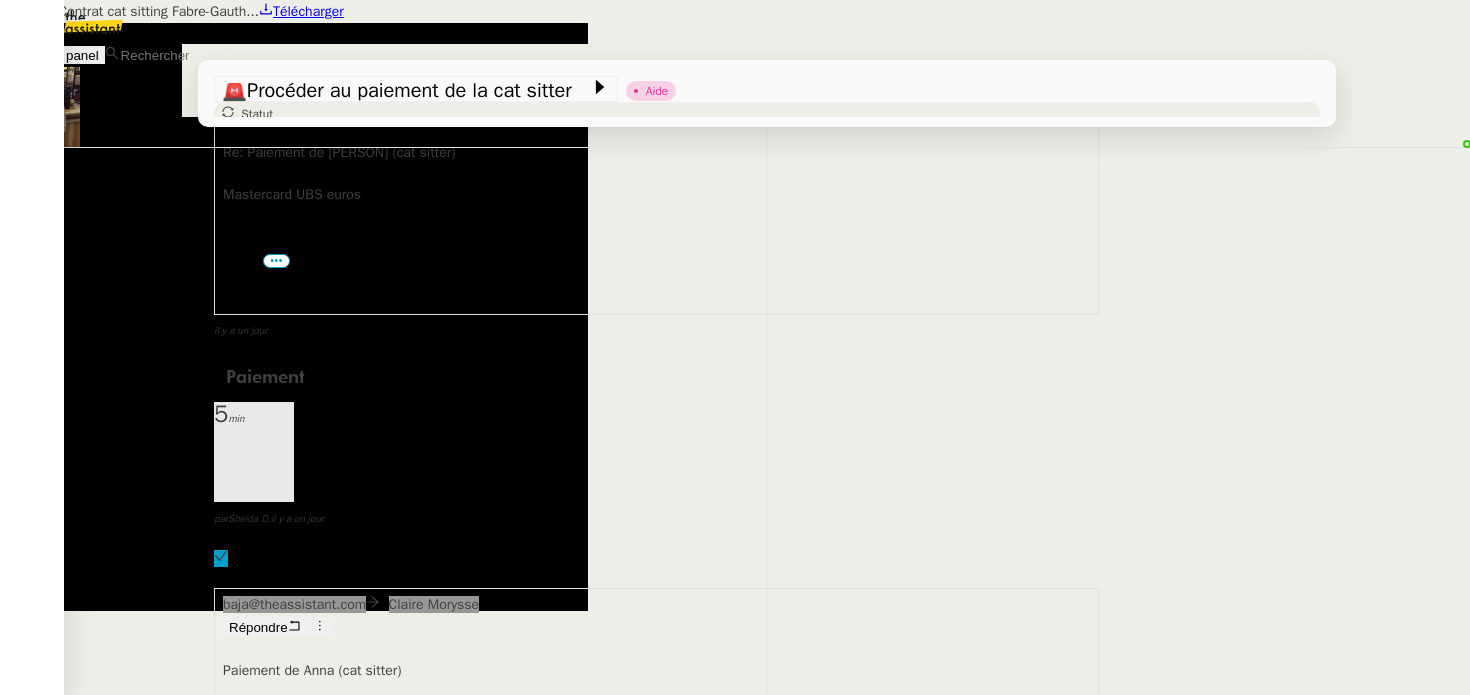 click at bounding box center (735, 0) 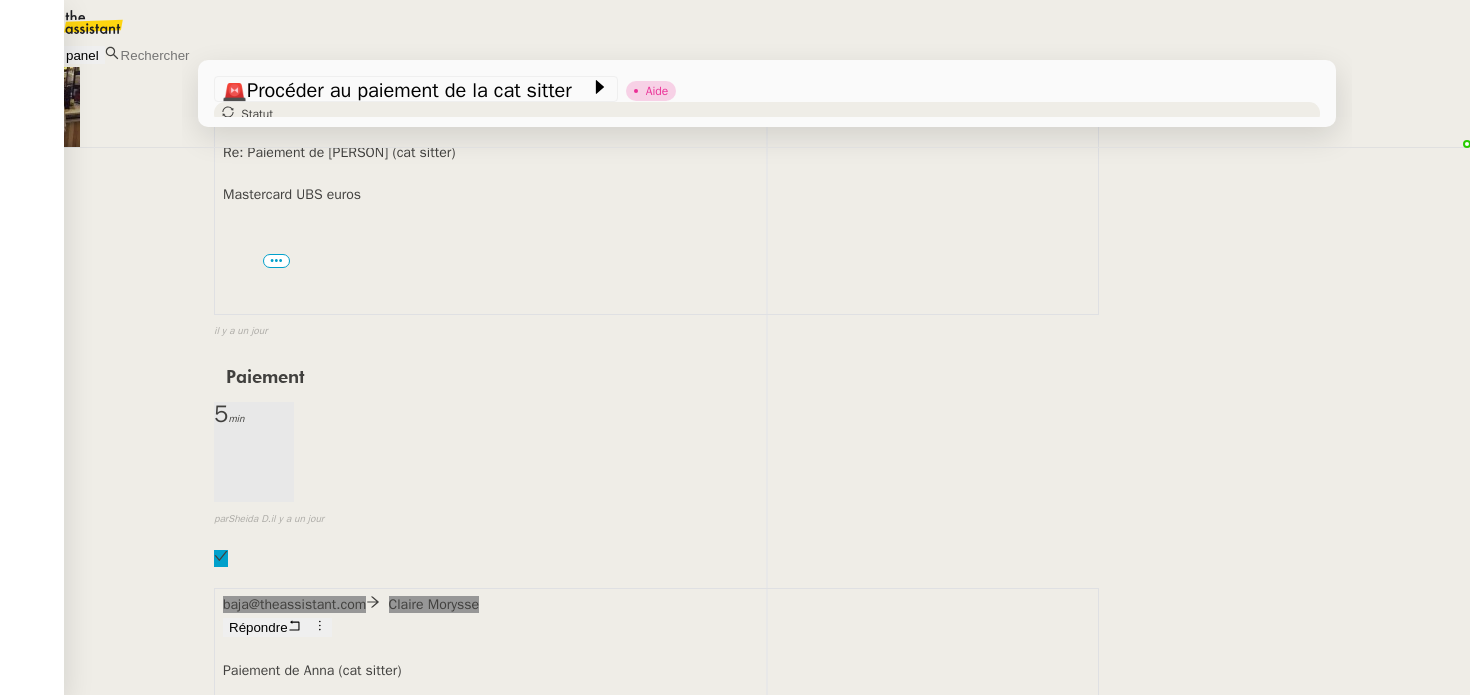 click on "Claire  Morysse     baja@theassistant.com  Laurène Gauthier  Répondre Paiement de Anna (cat sitter)
Chère Baja,   Puis-je vous demander de procéder au paiement de la somme de  675 CHF  sur le RIB ci-dessous de la  cat sitter  s’il vous plait (50% du contrat ci-joint): Anna Panfilova  Avenue de Chamonix 3A 1207 Genève CH8100788000050651796   Laurène vous redit depuis quelle carte payer.   Merci d’avance et bonne journée.   Cordialement,     Claire MORYSSE CH : +41 78 239 17 89 Claire@cmsolutions.ch   ​Cet e-mail et ses pièces jointes sont confidentiels et l'accès à cet e-mail ou à ses pièces jointes par toute personne autre que le destinataire n'est pas autorisé. Si vous n'êtes pas le destinataire prévu, veuillez en informer l'expéditeur et supprimer définitivement l'e-mail et ses pièces jointes. Vous ne devez pas copier, divulguer ou distribuer le contenu à une autre personne.   •••  1  pièce(s) jointe(s)  20250706 Contrat cat sitting Fabre-Gauthier.pdf" at bounding box center (767, 1216) 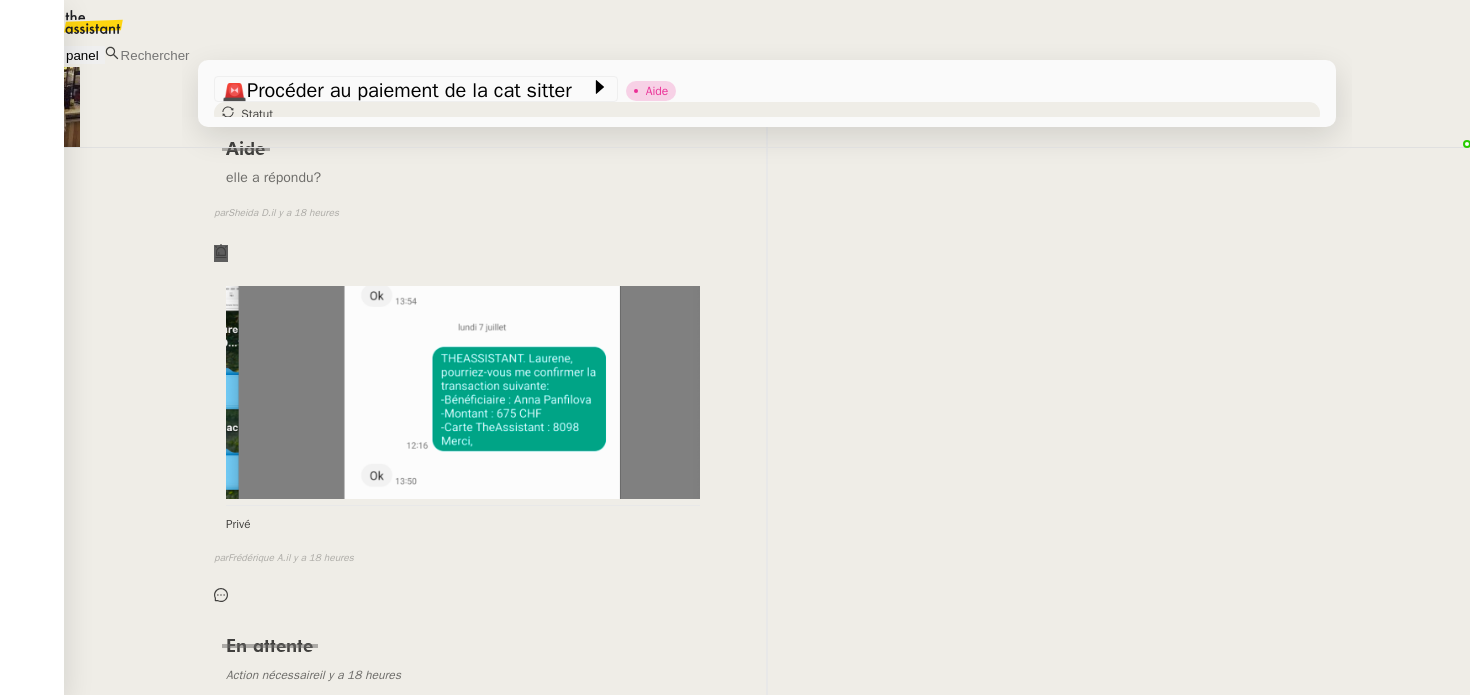 scroll, scrollTop: 1403, scrollLeft: 0, axis: vertical 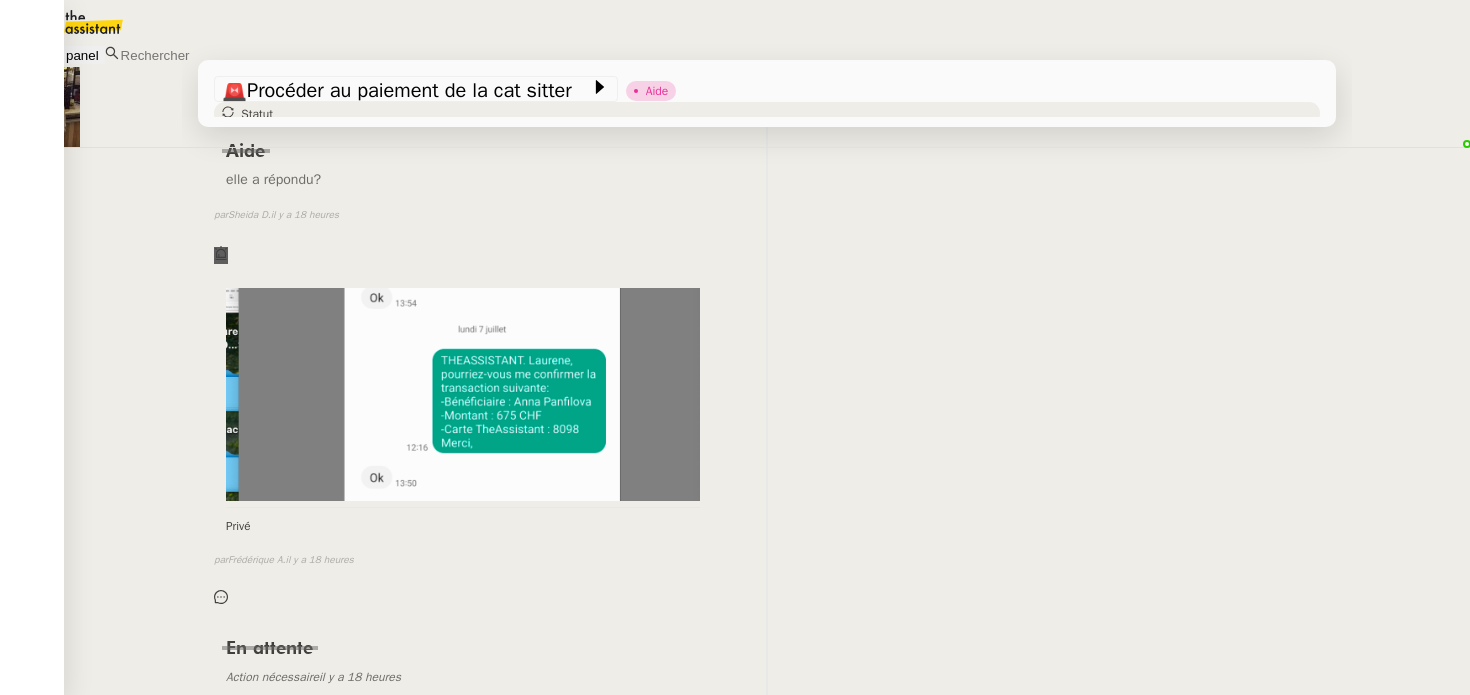 click on "En attente Action nécessaire  il y a 18 heures  false par   Sheida D.   il y a un jour" at bounding box center (767, 692) 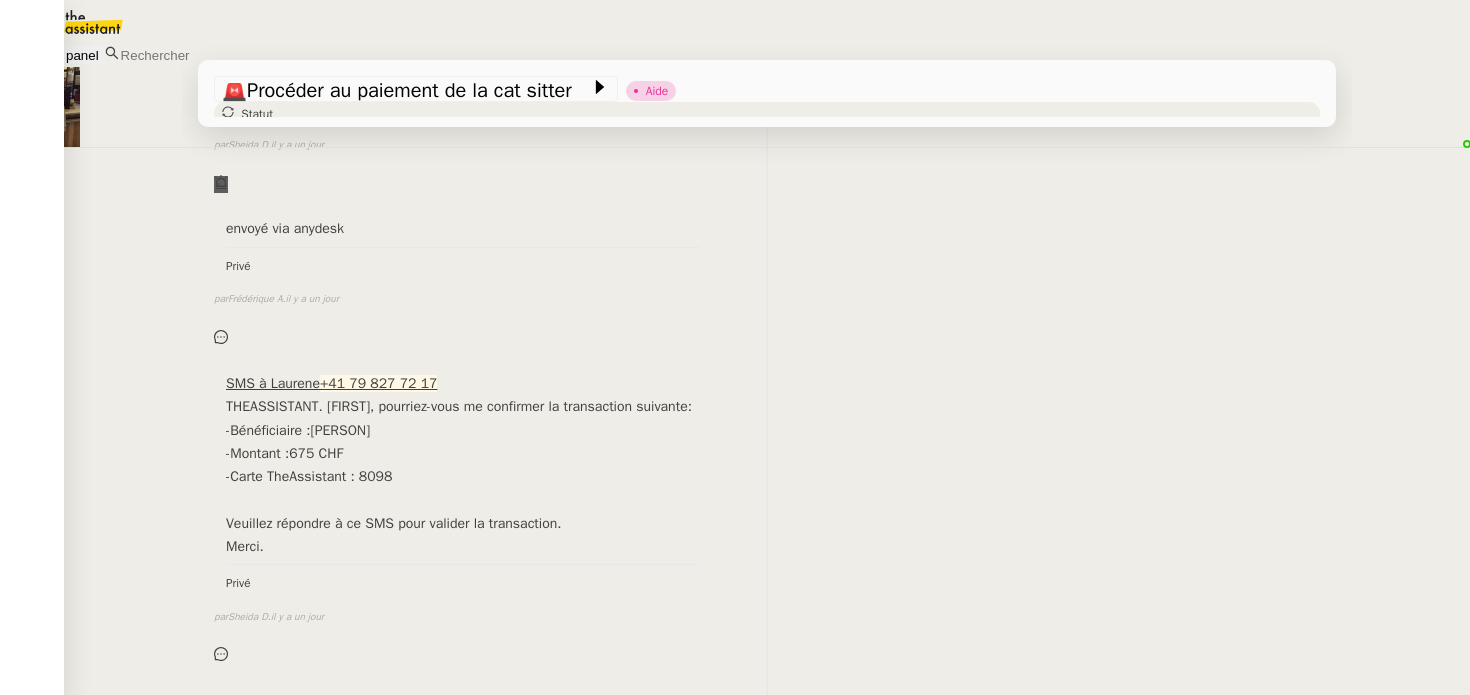 scroll, scrollTop: 2498, scrollLeft: 0, axis: vertical 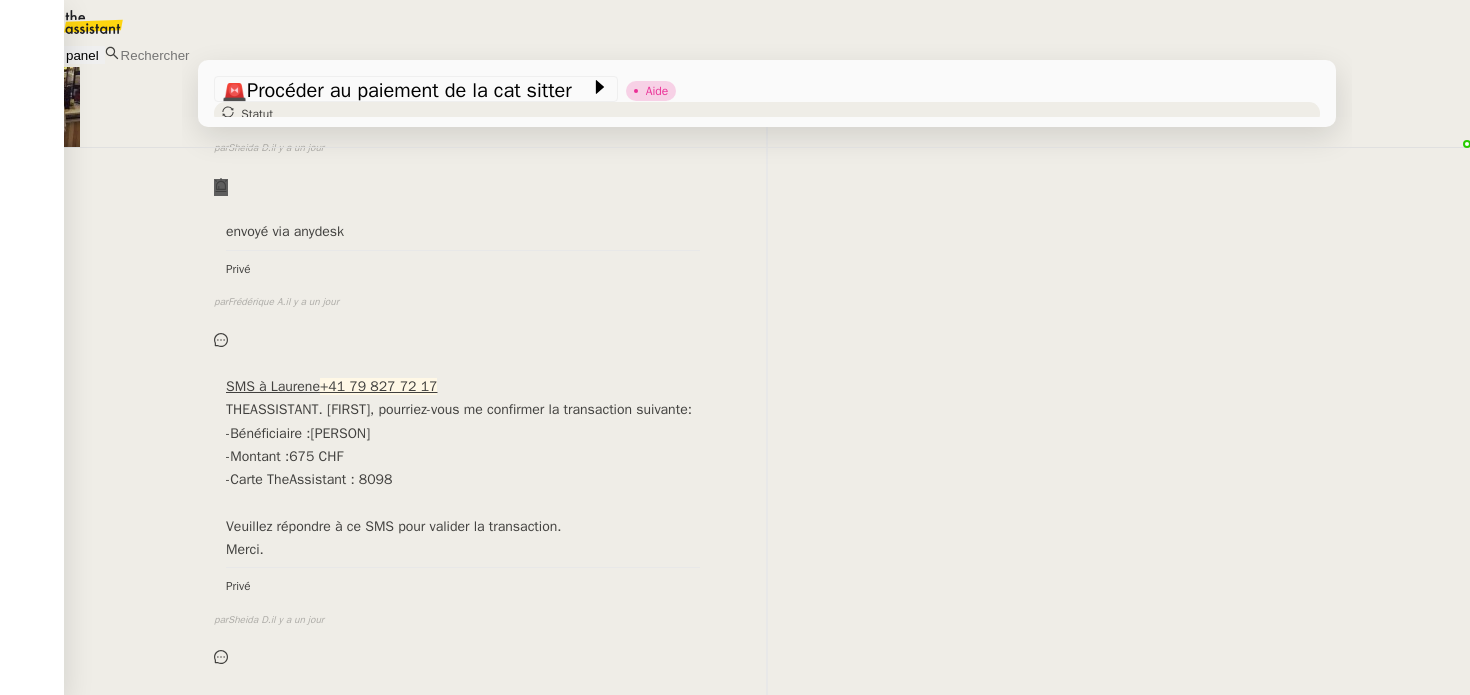 click on "Paiement     5 min false par   Sheida D.   il y a un jour" at bounding box center [767, 1231] 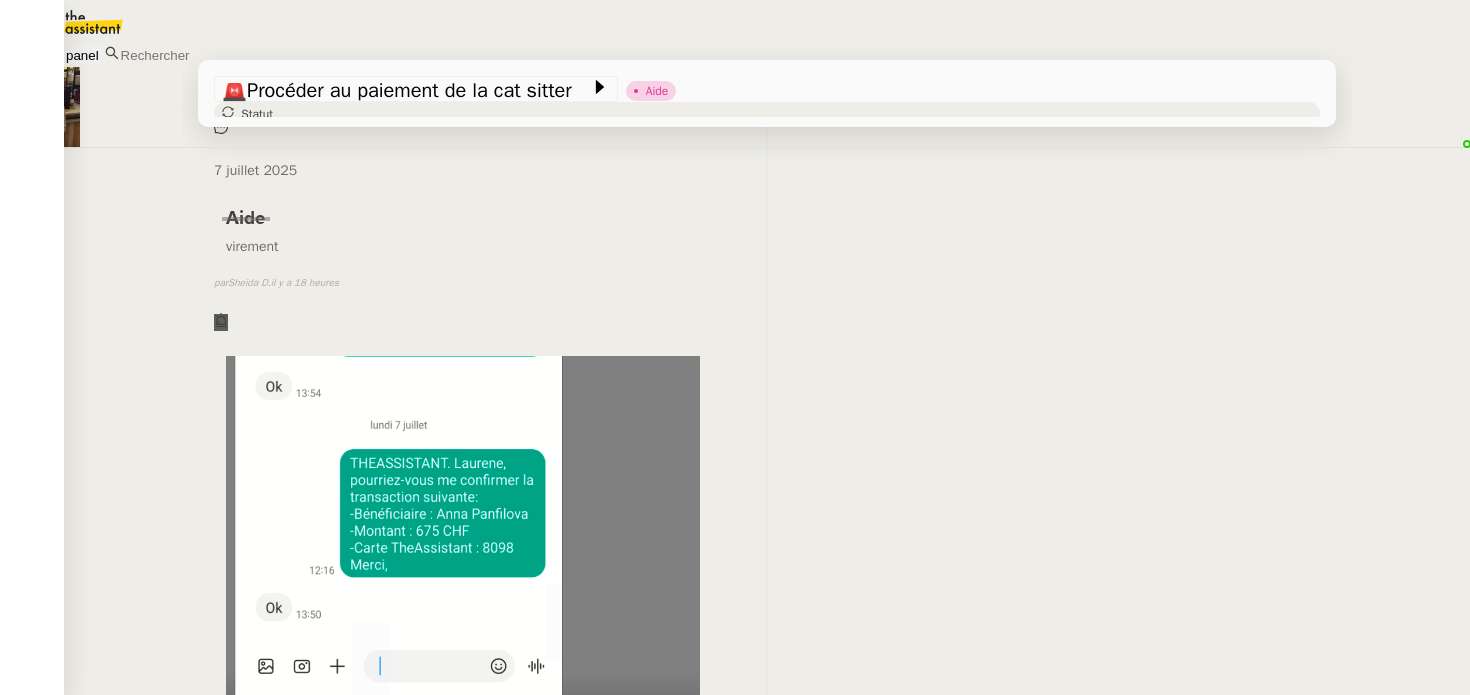 scroll, scrollTop: 0, scrollLeft: 0, axis: both 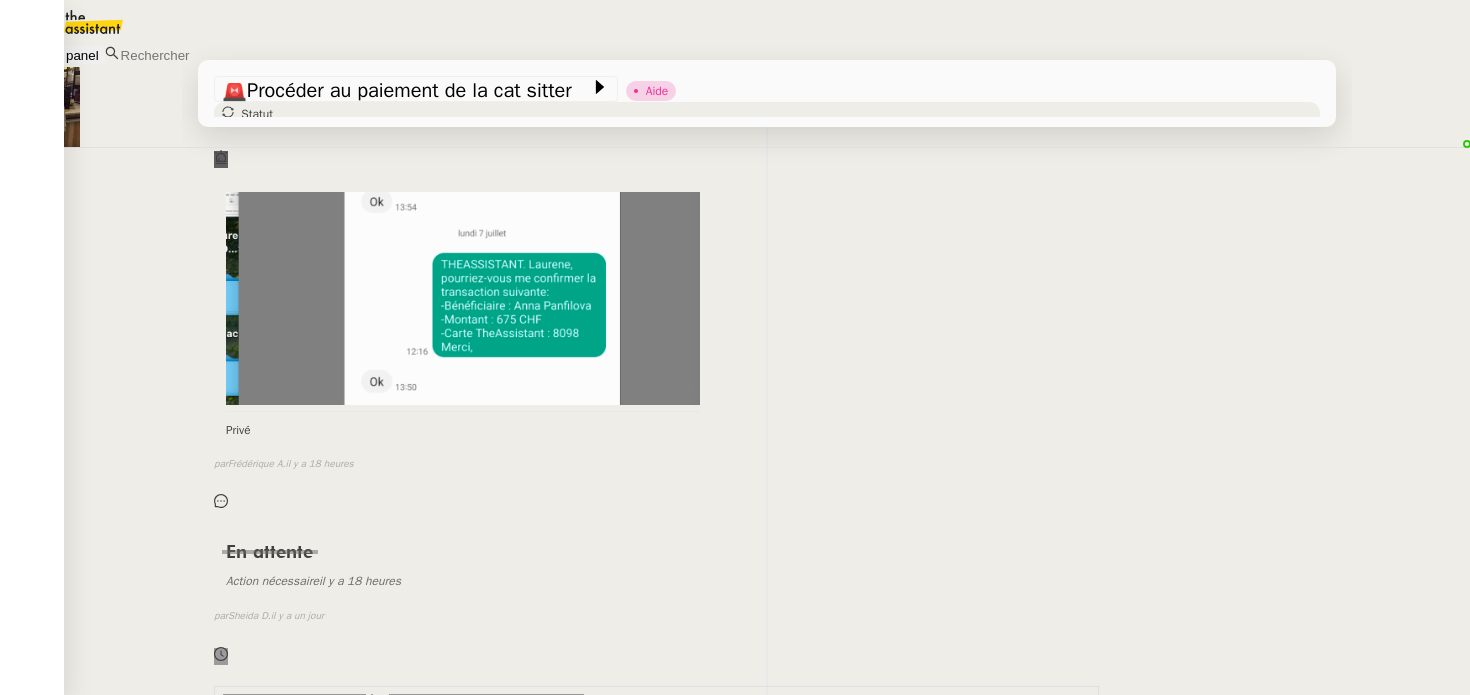 click on "-----" at bounding box center [656, 992] 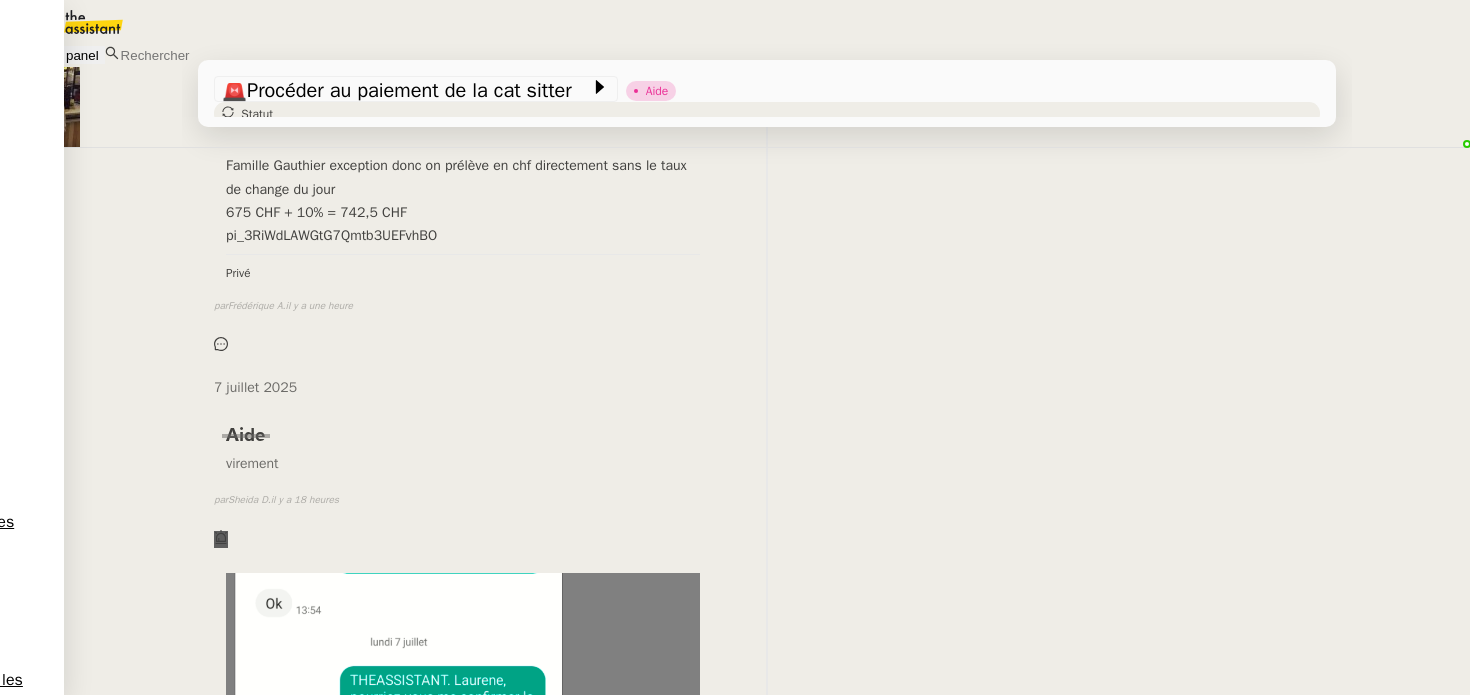 scroll, scrollTop: 431, scrollLeft: 0, axis: vertical 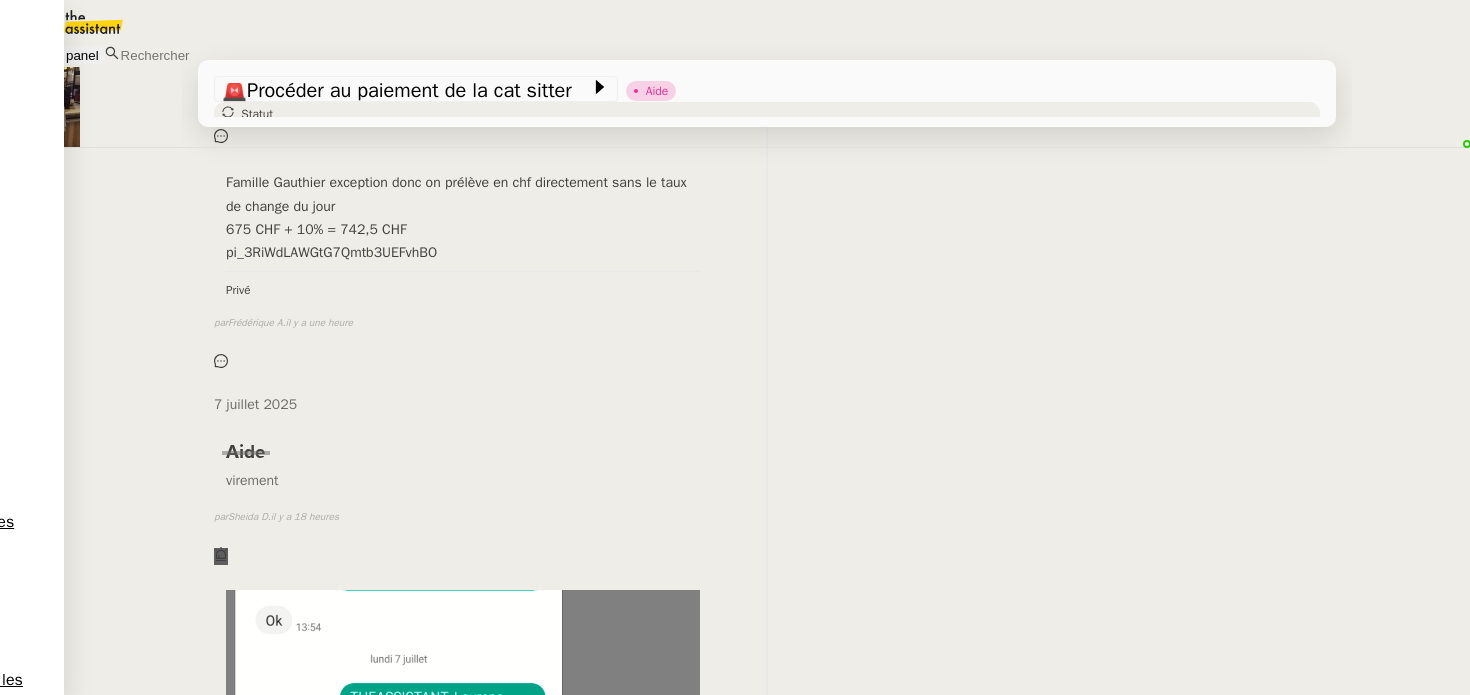 click on "Privé false par   Meyriam B.   il y a 18 heures" at bounding box center (767, 832) 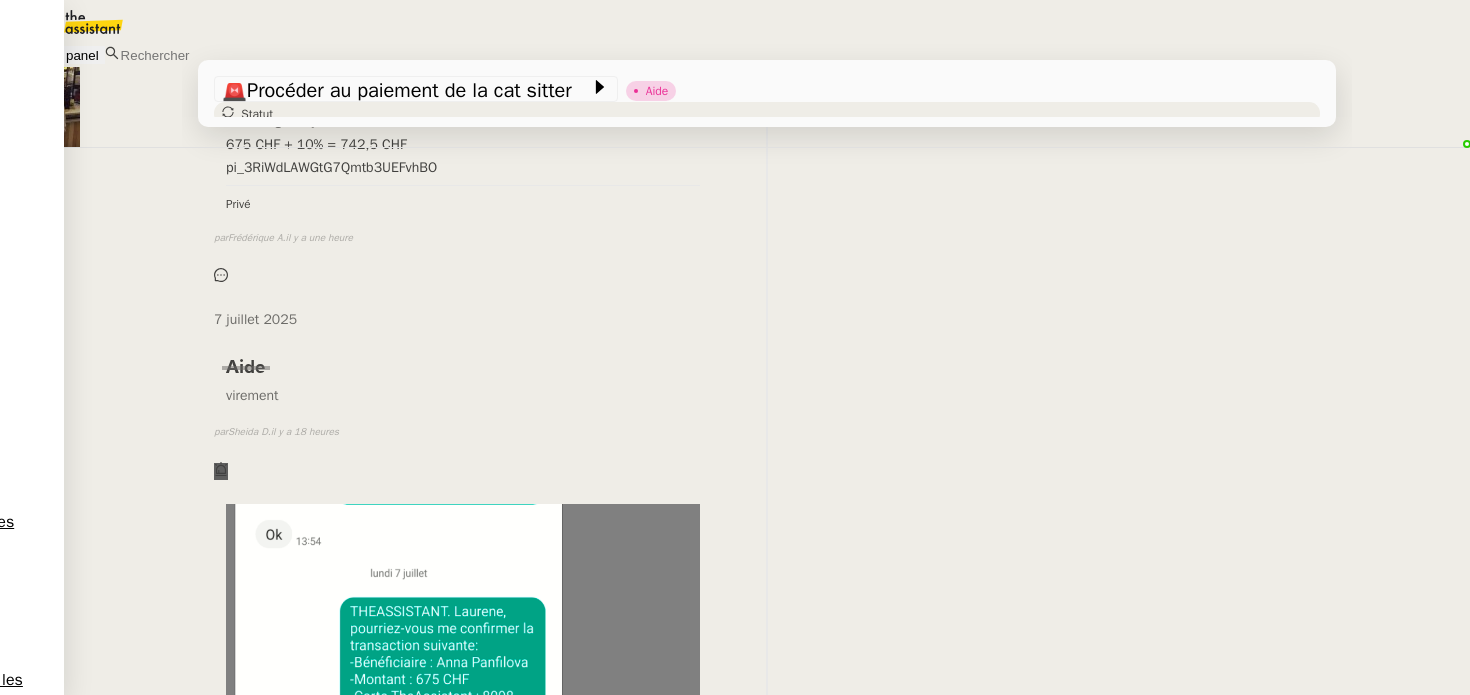 scroll, scrollTop: 516, scrollLeft: 0, axis: vertical 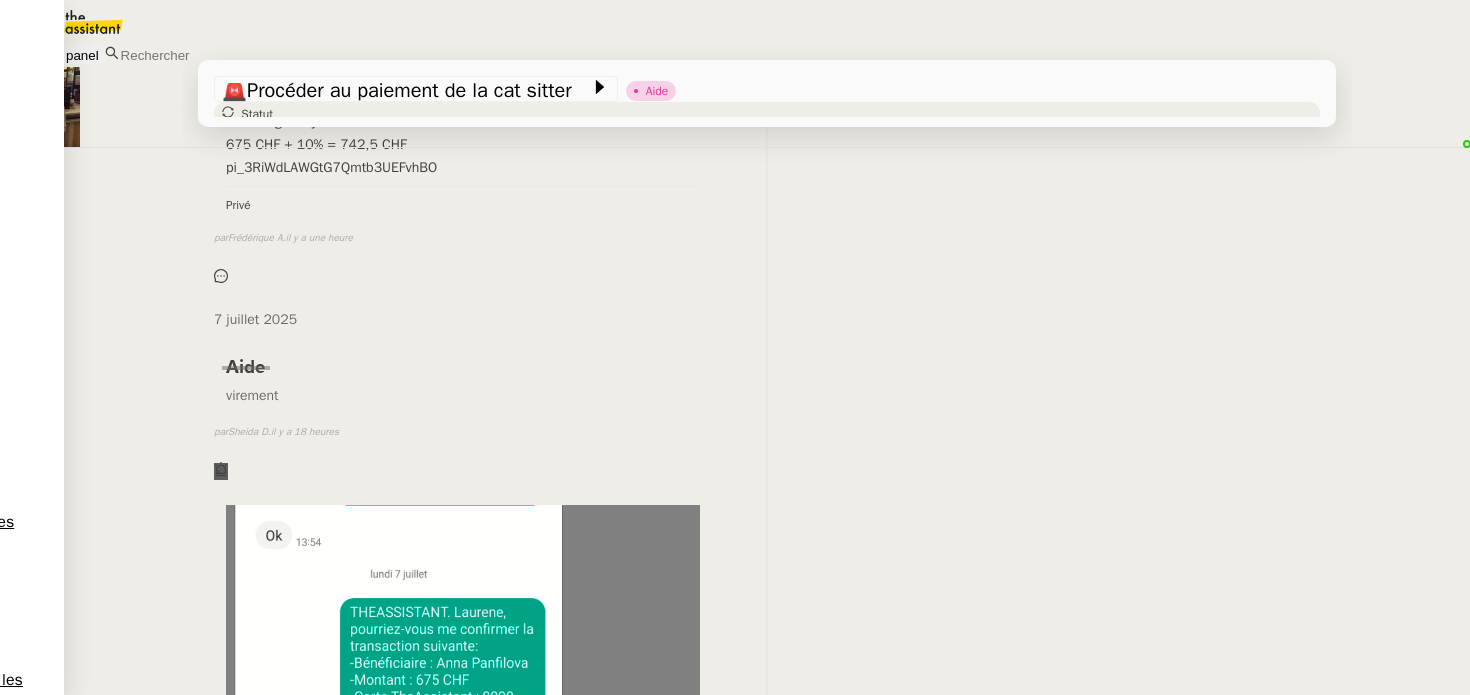 click on "Aide virement    false par   Sheida D.   il y a 18 heures" at bounding box center [767, 411] 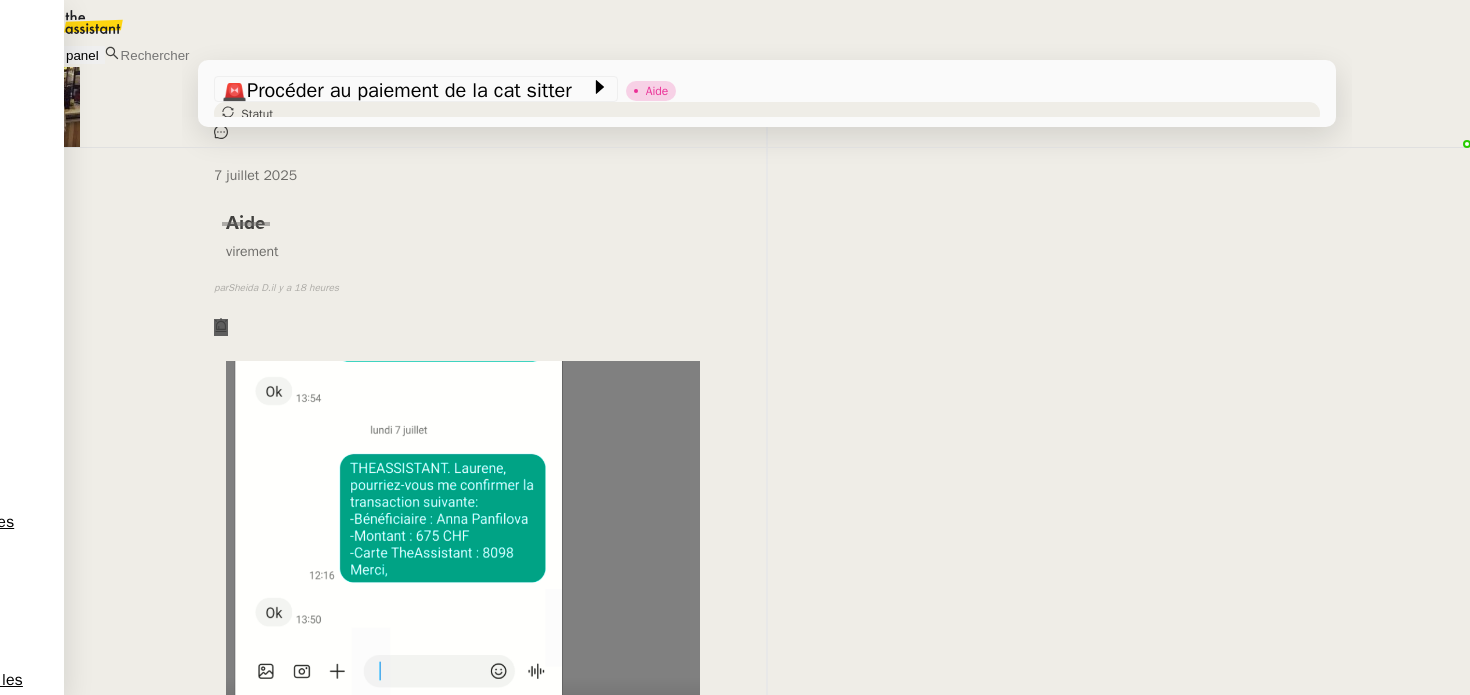 scroll, scrollTop: 659, scrollLeft: 0, axis: vertical 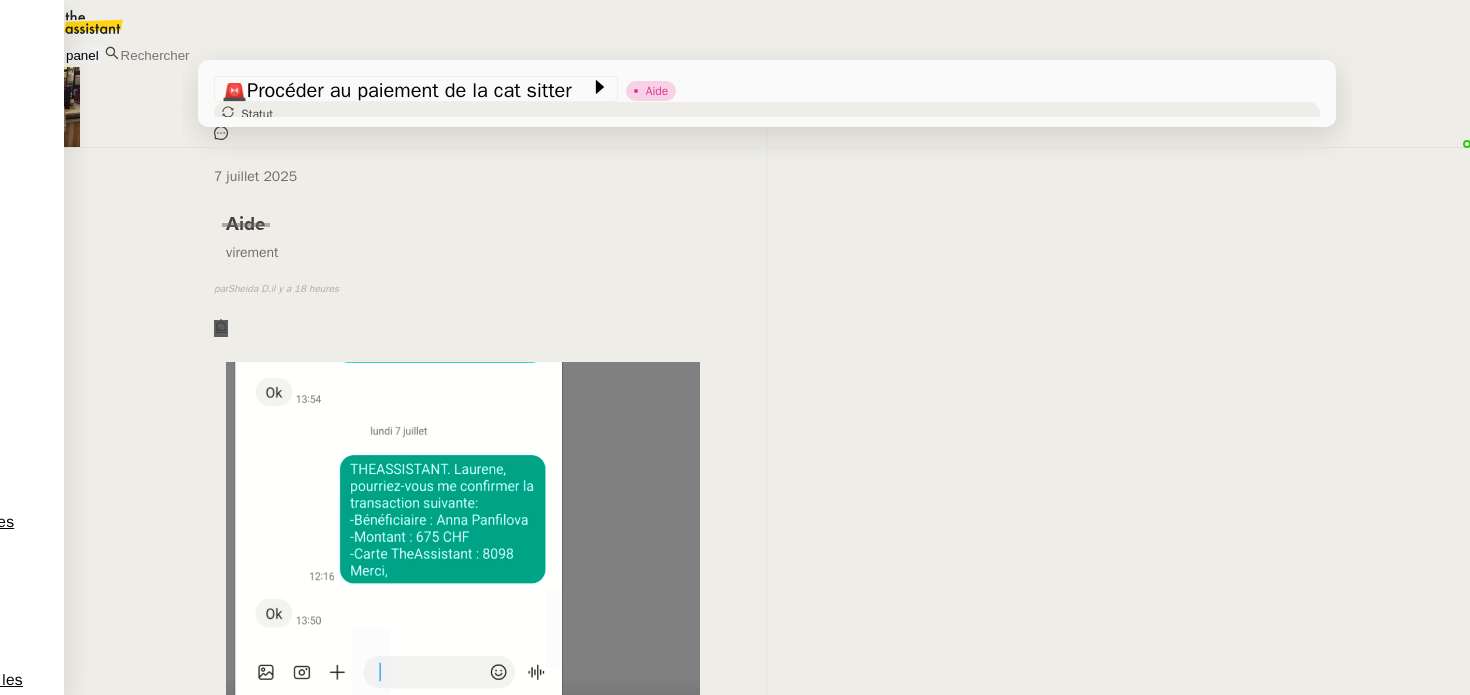 click on "Privé false par   Meyriam B.   il y a 18 heures" at bounding box center (767, 604) 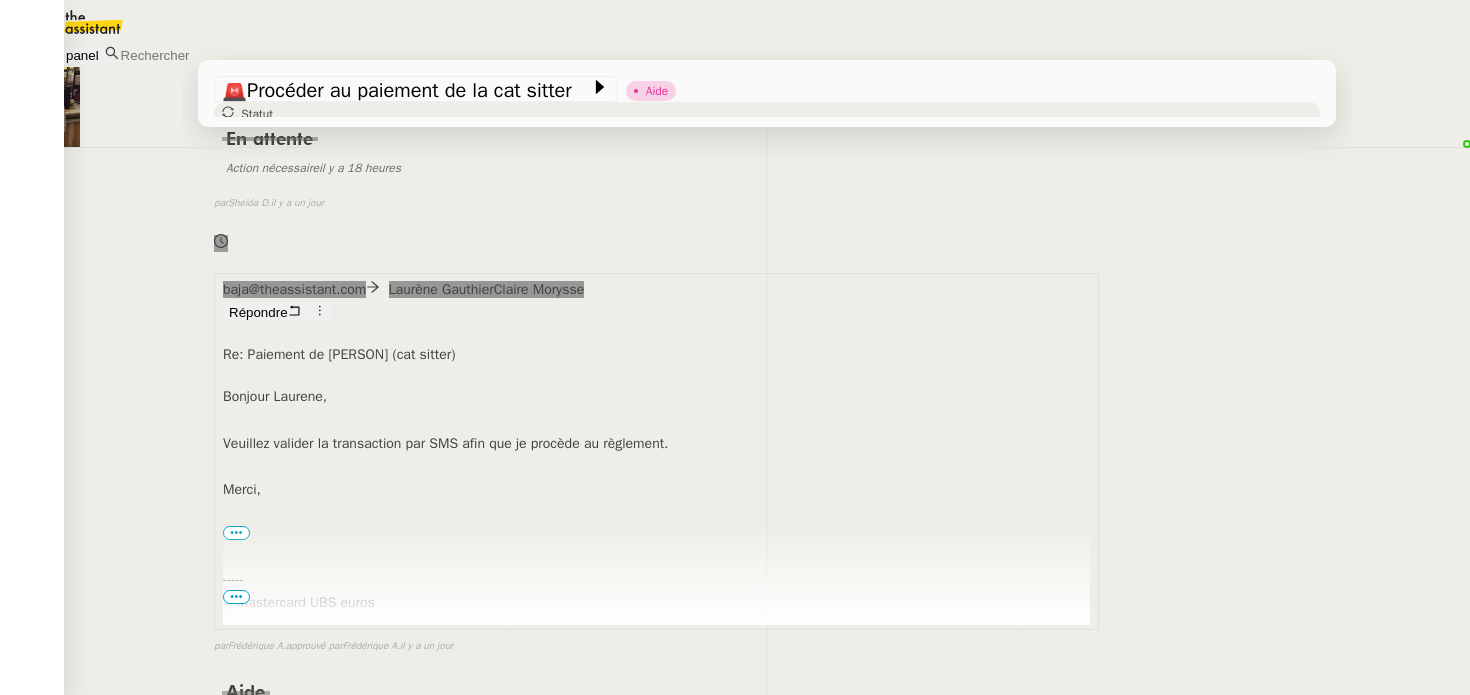 scroll, scrollTop: 1943, scrollLeft: 0, axis: vertical 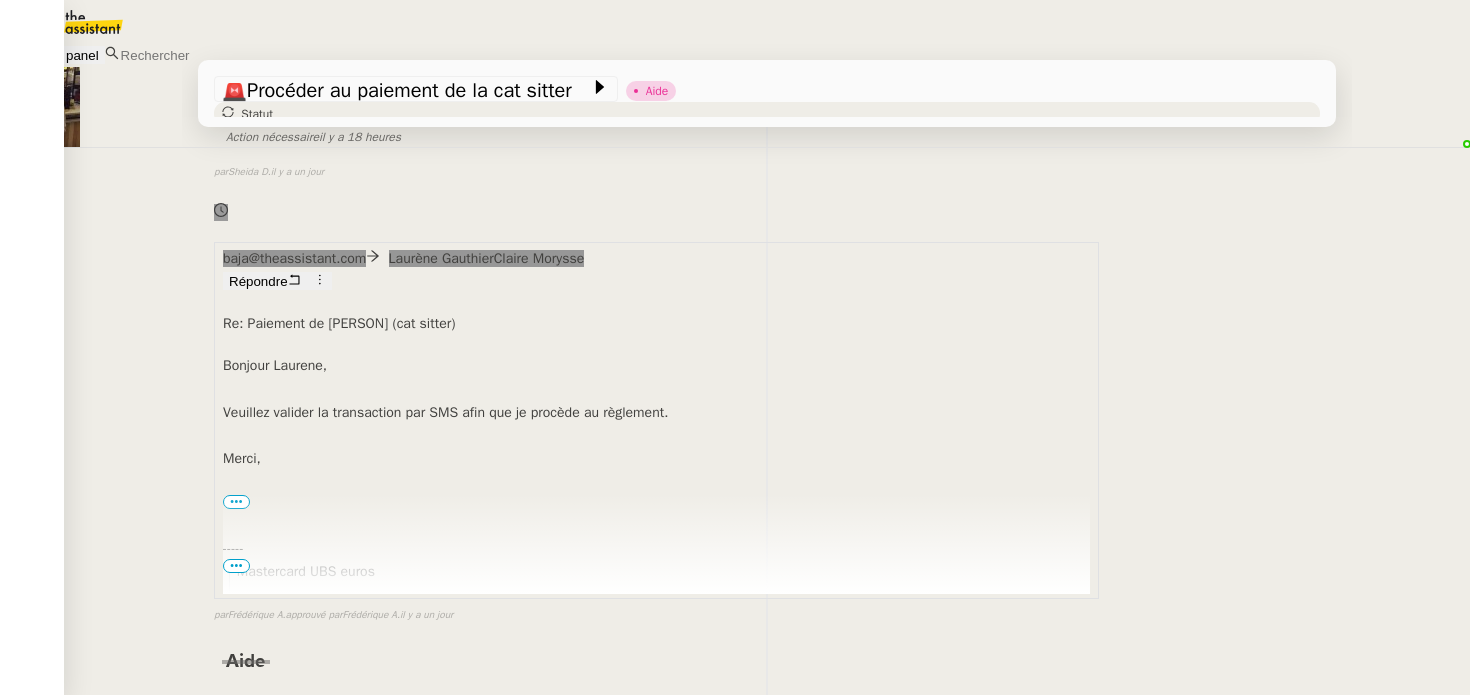 click on "SMS à Laurene  +41 79 827 72 17 THEASSISTANT. Laurene, pourriez-vous me confirmer la transaction suivante: -Bénéficiaire :  Anna Panfilova -Montant :  675 CHF -Carte TheAssistant : 8098  Veuillez répondre à ce SMS pour valider la transaction. Merci. Privé false par   Sheida D.   il y a un jour" at bounding box center (767, 1072) 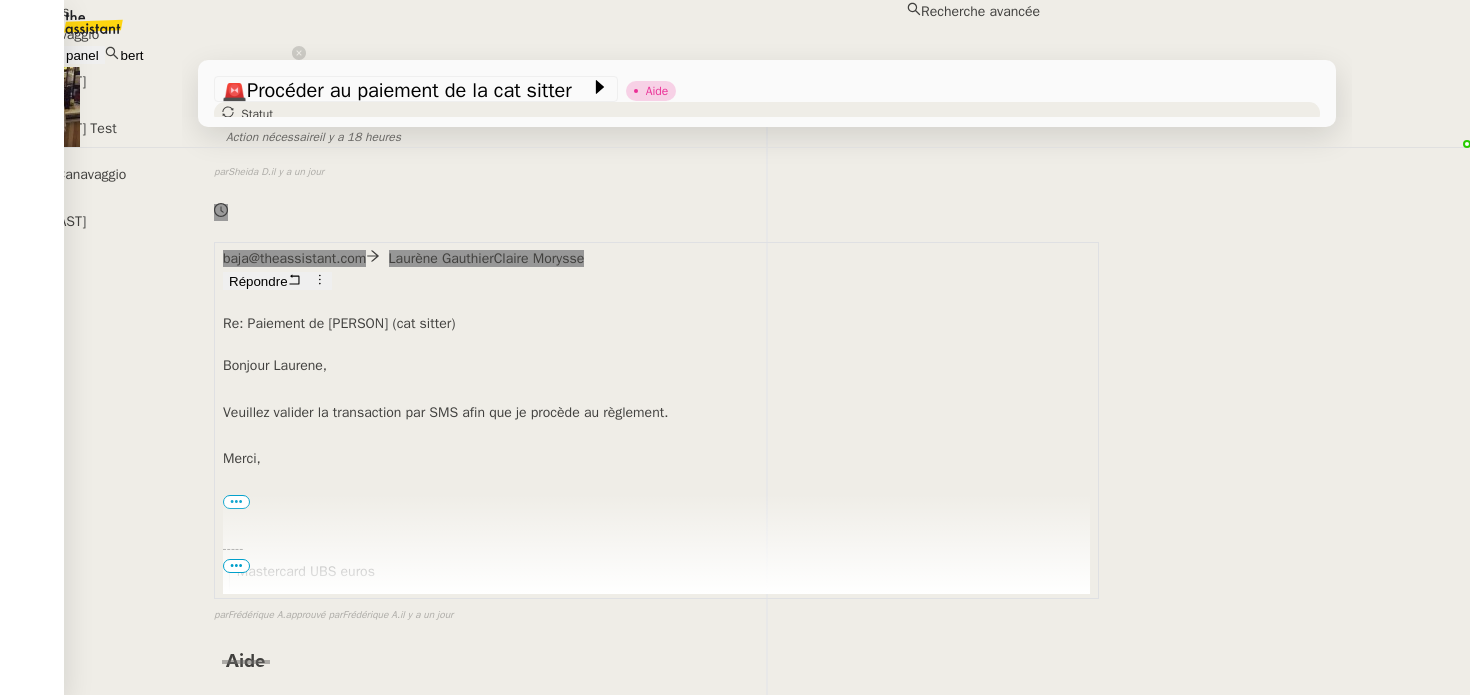 click on "Bert Canavaggio" at bounding box center (520, 34) 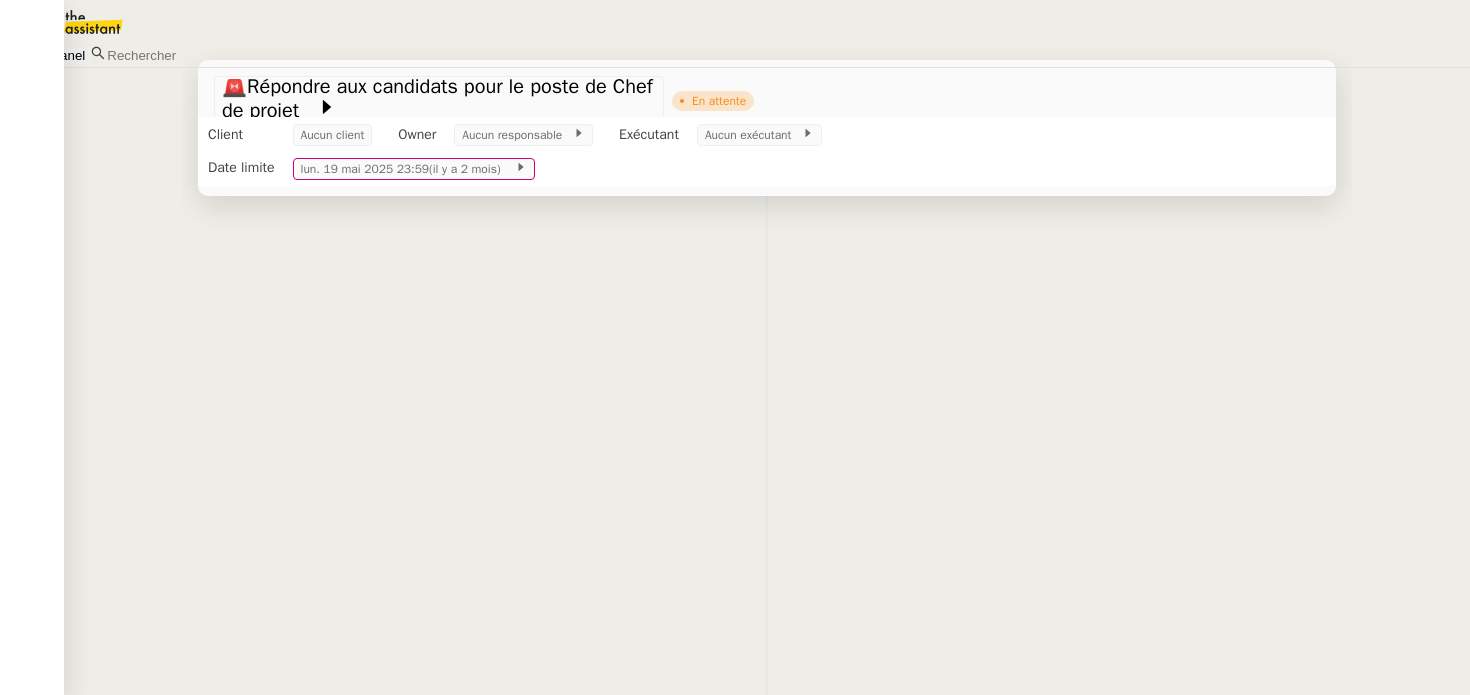 scroll, scrollTop: 0, scrollLeft: 0, axis: both 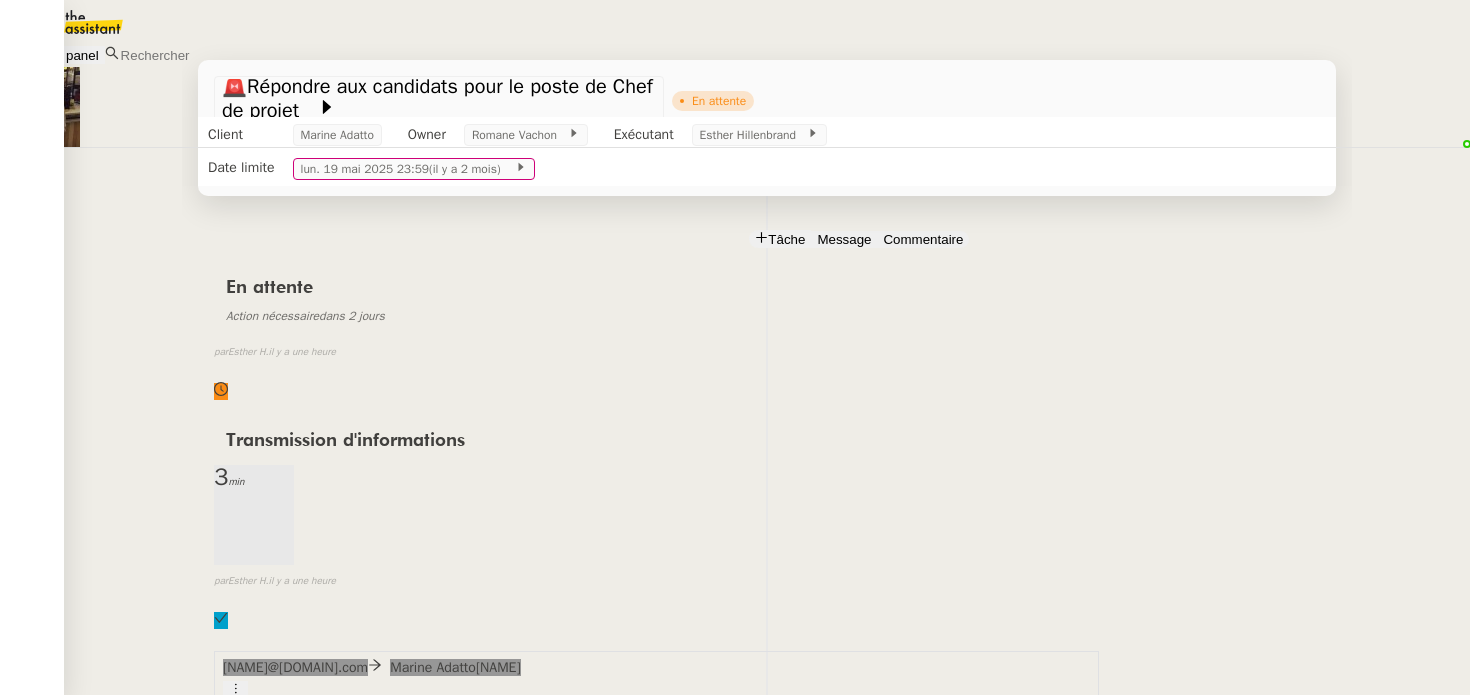 click on "Tâche Message Commentaire Veuillez patienter une erreur s'est produite 👌👌👌 message envoyé ✌️✌️✌️ Veuillez d'abord attribuer un client Une erreur s'est produite, veuillez réessayer En attente Action nécessaire  dans [DAYS]  false par   [FIRST] [LAST]   il y a une heure 👌👌👌 message envoyé ✌️✌️✌️ une erreur s'est produite 👌👌👌 message envoyé ✌️✌️✌️ Votre message va être revu ✌️✌️✌️ une erreur s'est produite La taille des fichiers doit être de 10Mb au maximum.  Transmission d'informations     [MIN] min false par   [FIRST] [LAST]   il y a une heure 👌👌👌 message envoyé ✌️✌️✌️ une erreur s'est produite 👌👌👌 message envoyé ✌️✌️✌️ Votre message va être revu ✌️✌️✌️ une erreur s'est produite La taille des fichiers doit être de 10Mb au maximum.  [NAME]@[DOMAIN].com      [NAME] [LAST]   [NAME]  Validation RNCP.
Bonjour [NAME], Bonjour [NAME], Merci. ••• Erreur false" at bounding box center (767, 4681) 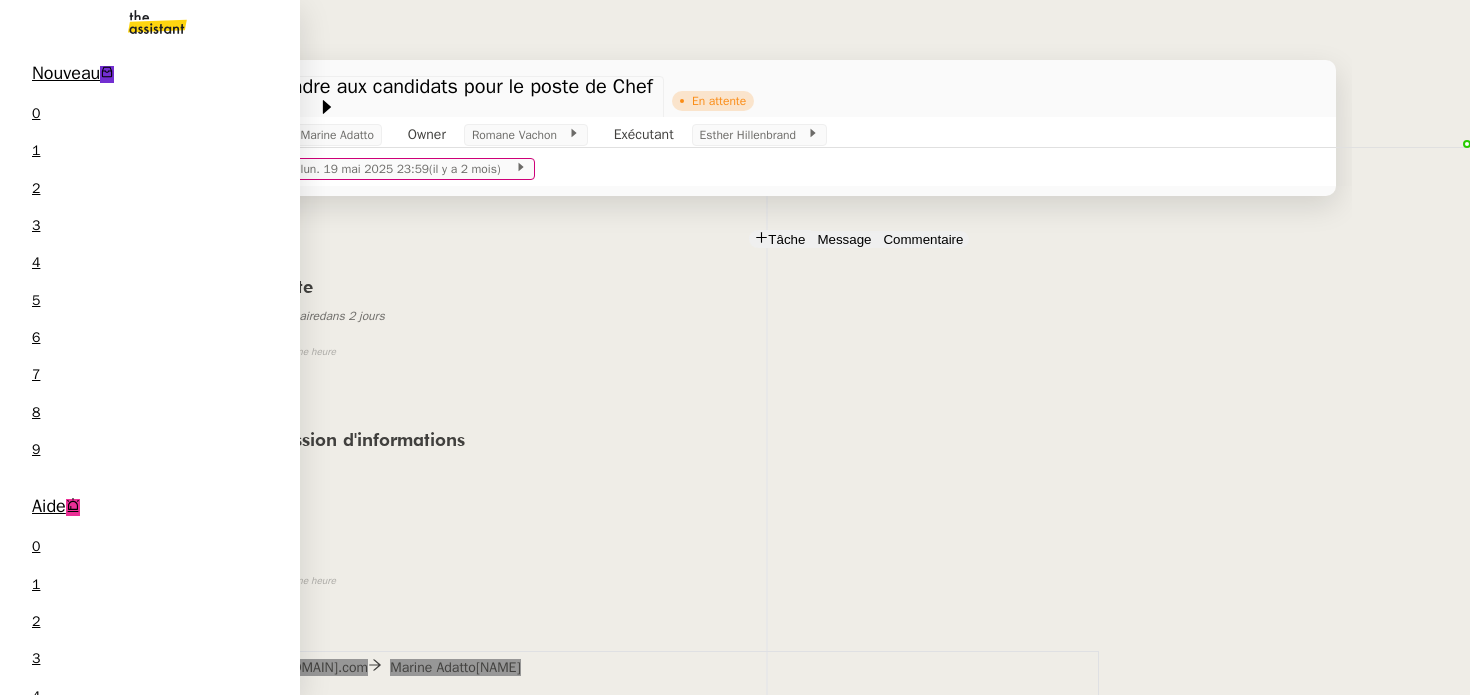 click on "Nouveau" at bounding box center [66, 73] 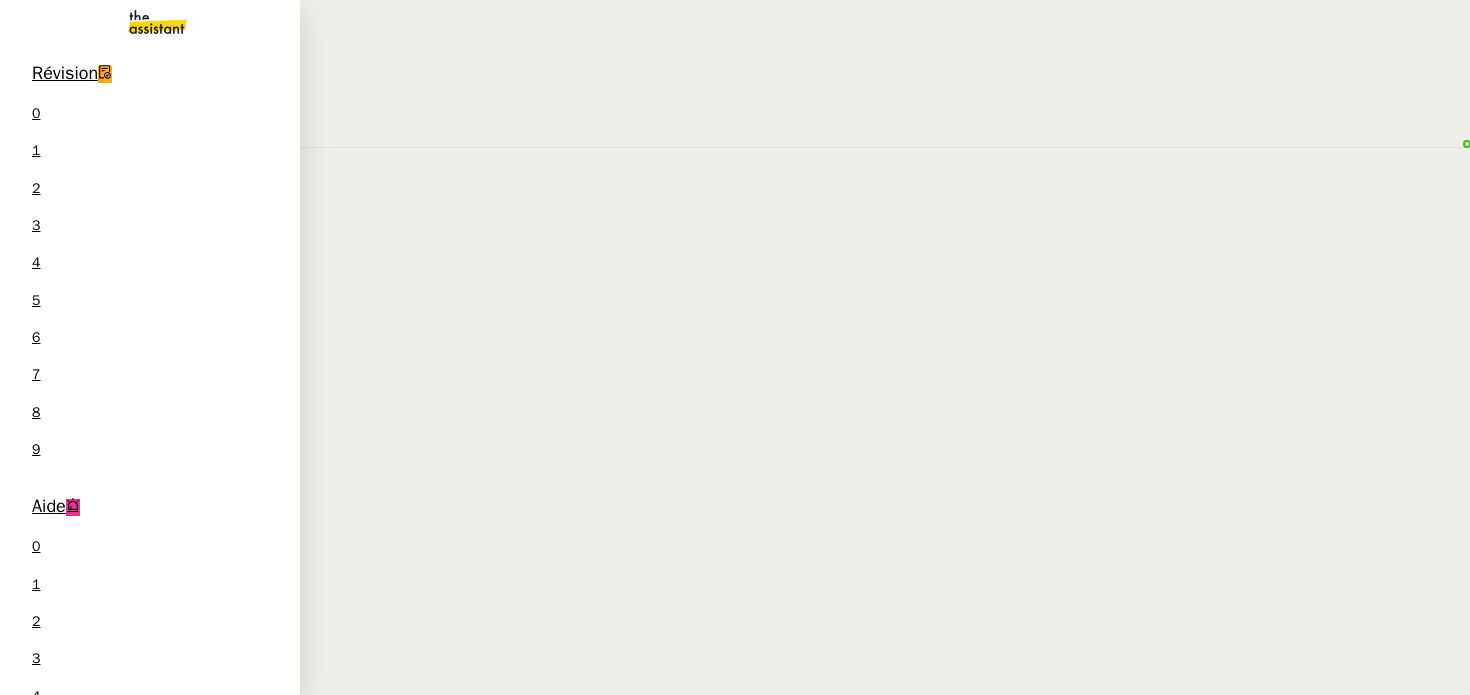 click on "HASPARREN" at bounding box center (77, 1046) 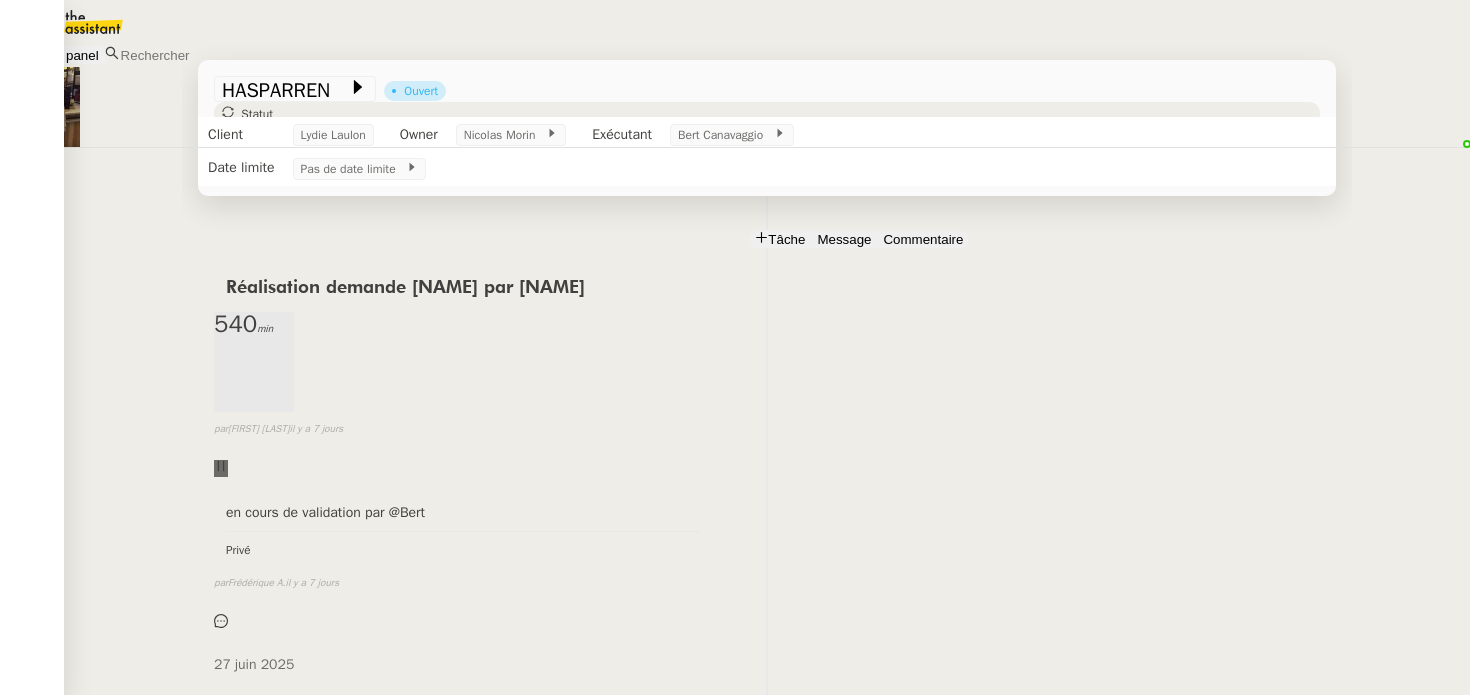 click on "Réalisation demande Lydie par Nicolas     540 min false par   Nicolas M.   il y a 7 jours" at bounding box center [767, 370] 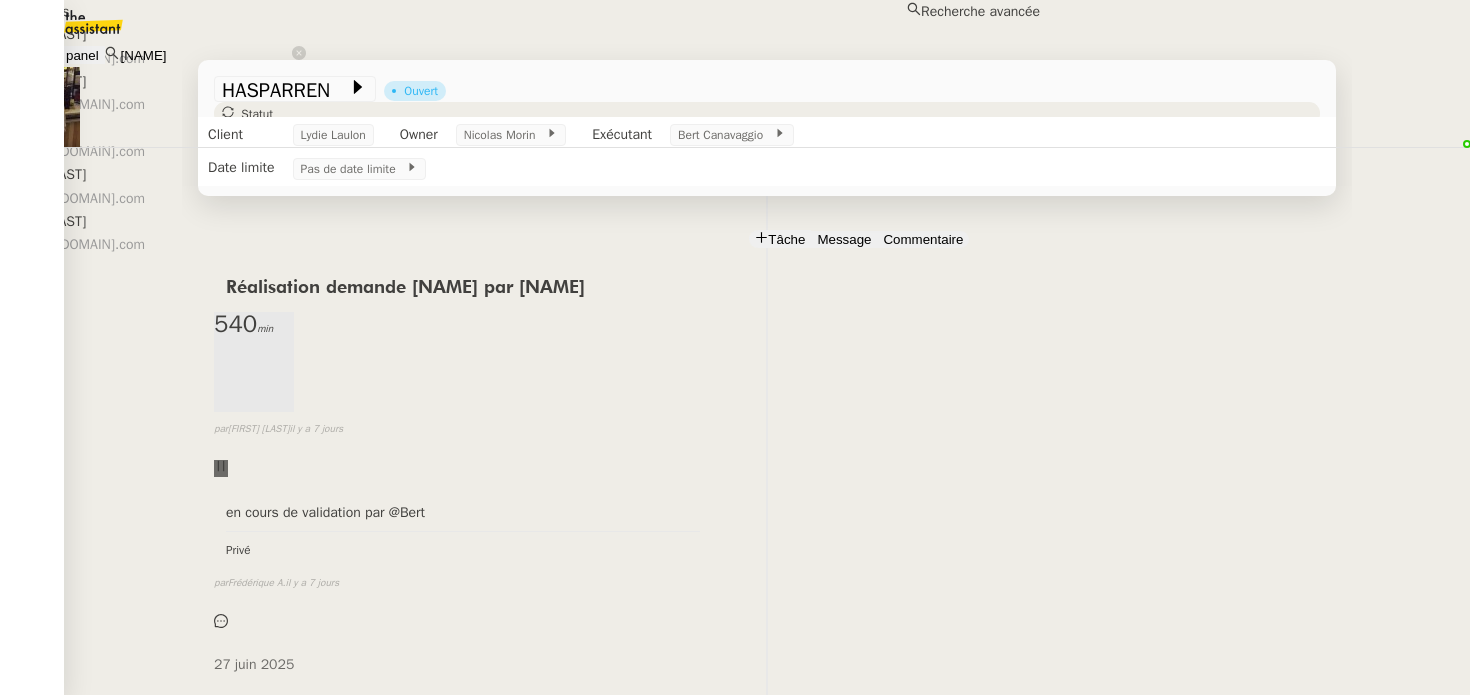 click on "Léa Jonville" at bounding box center (520, 128) 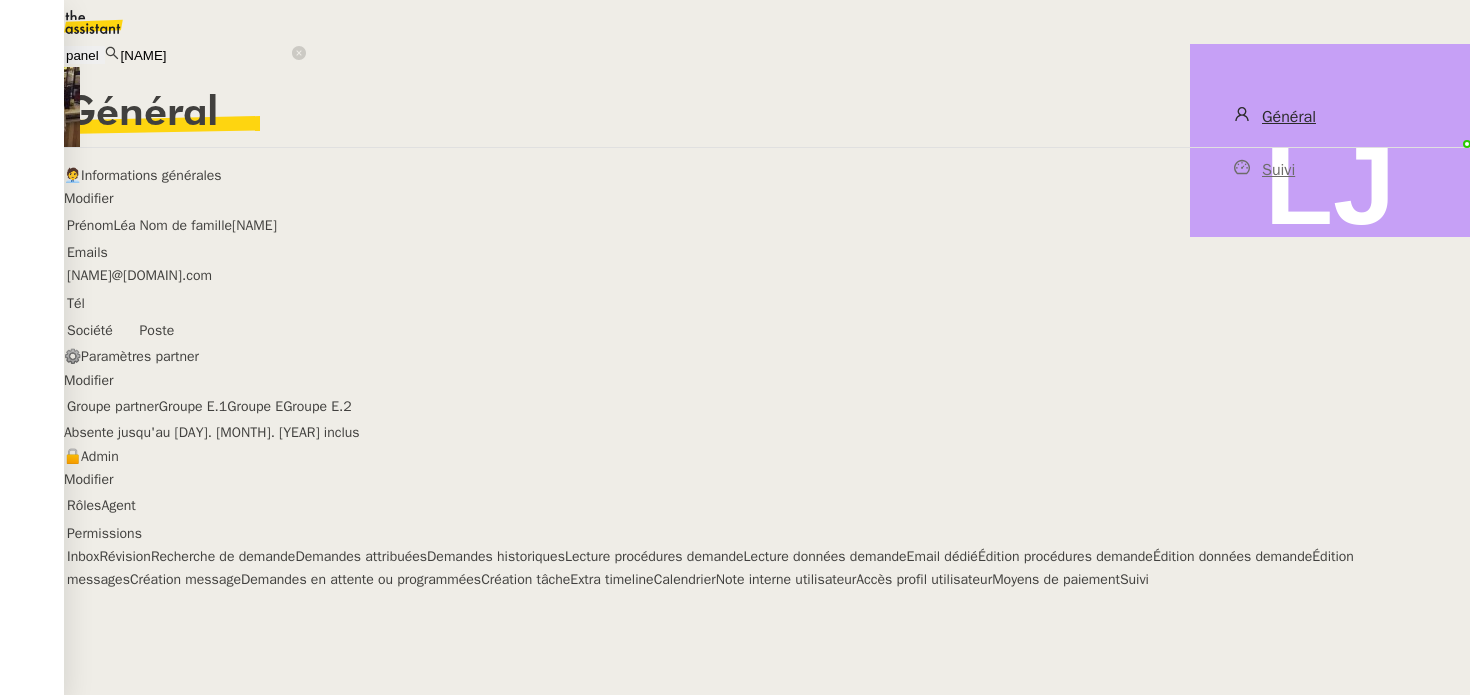 click on "léa" at bounding box center [205, 55] 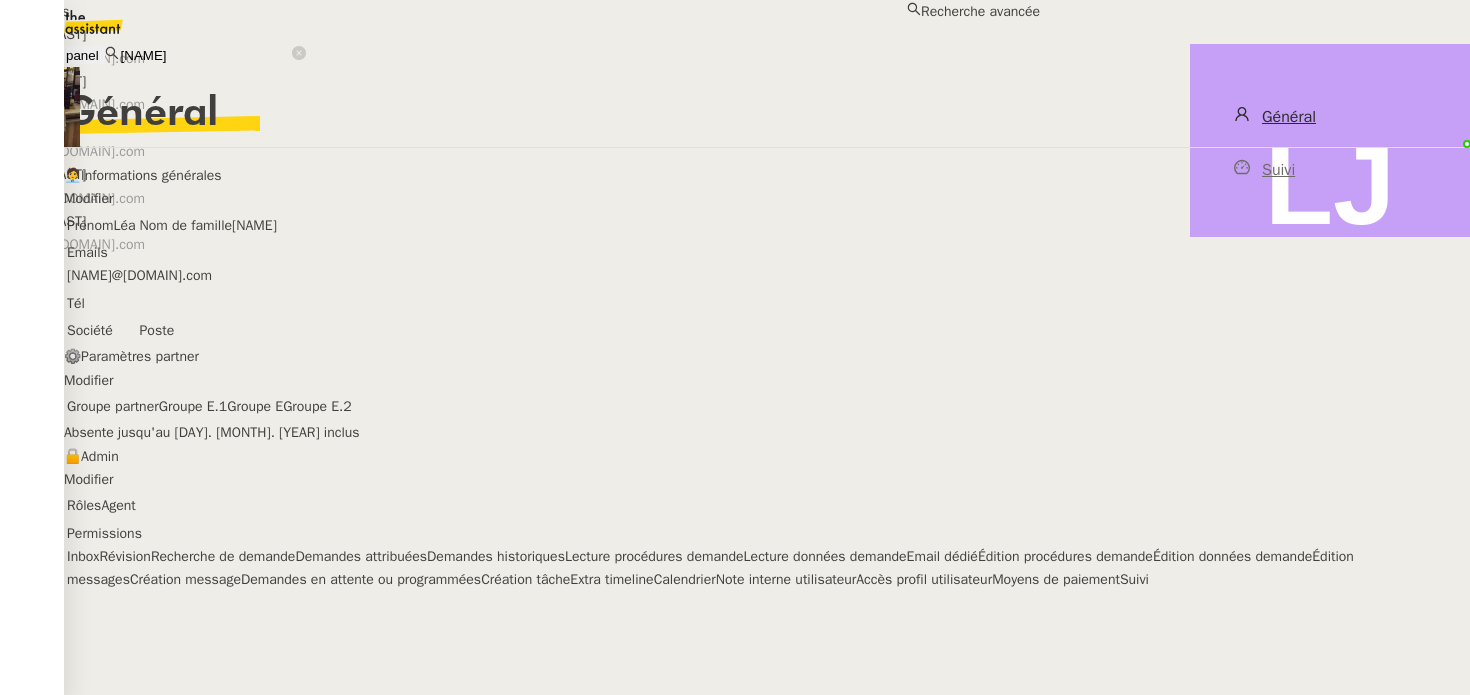 click on "léa" at bounding box center [205, 55] 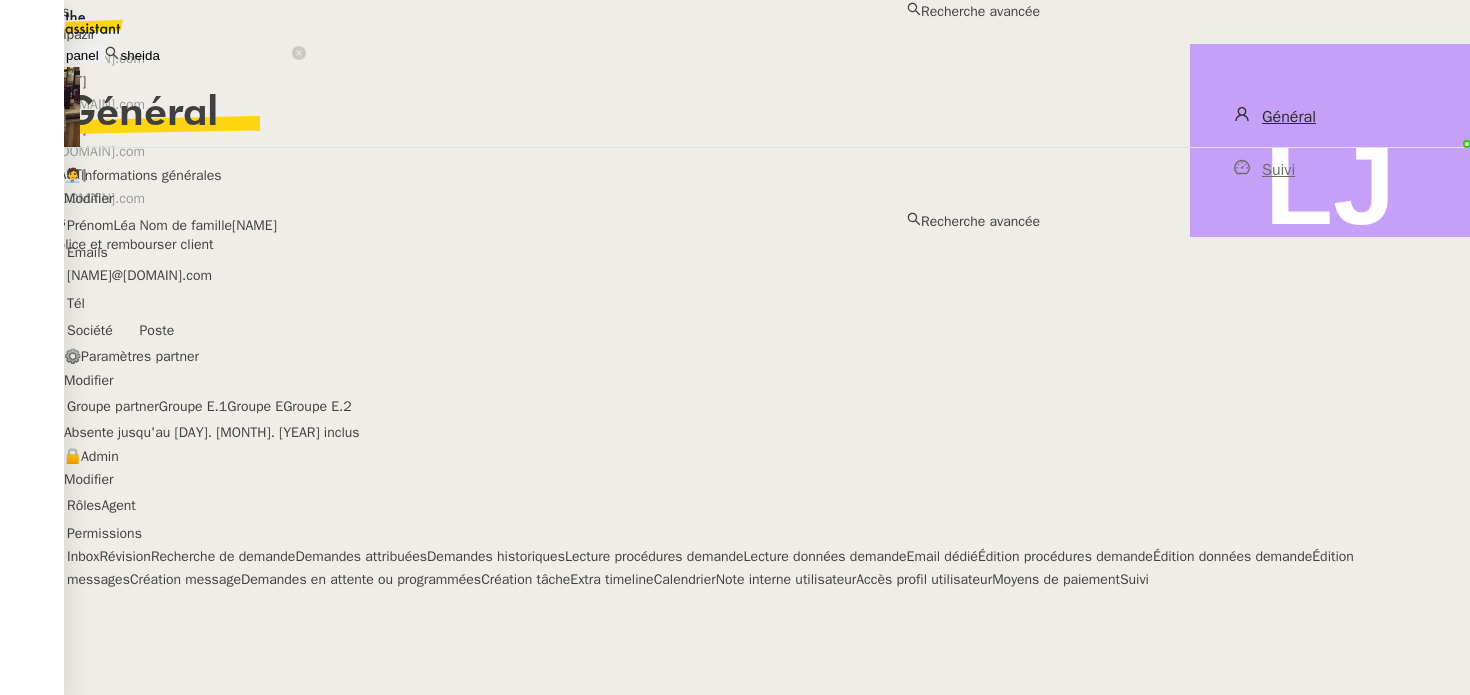 click on "Sheida Delpazir" at bounding box center (520, 34) 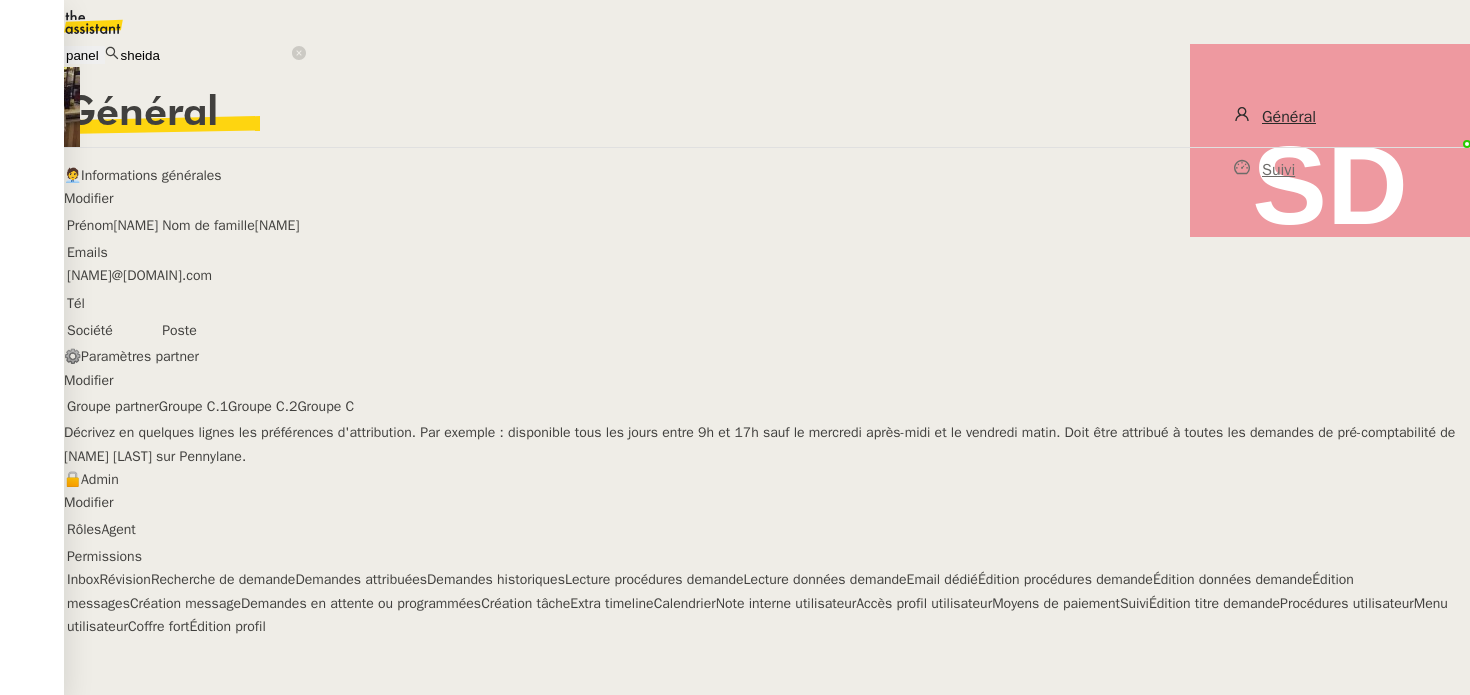scroll, scrollTop: 28, scrollLeft: 0, axis: vertical 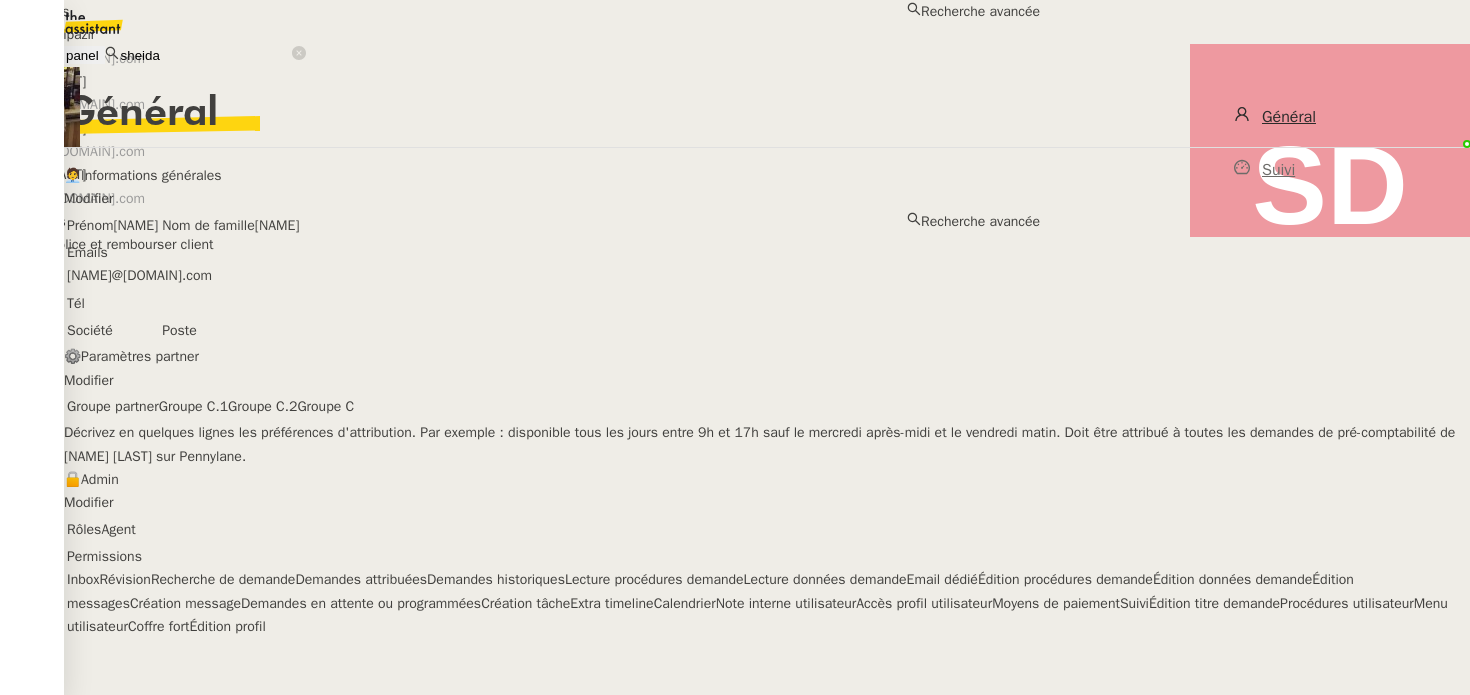 click on "sheida" at bounding box center (205, 55) 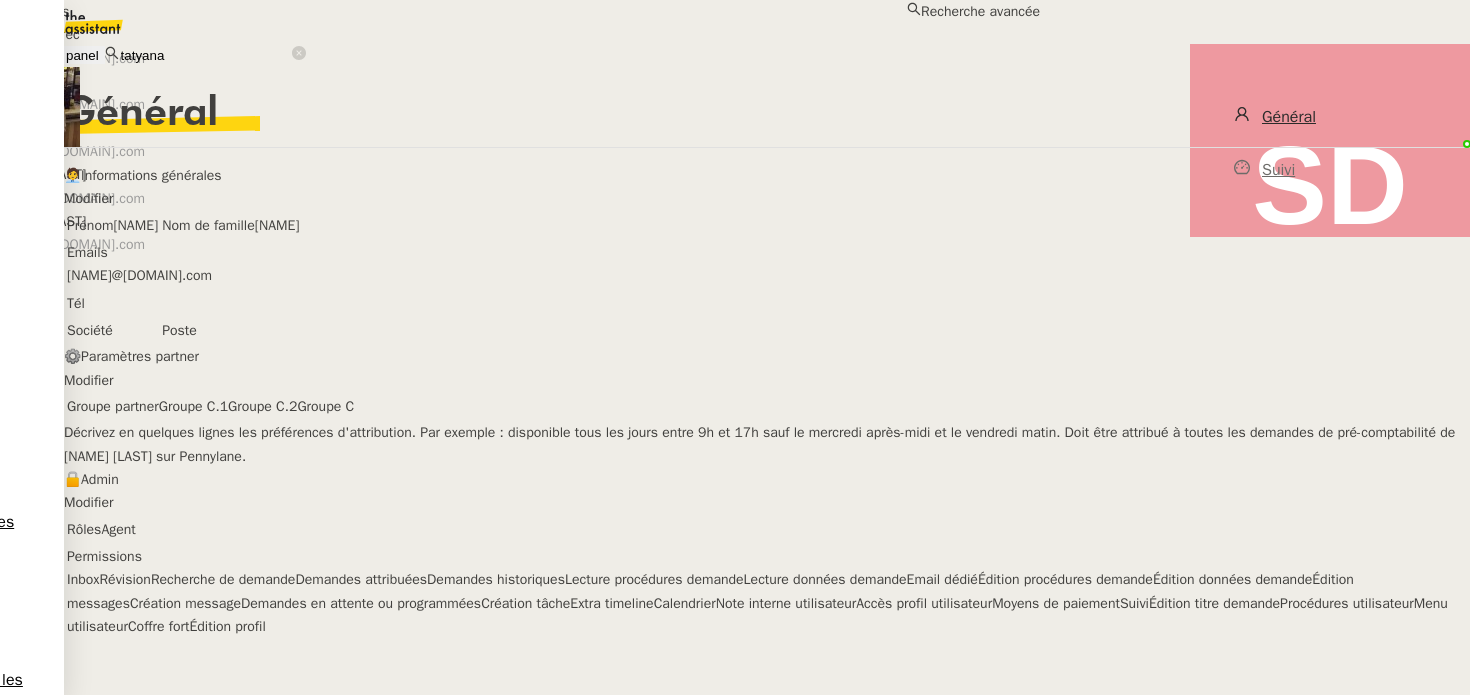 click on "Tatyana Orec" at bounding box center [520, 34] 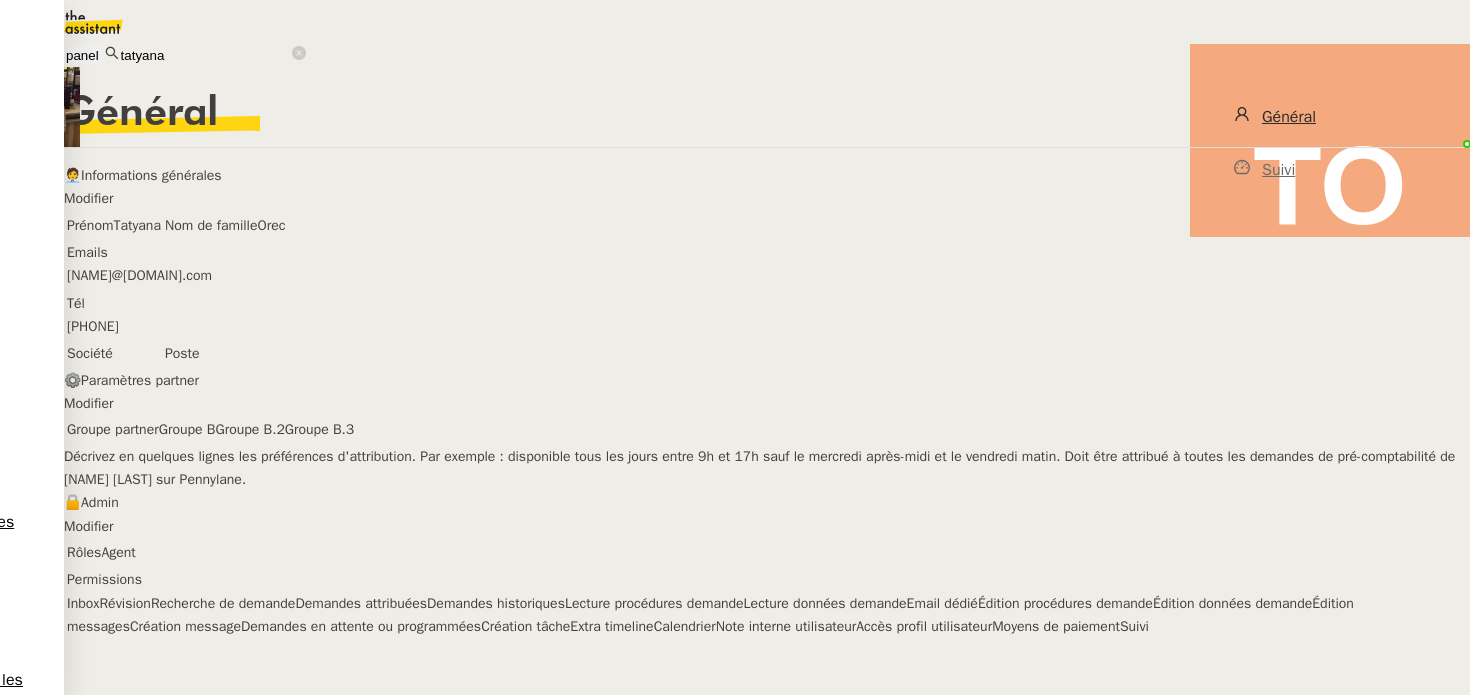 scroll, scrollTop: 0, scrollLeft: 0, axis: both 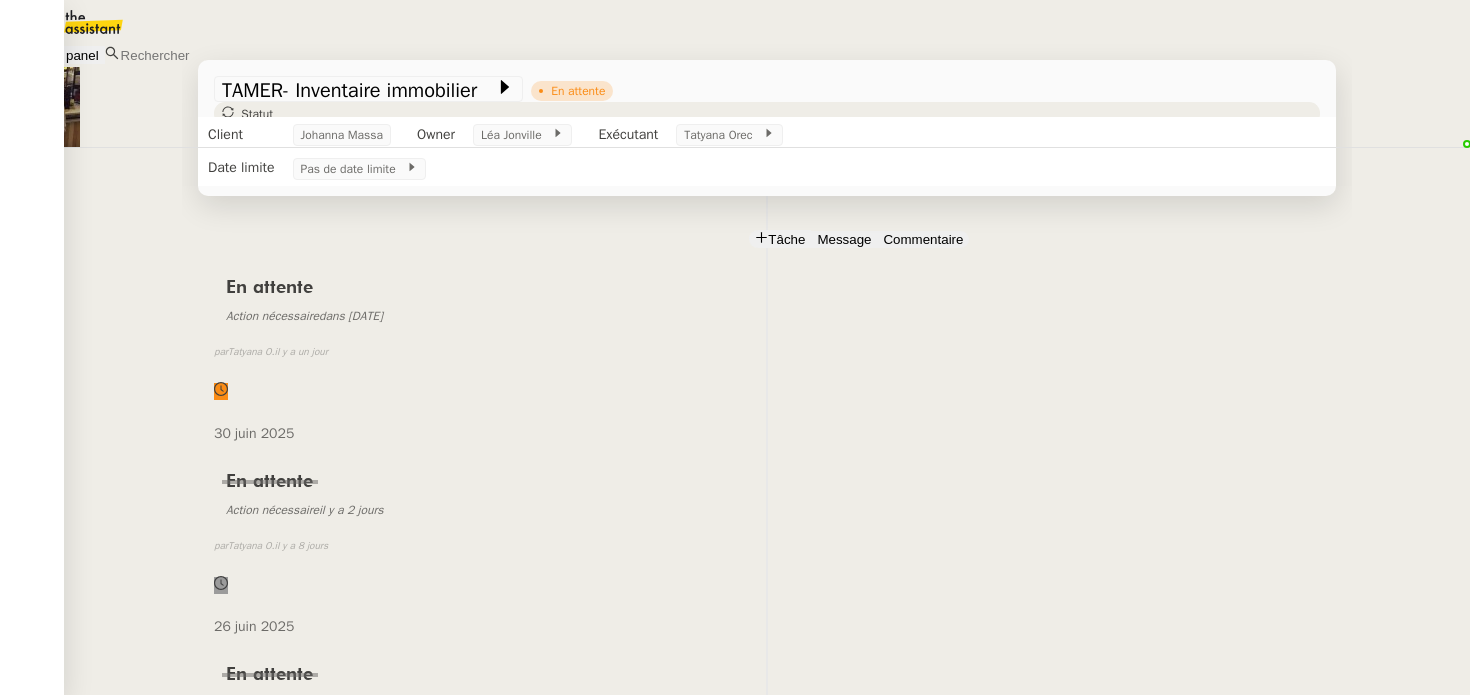 click on "Johanna Massa" at bounding box center [112, 2112] 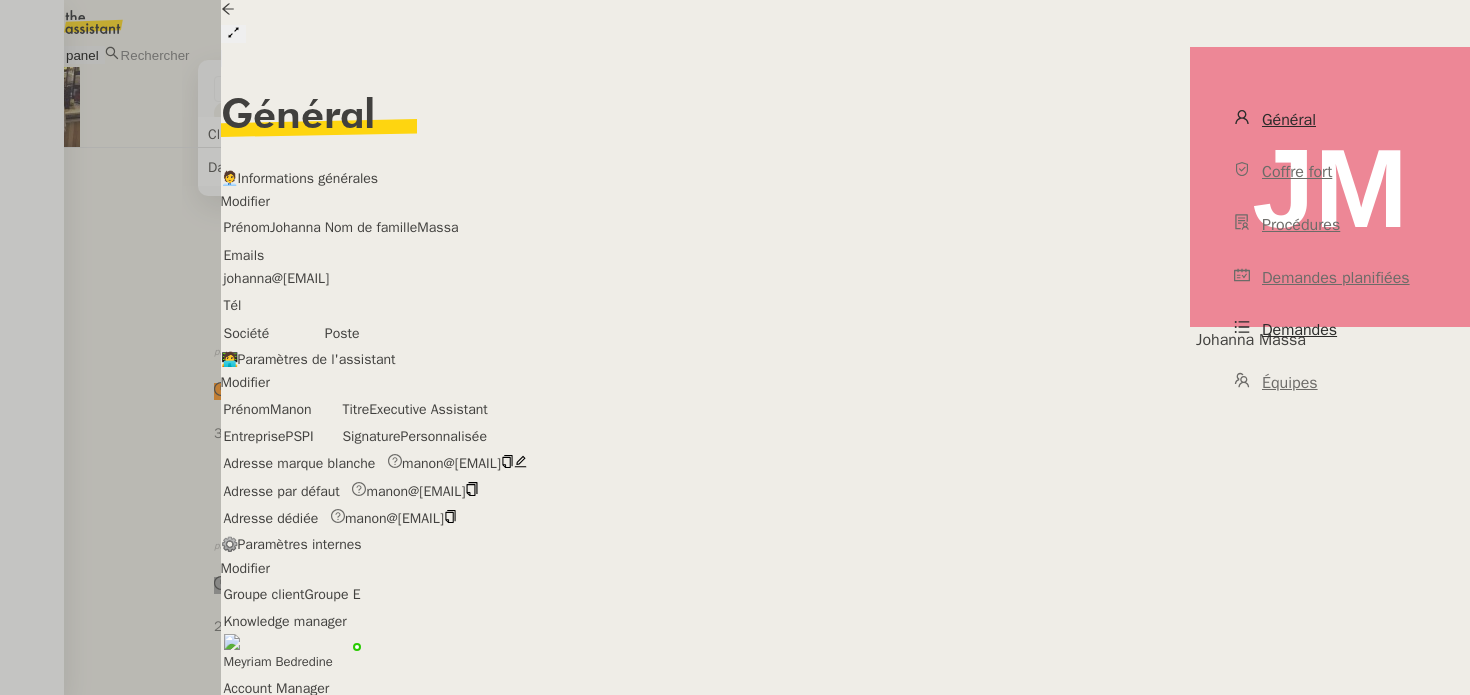 click on "Demandes" at bounding box center [1330, 330] 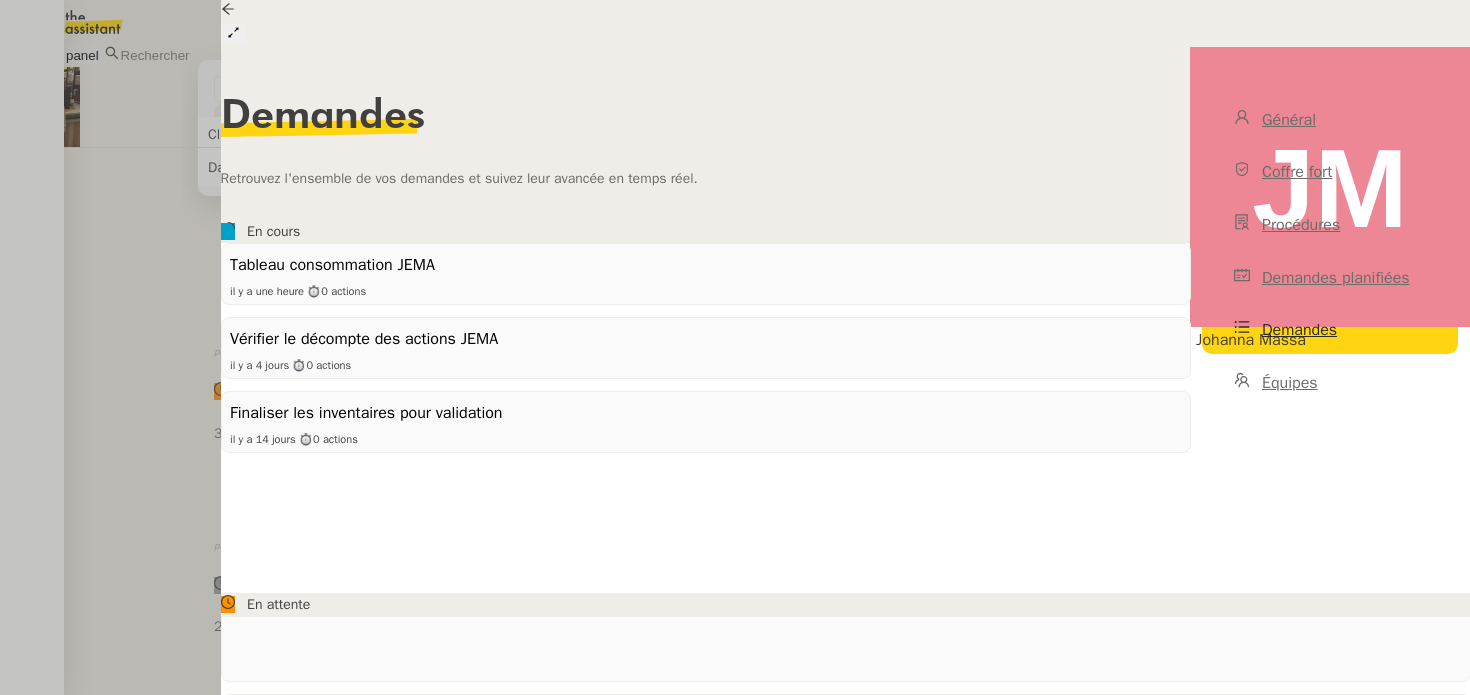 scroll, scrollTop: 1352, scrollLeft: 0, axis: vertical 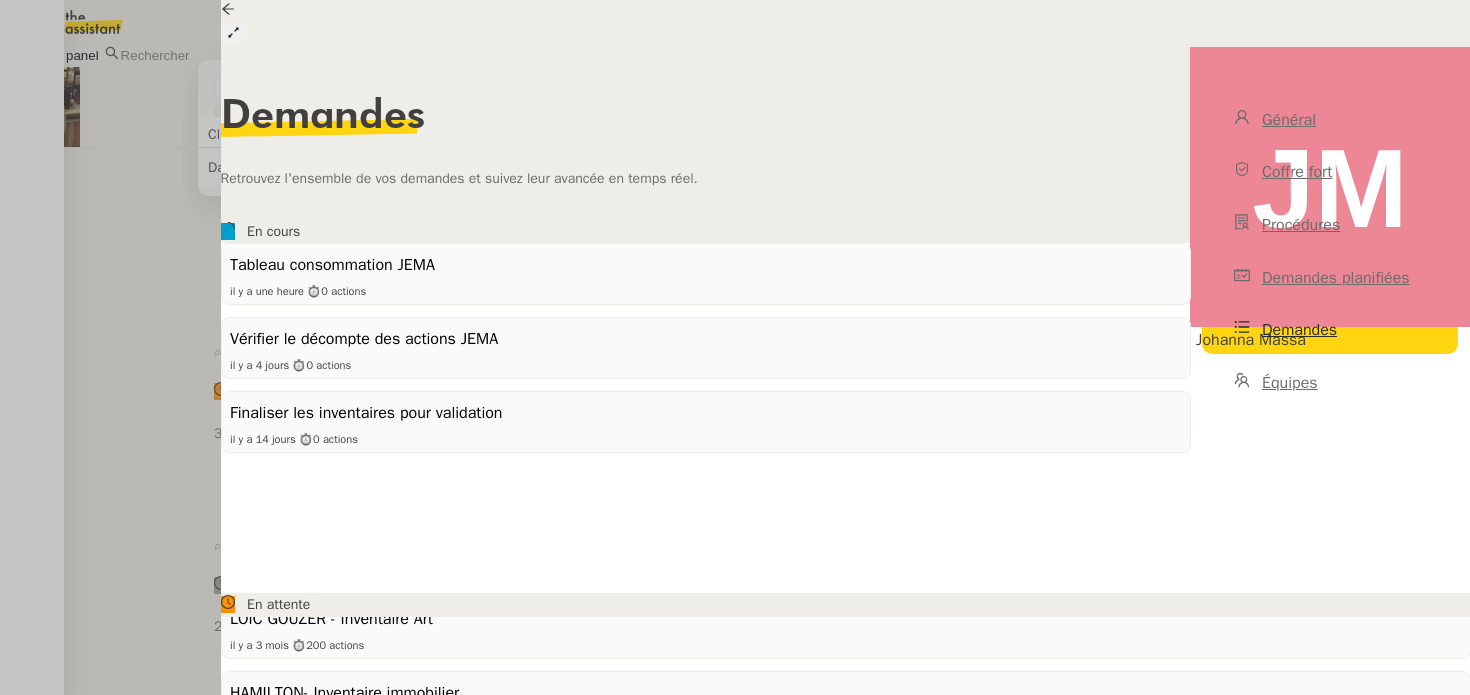 click at bounding box center (735, 347) 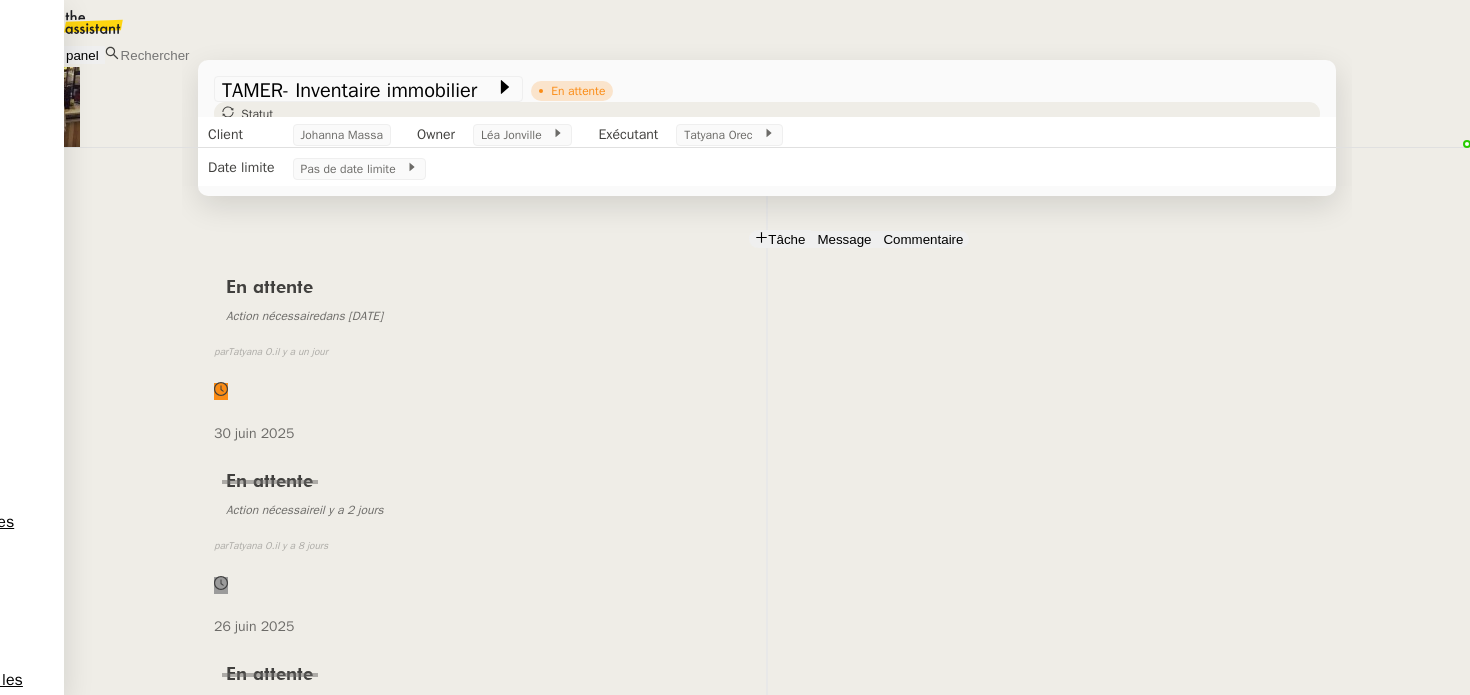 click on "30 juin 2025" at bounding box center [254, 433] 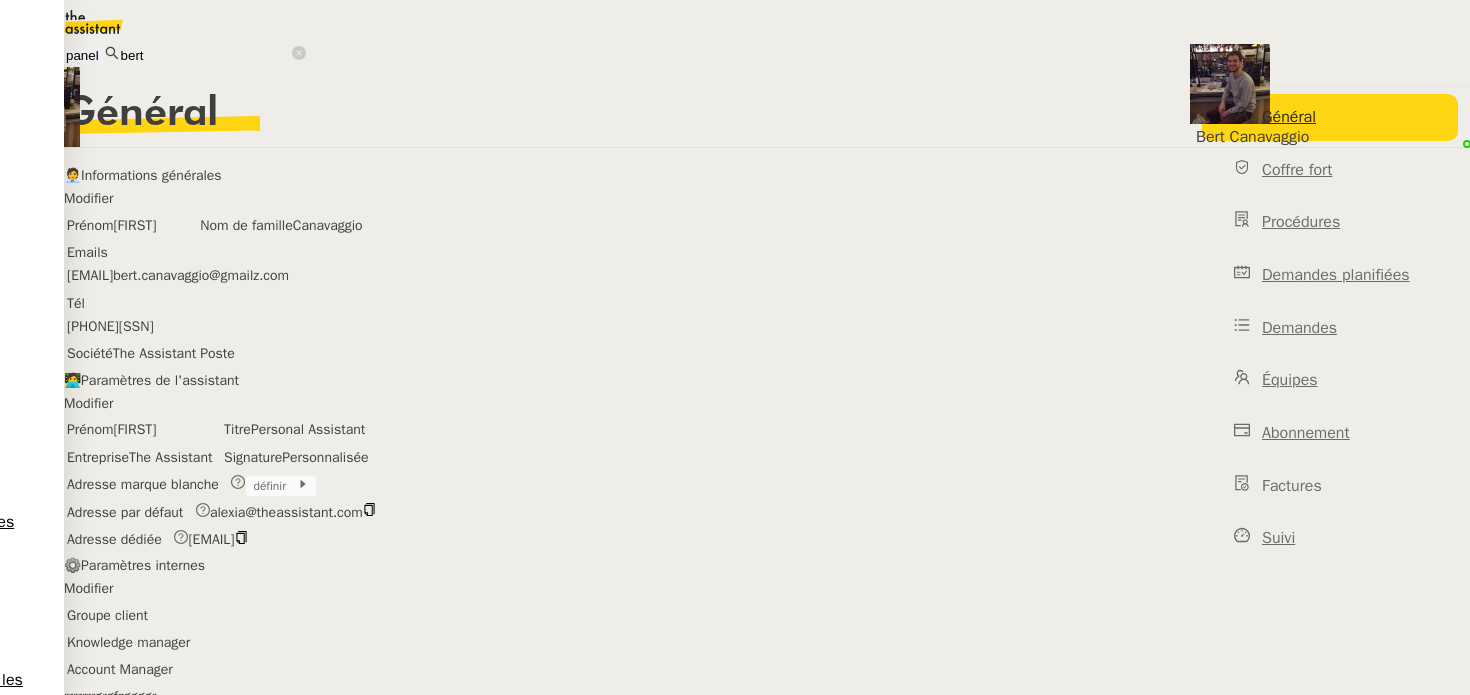 scroll, scrollTop: 0, scrollLeft: 0, axis: both 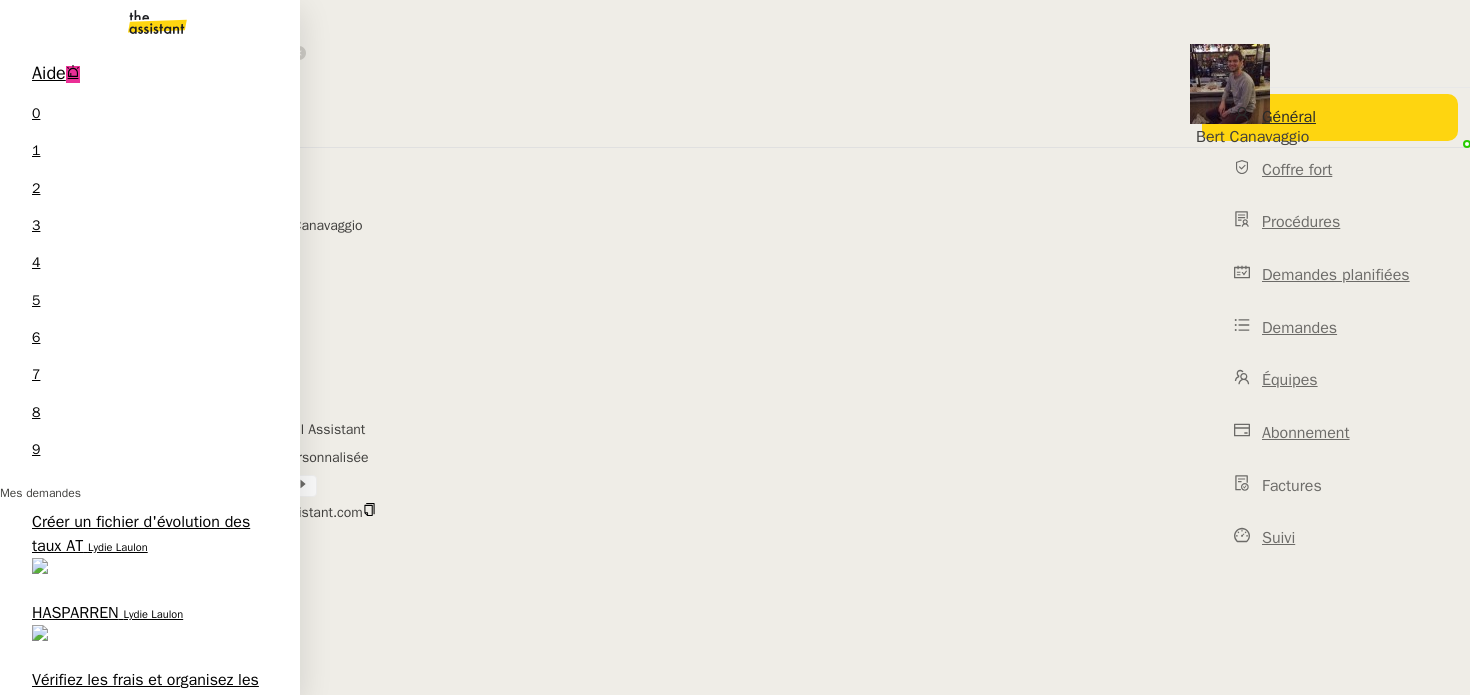 click at bounding box center (141, 22) 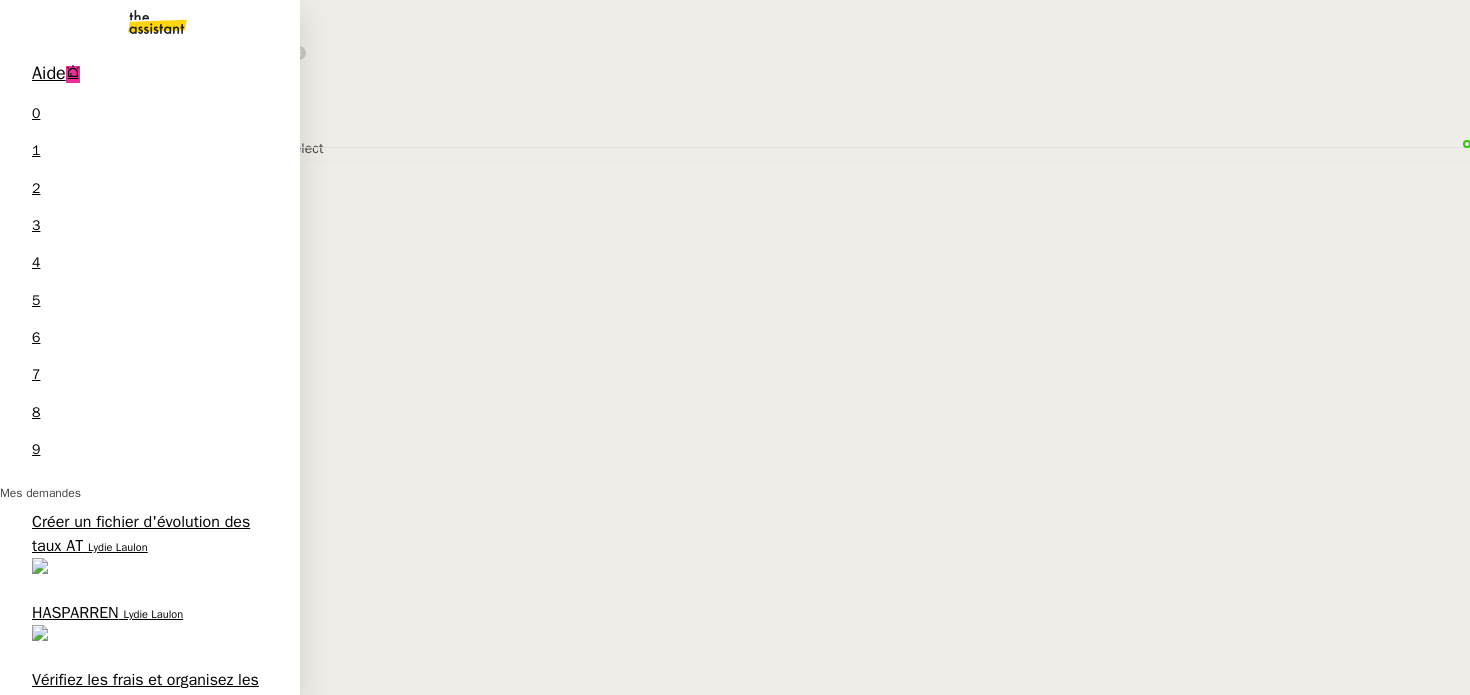 click on "Dossier CSV" at bounding box center (75, 838) 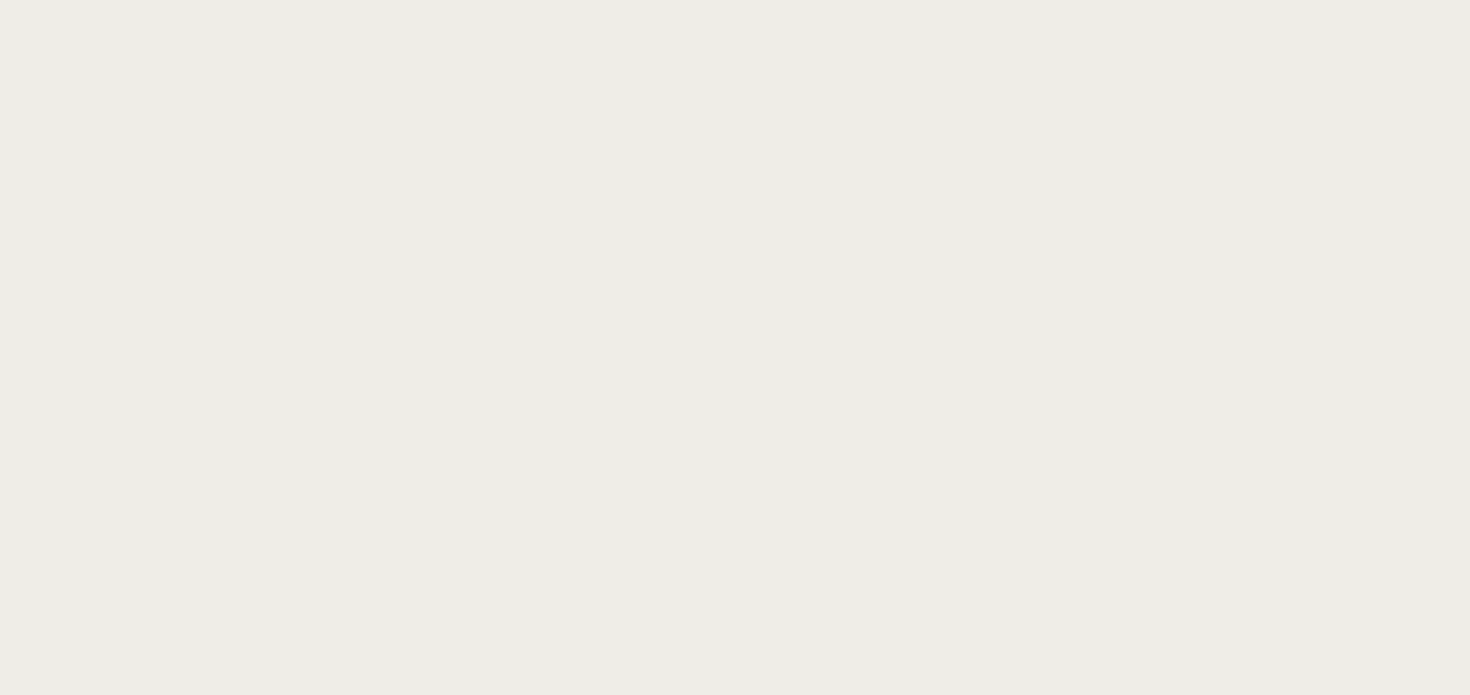 scroll, scrollTop: 0, scrollLeft: 0, axis: both 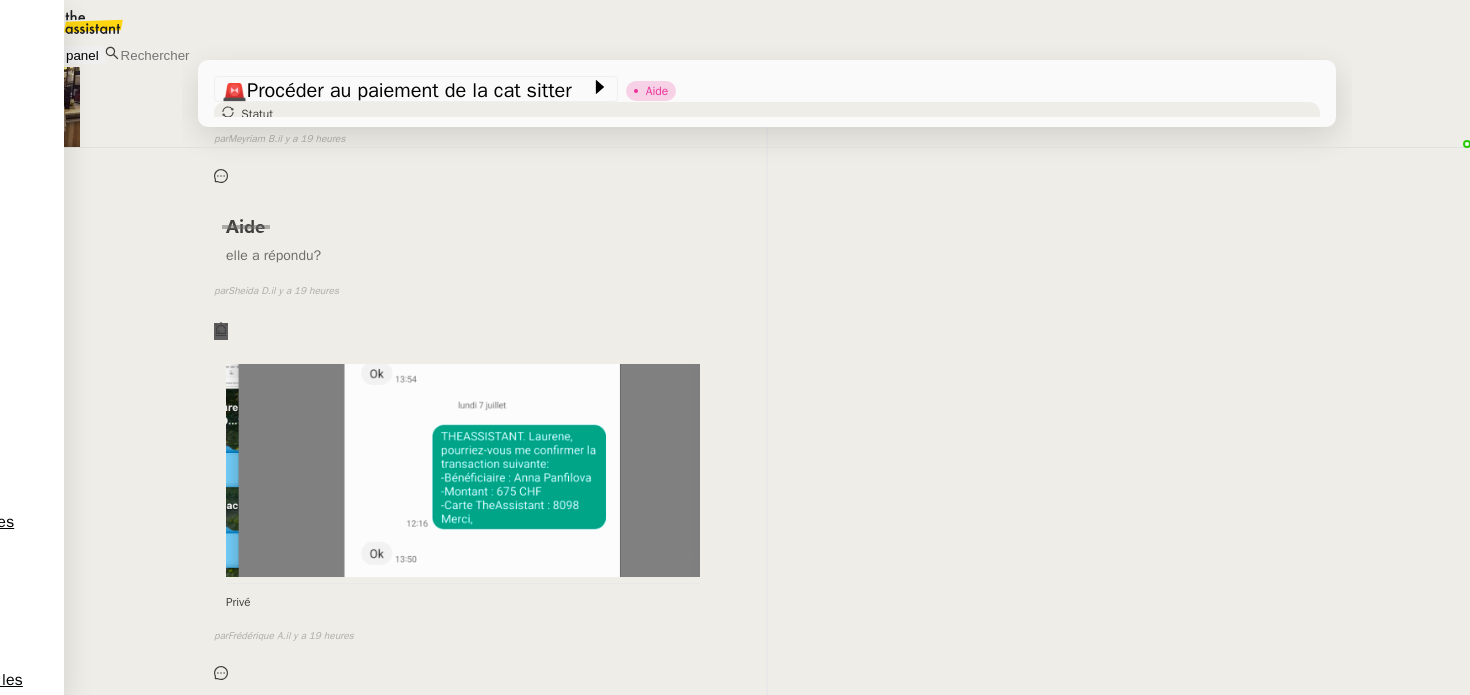 click at bounding box center [225, 158] 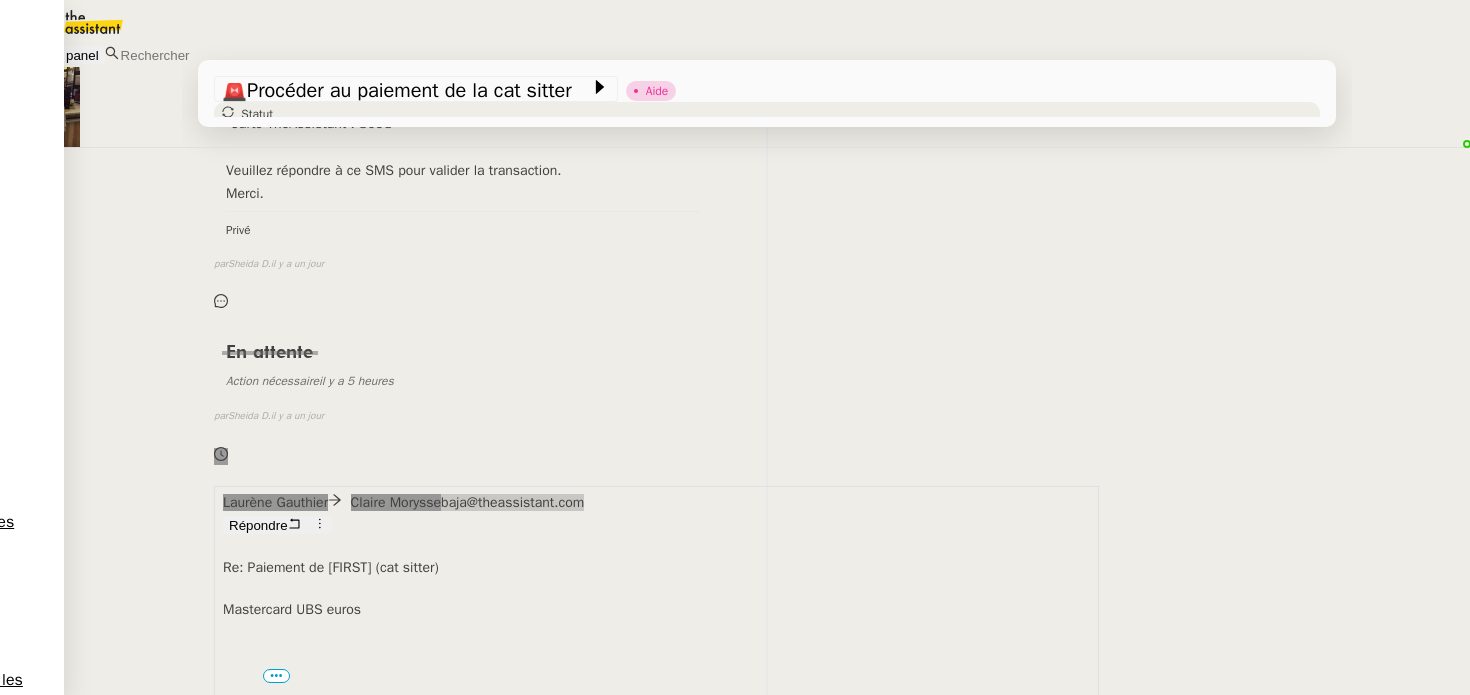 scroll, scrollTop: 2591, scrollLeft: 0, axis: vertical 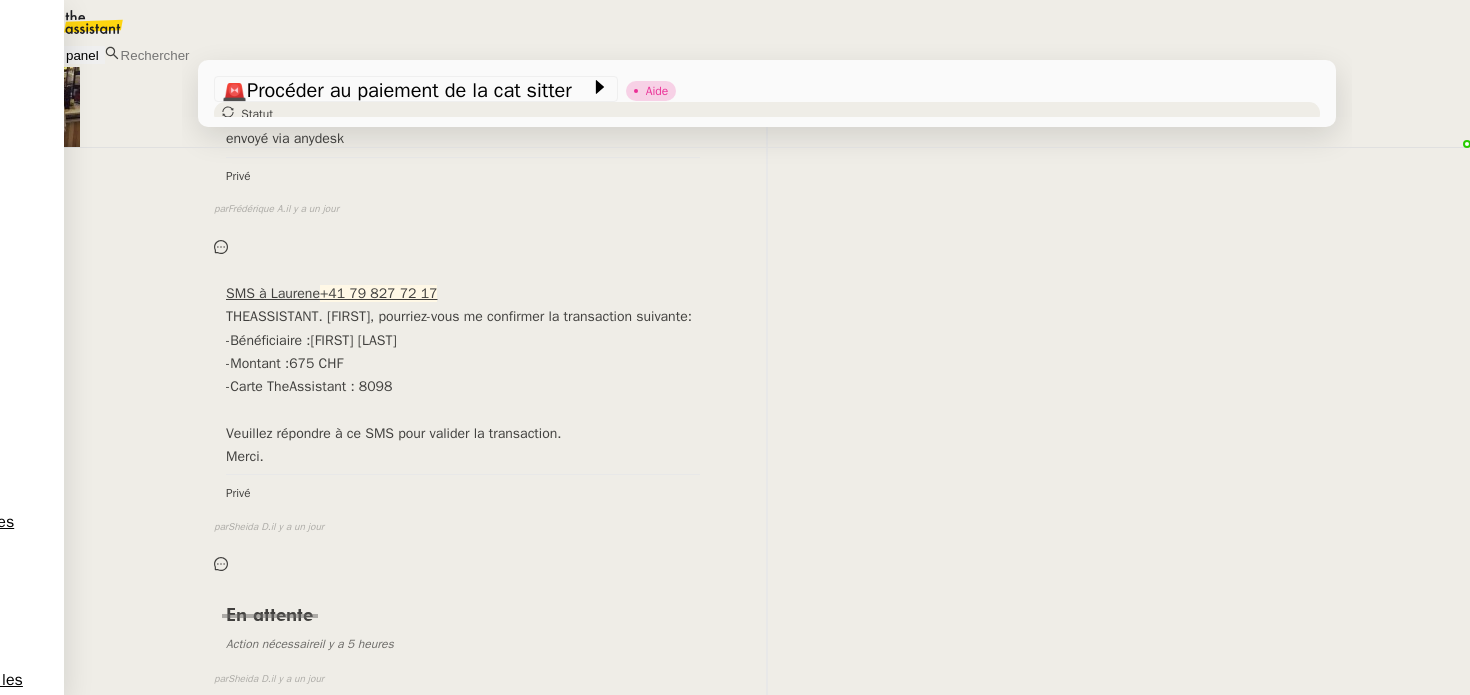 click on "Laurène Gauthier" at bounding box center (116, 2112) 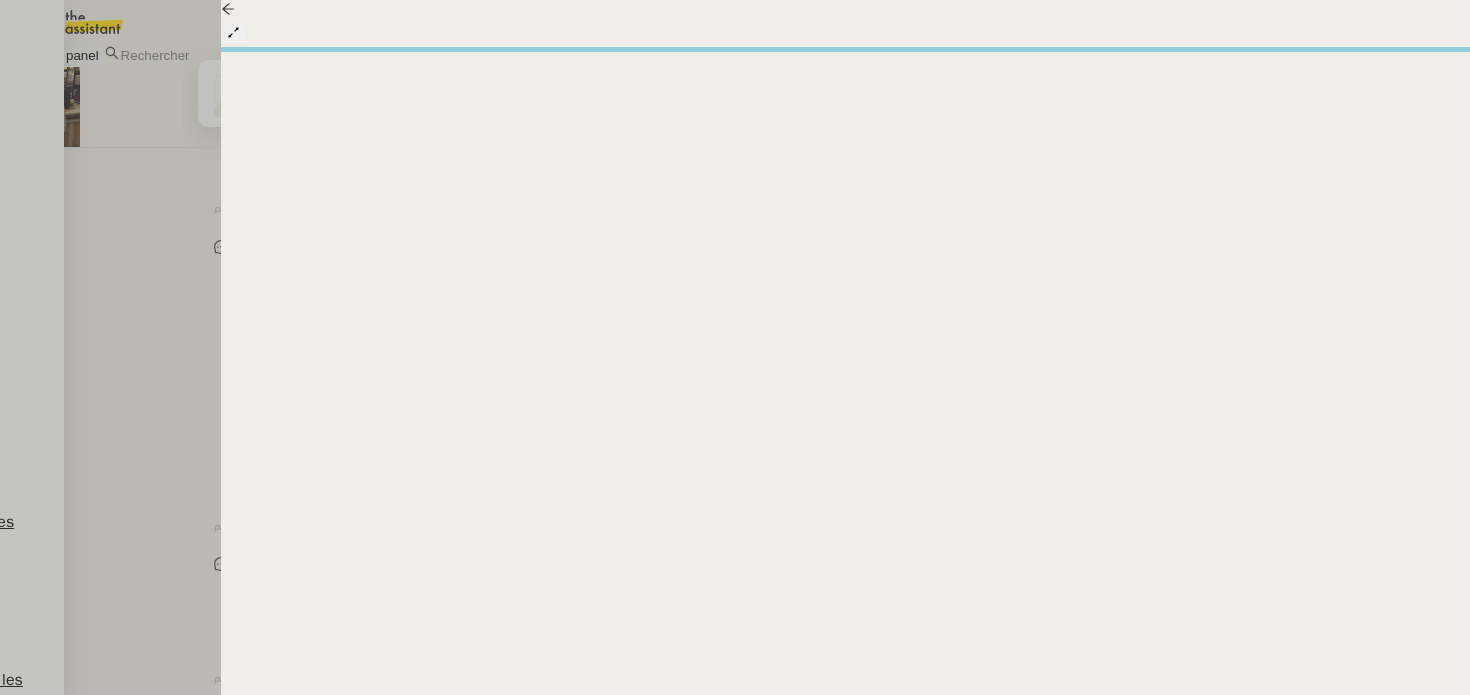 click at bounding box center (735, 347) 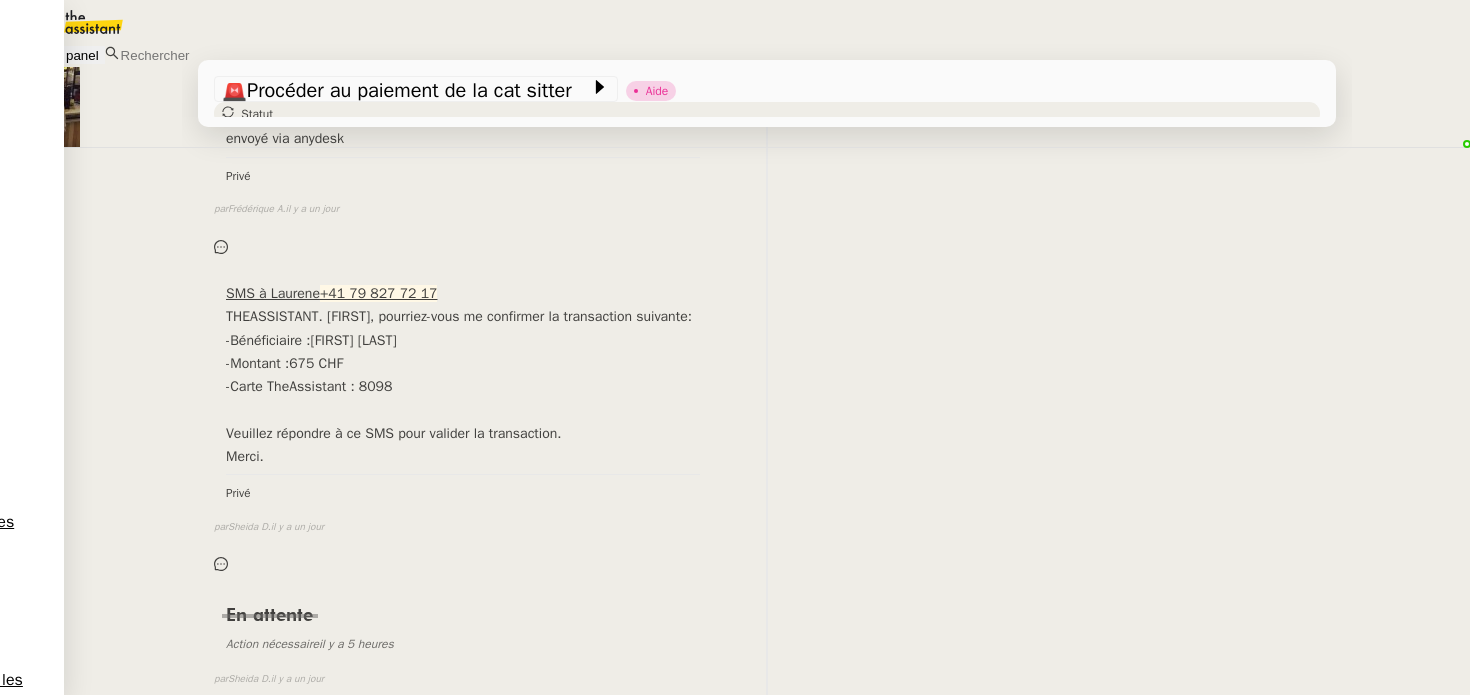 click on "Laurène Gauthier" at bounding box center (116, 2112) 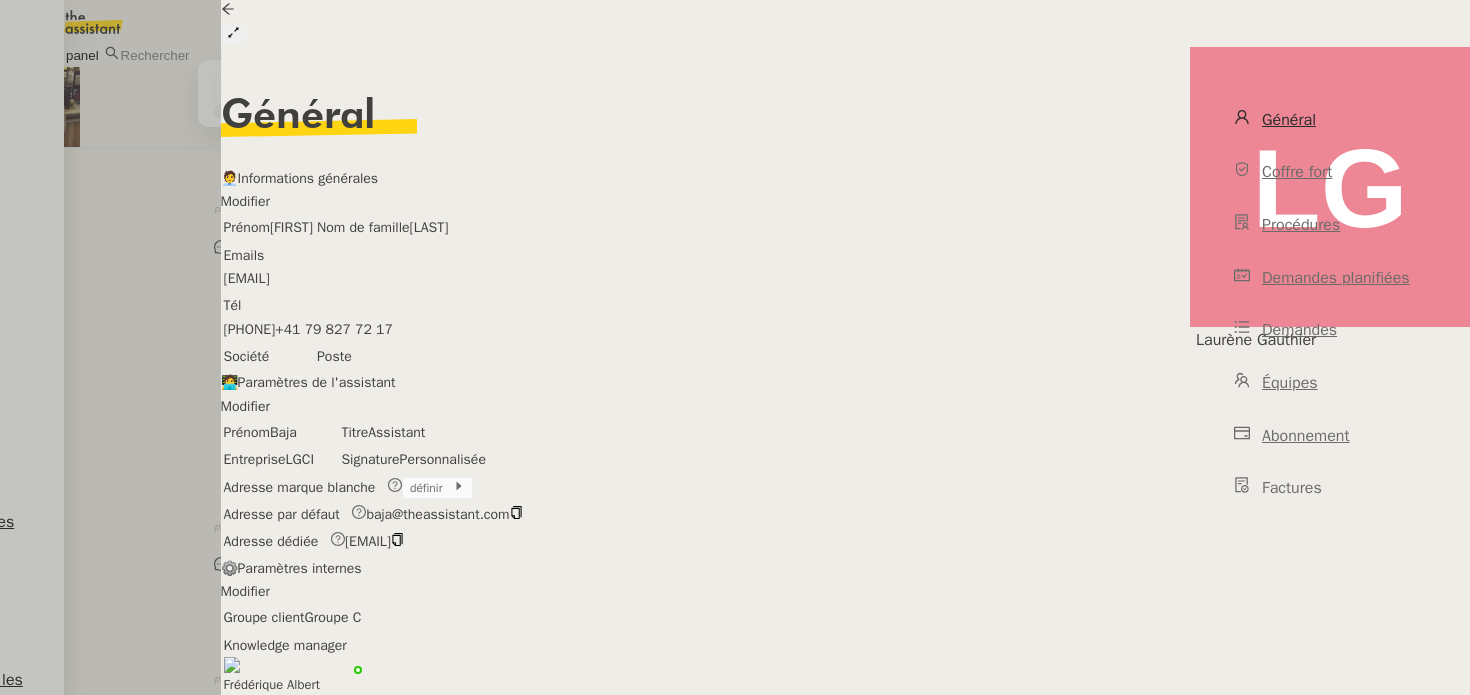 scroll, scrollTop: 516, scrollLeft: 0, axis: vertical 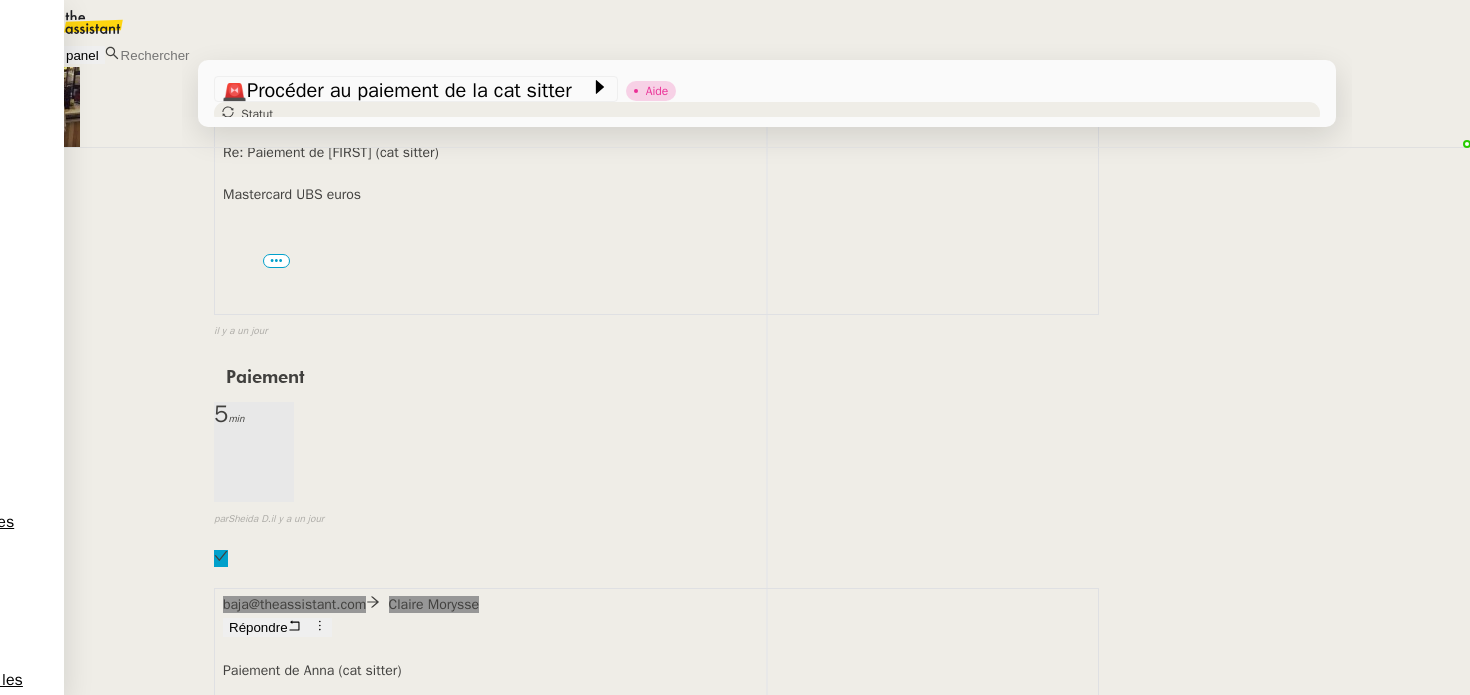 click on "Laurène Gauthier" at bounding box center (116, 2112) 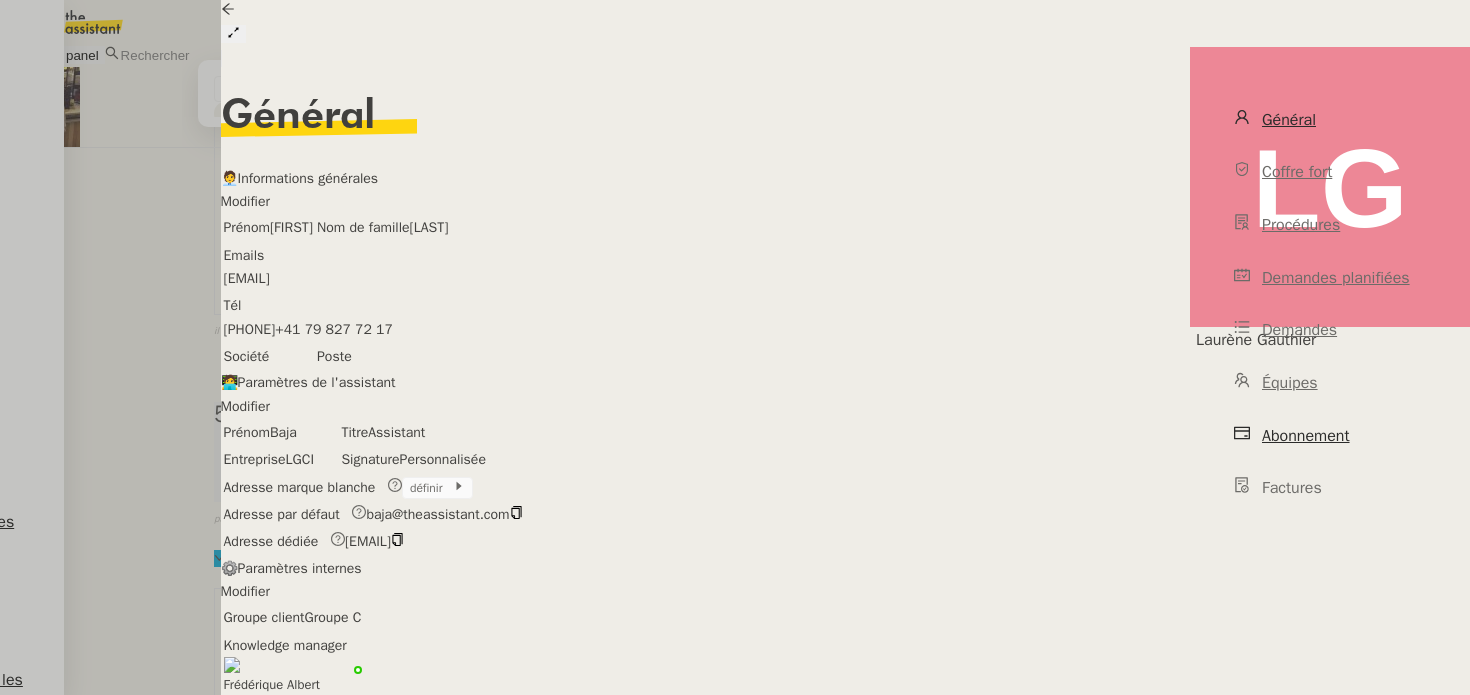 click on "Abonnement" at bounding box center (1330, 436) 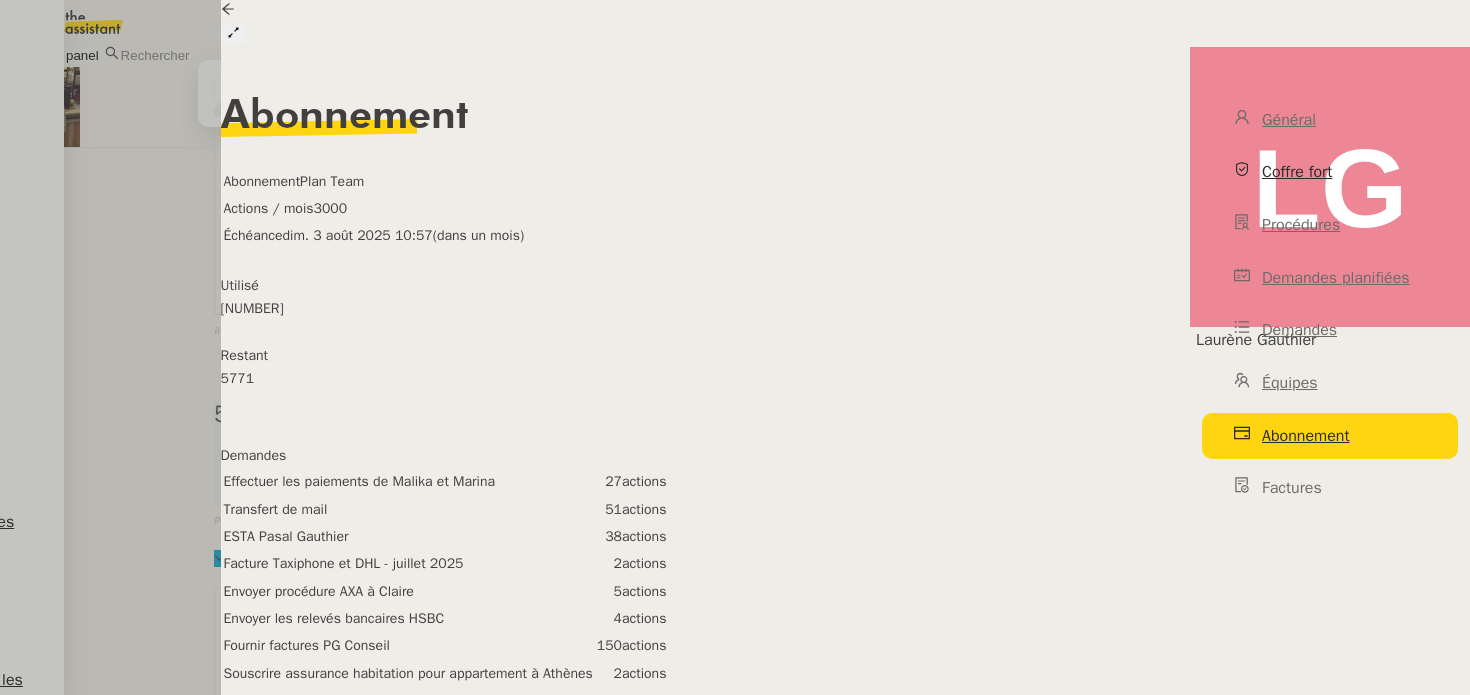 click on "Coffre fort" at bounding box center [1297, 172] 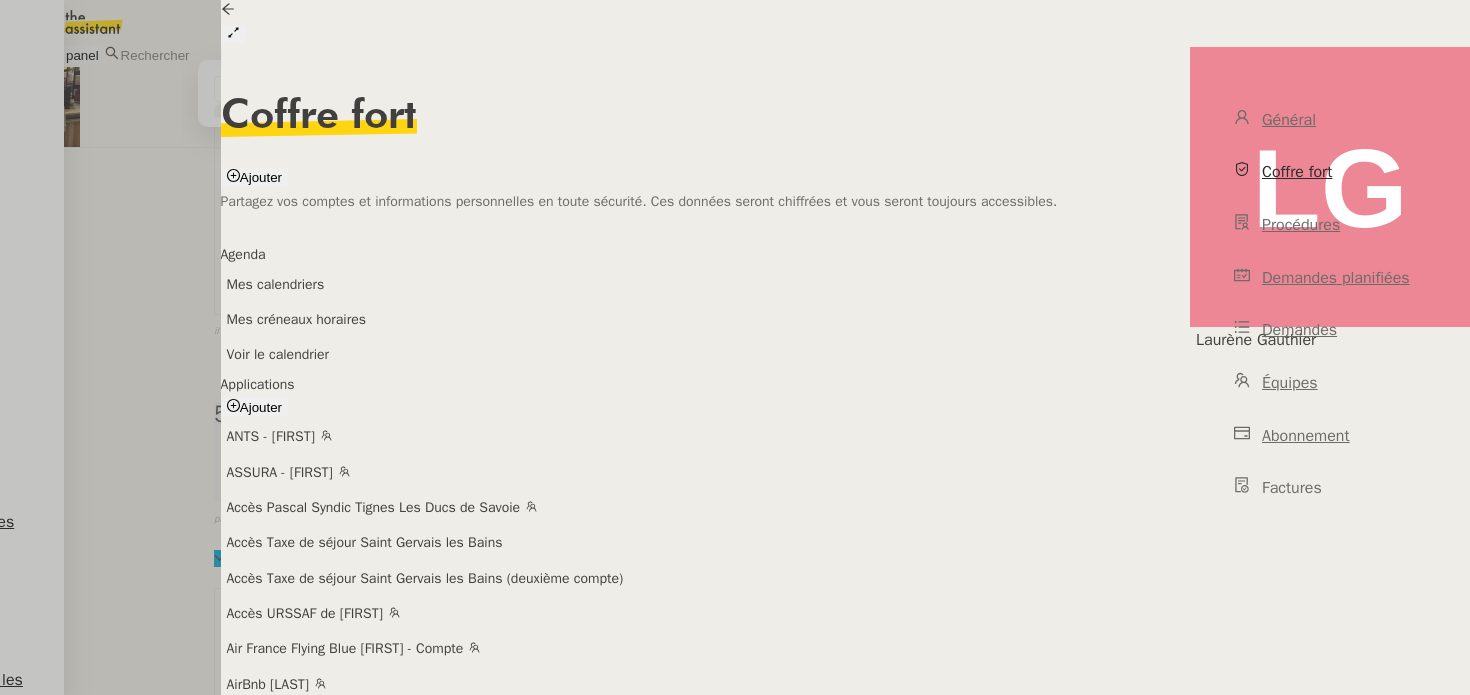 scroll, scrollTop: 4132, scrollLeft: 0, axis: vertical 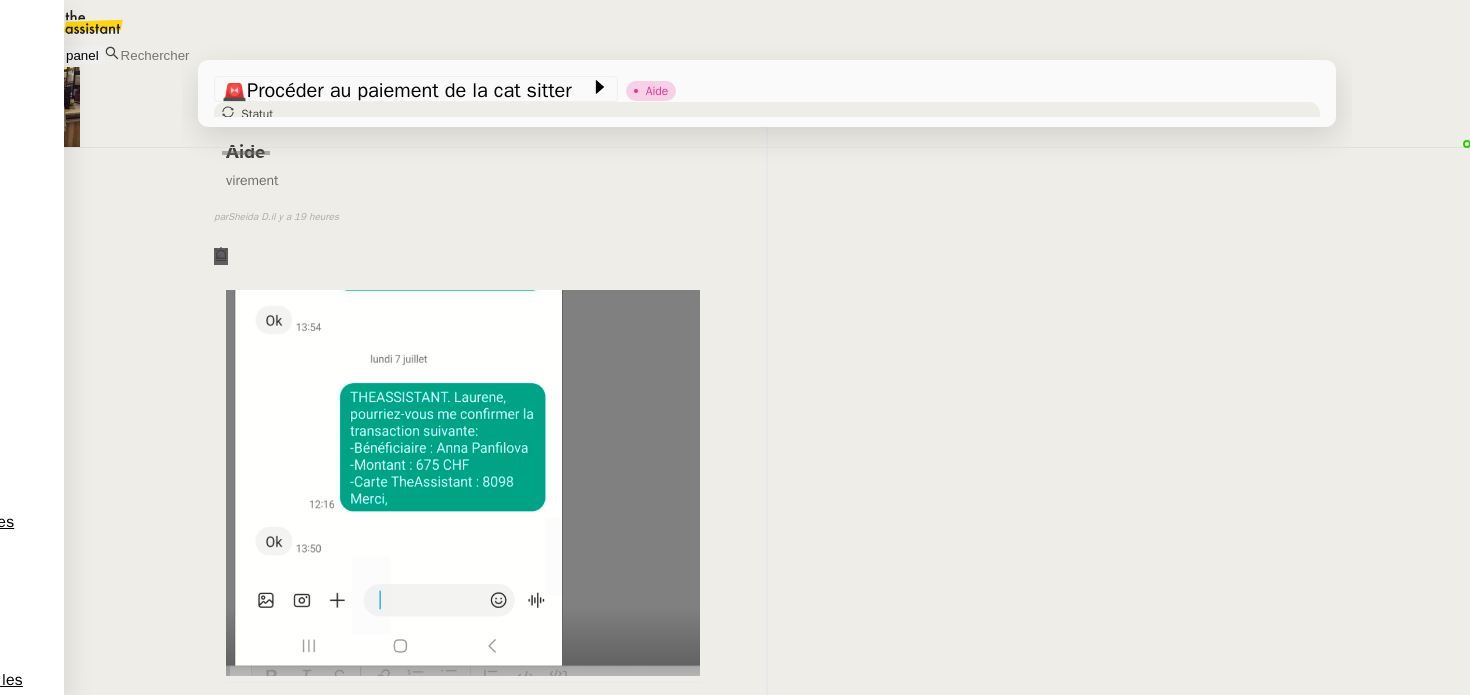 click on "Moyens de paiement" at bounding box center [132, 2485] 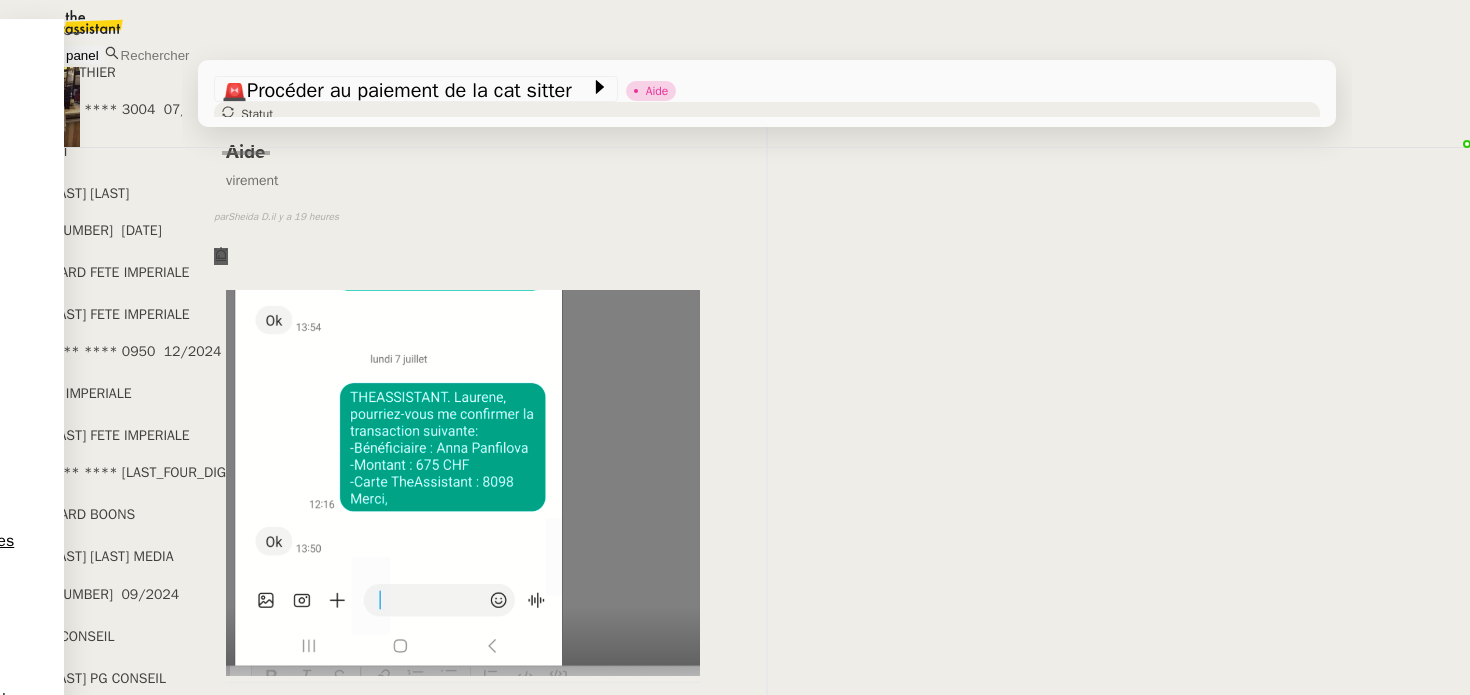 scroll, scrollTop: 349, scrollLeft: 0, axis: vertical 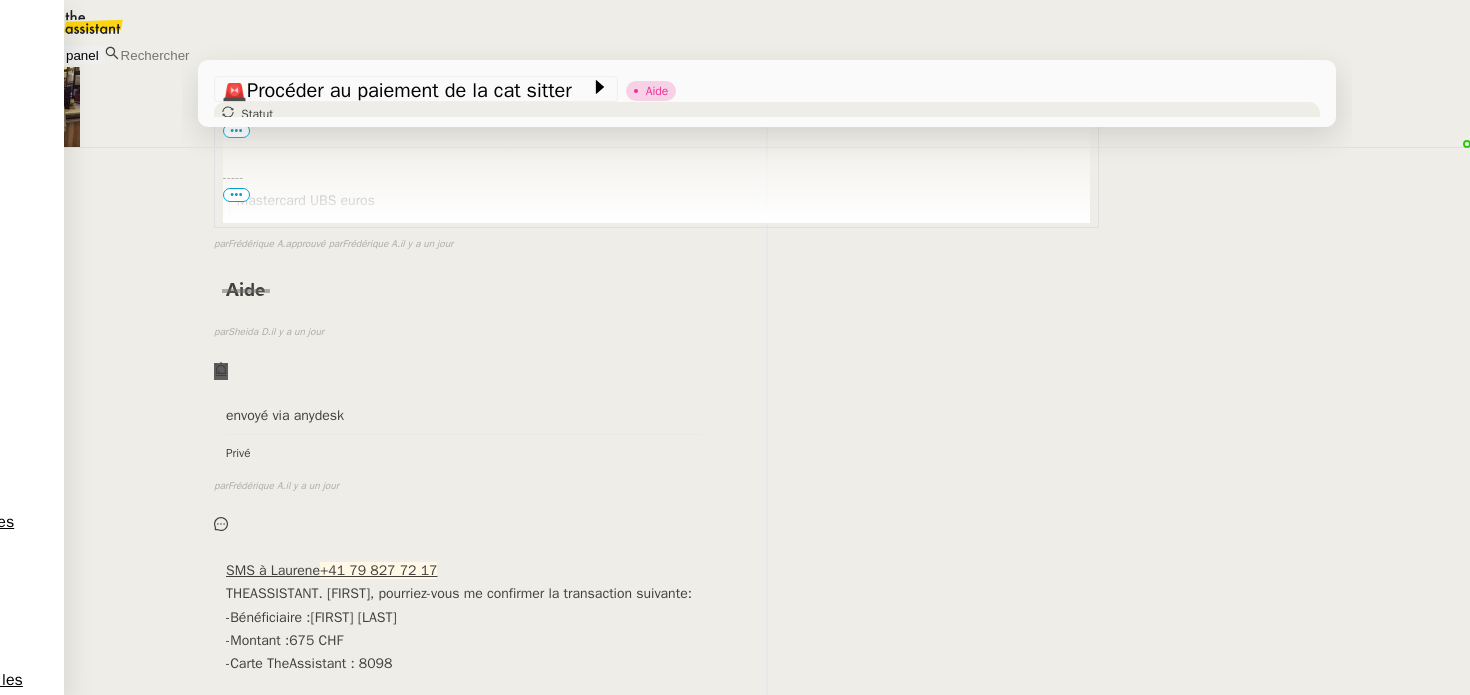 click on "Moyens de paiement" at bounding box center (132, 2485) 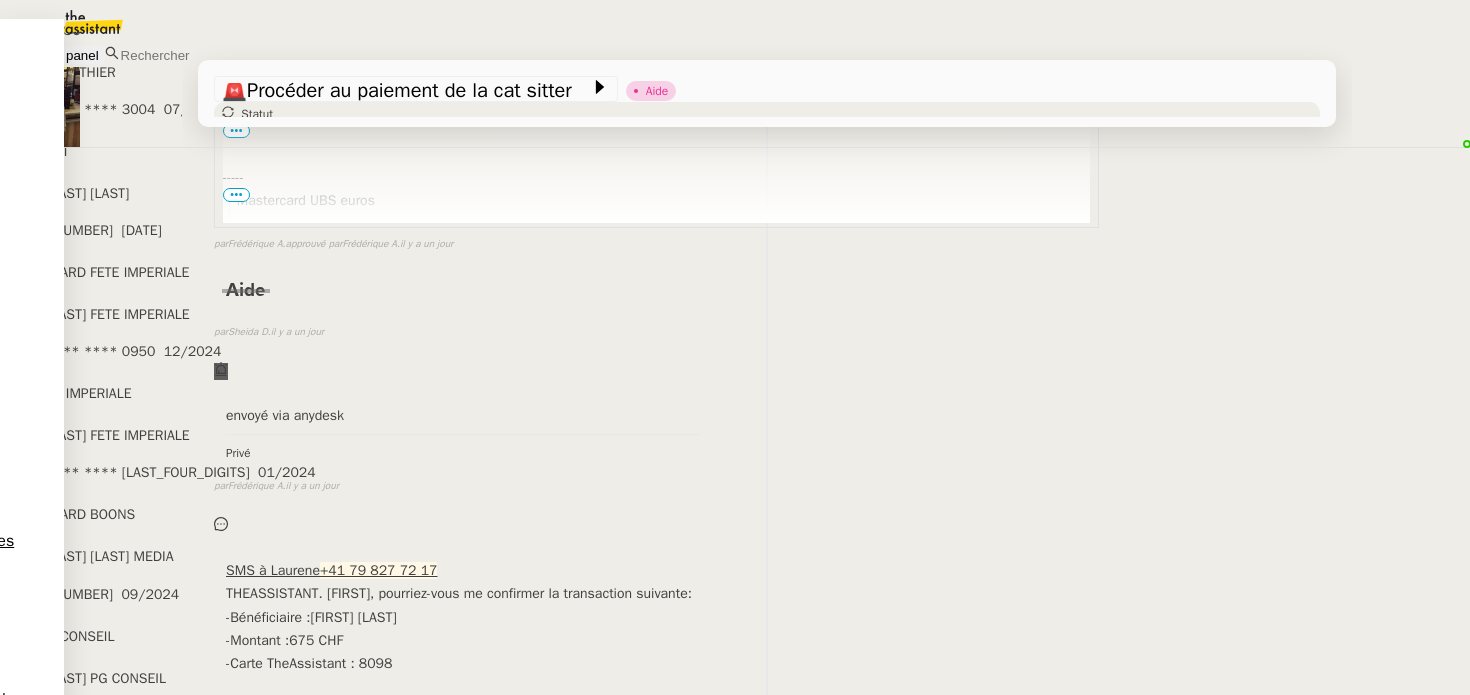 scroll, scrollTop: 517, scrollLeft: 0, axis: vertical 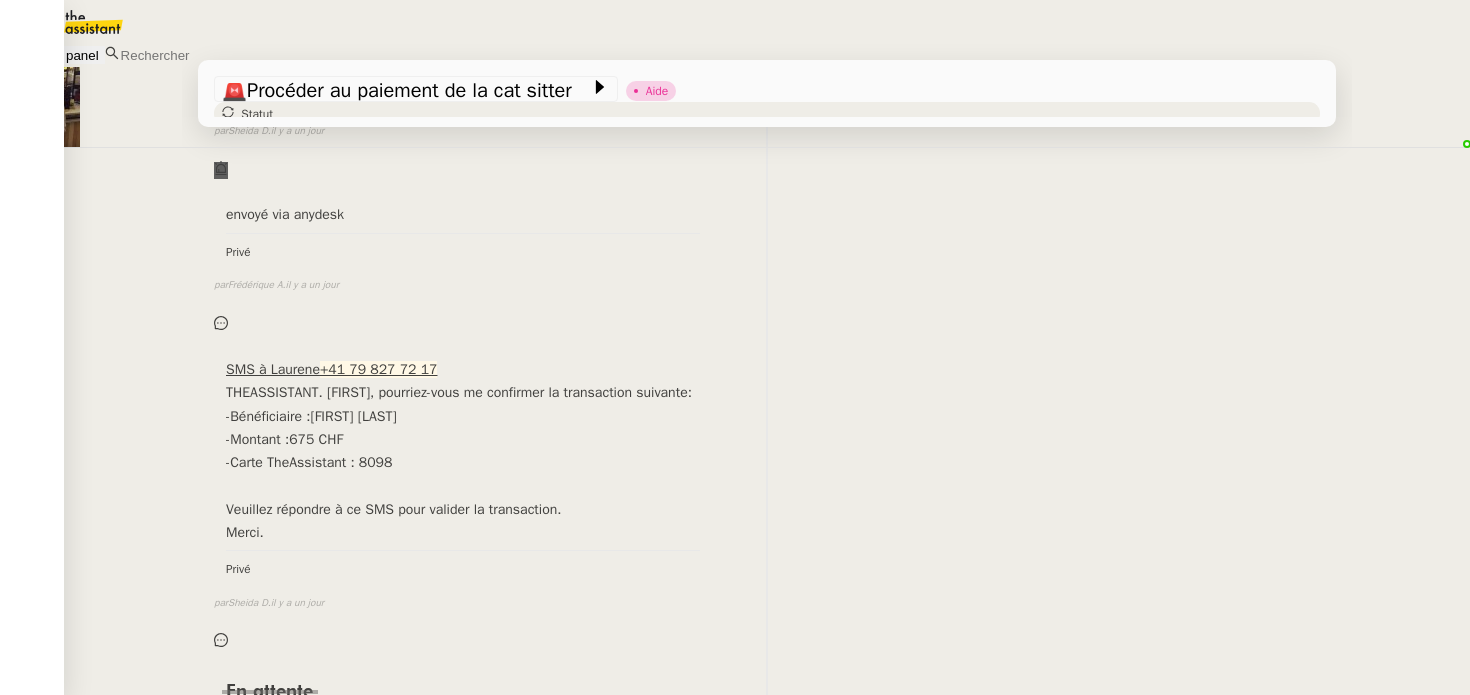 click on "Paiement     5 min false par   Sheida D.   il y a un jour" at bounding box center (767, 1214) 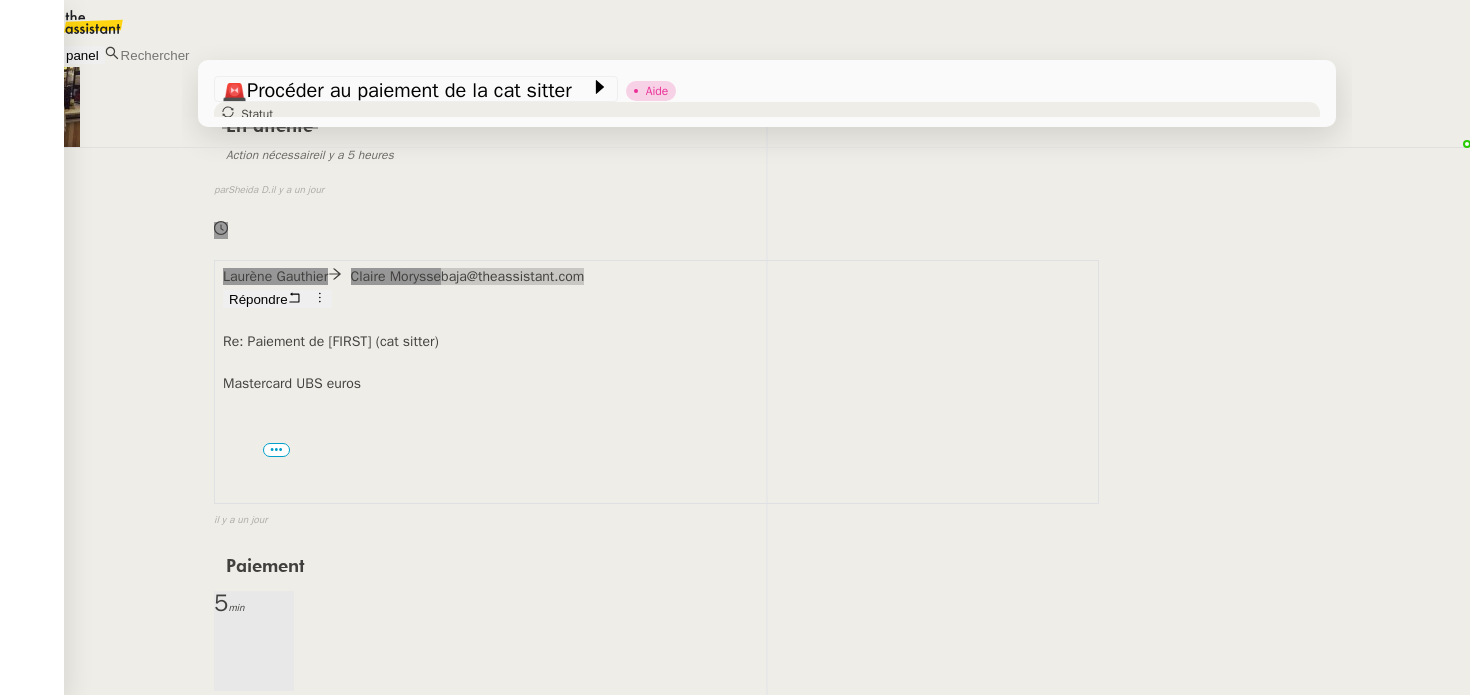 scroll, scrollTop: 3269, scrollLeft: 0, axis: vertical 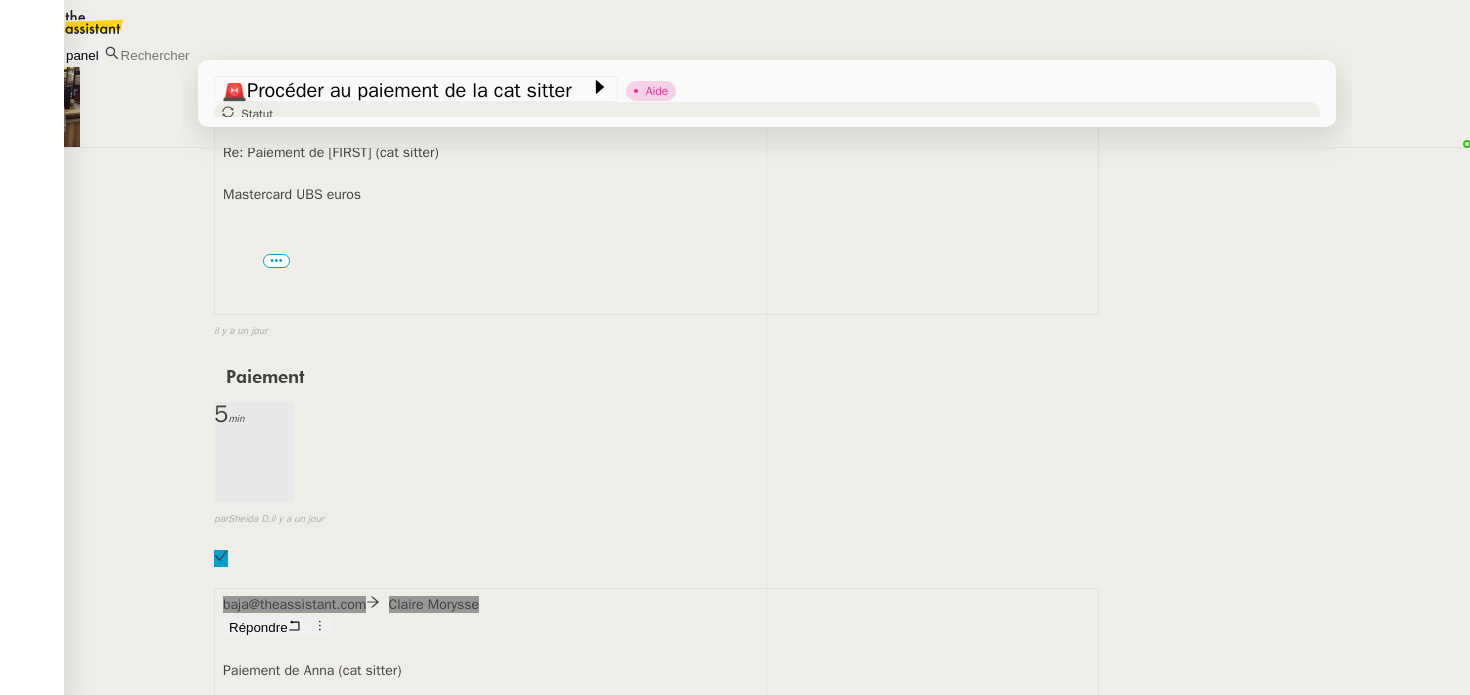 click on "•••" at bounding box center (236, 1313) 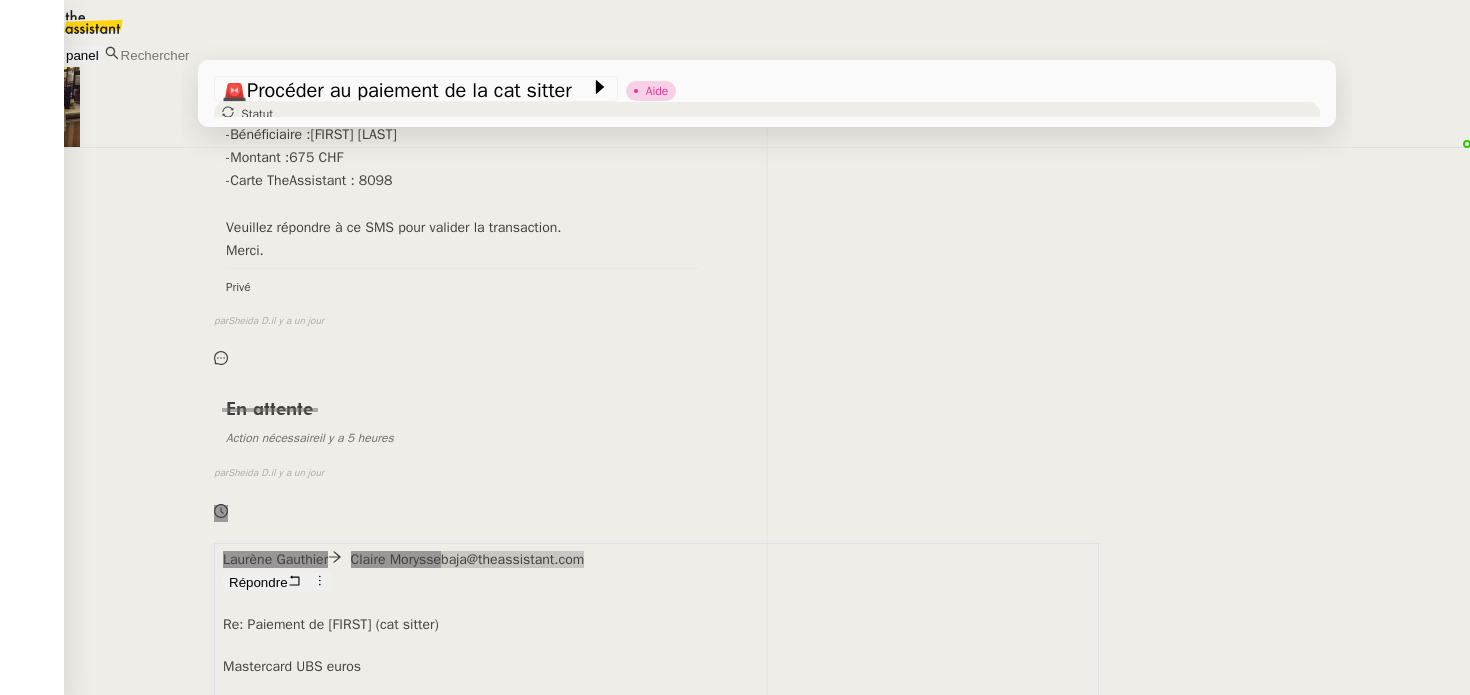 scroll, scrollTop: 2536, scrollLeft: 0, axis: vertical 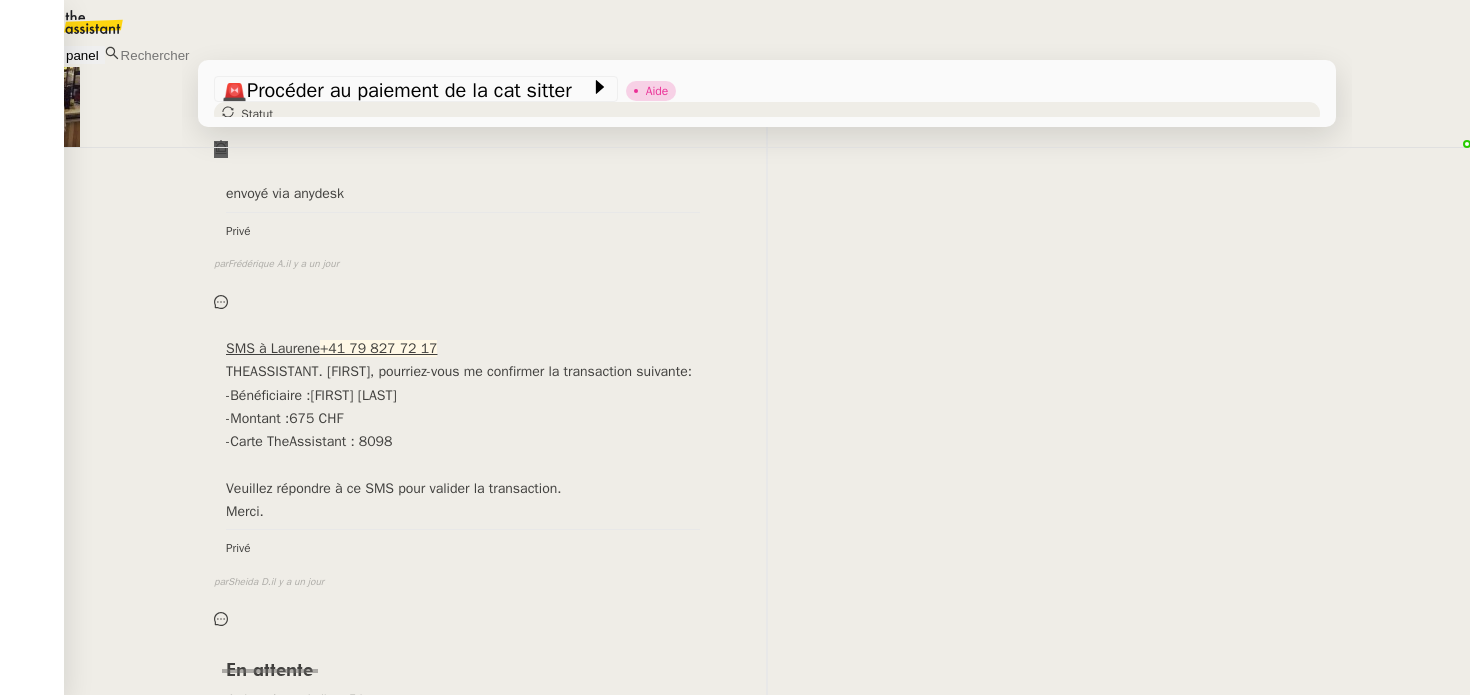 click on "Paiement     5 min false par   Sheida D.   il y a un jour" at bounding box center (767, 1193) 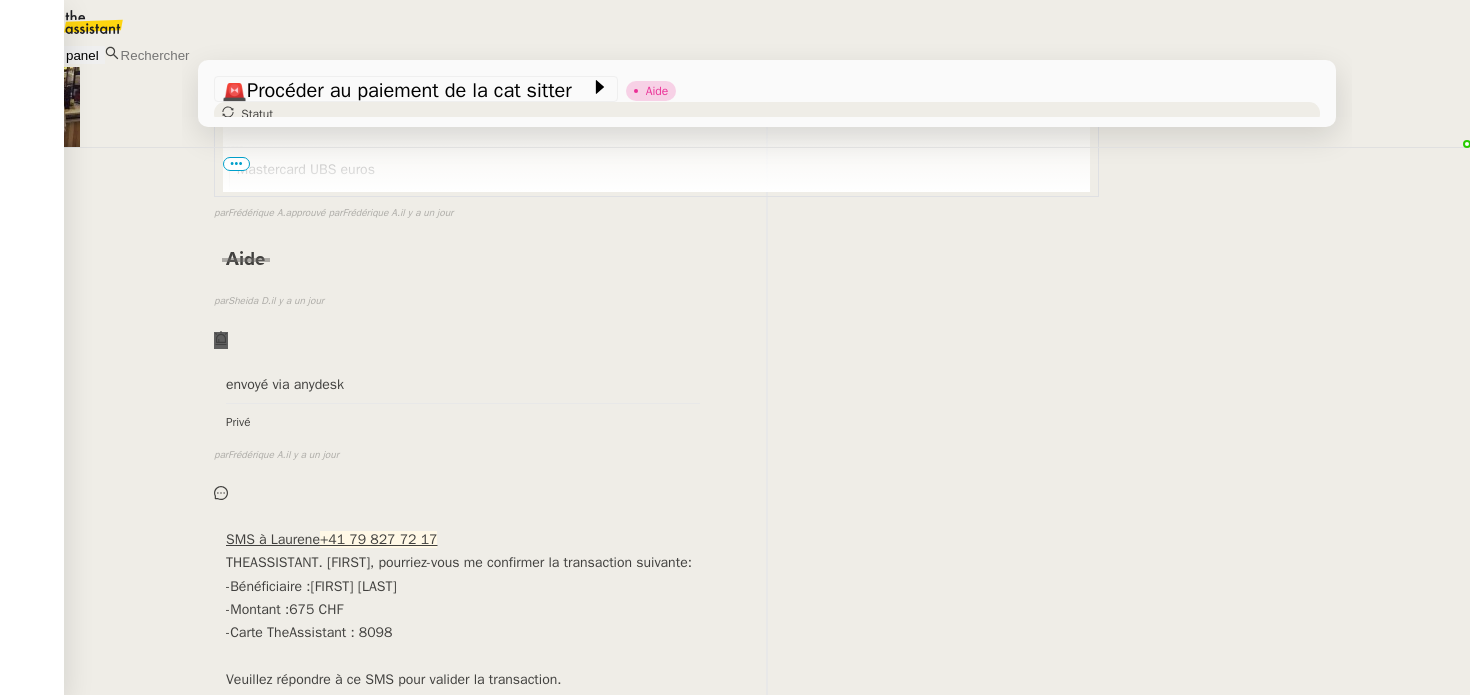 scroll, scrollTop: 2344, scrollLeft: 0, axis: vertical 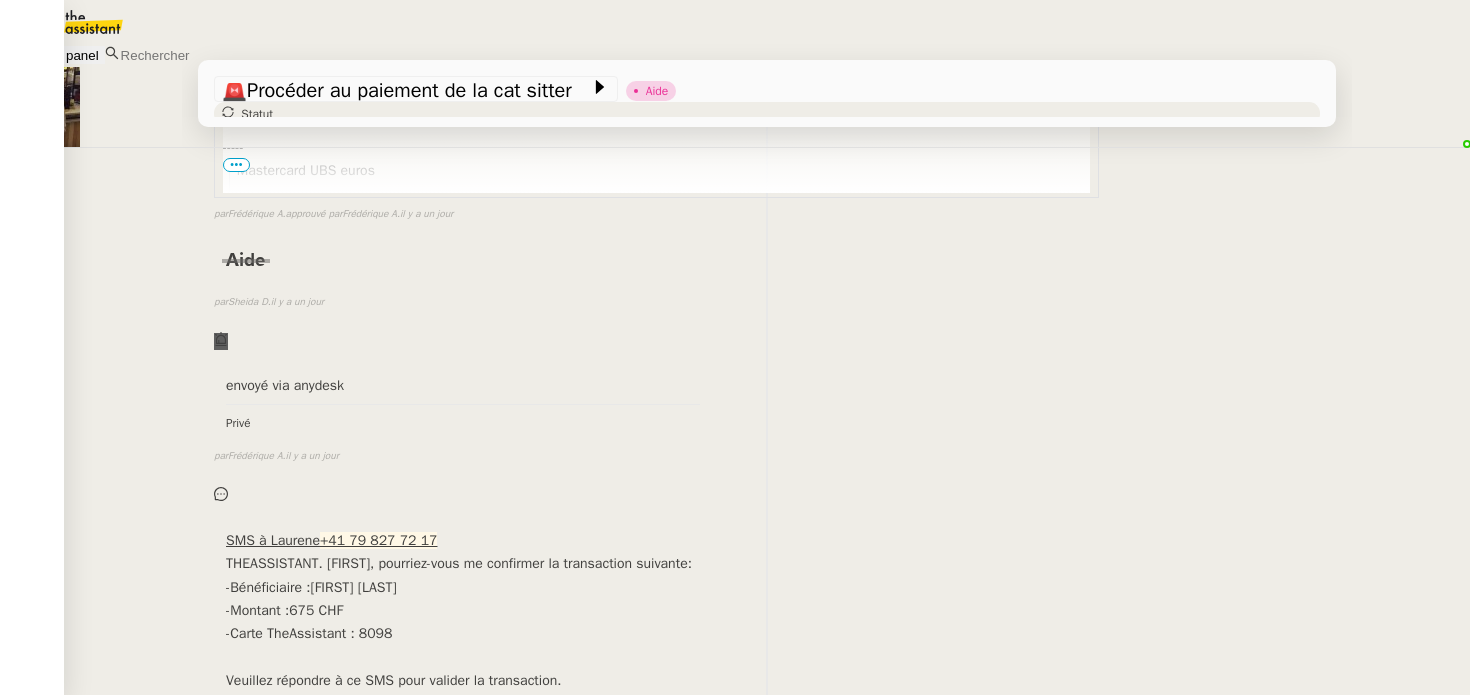 click on "•••" at bounding box center (276, 1186) 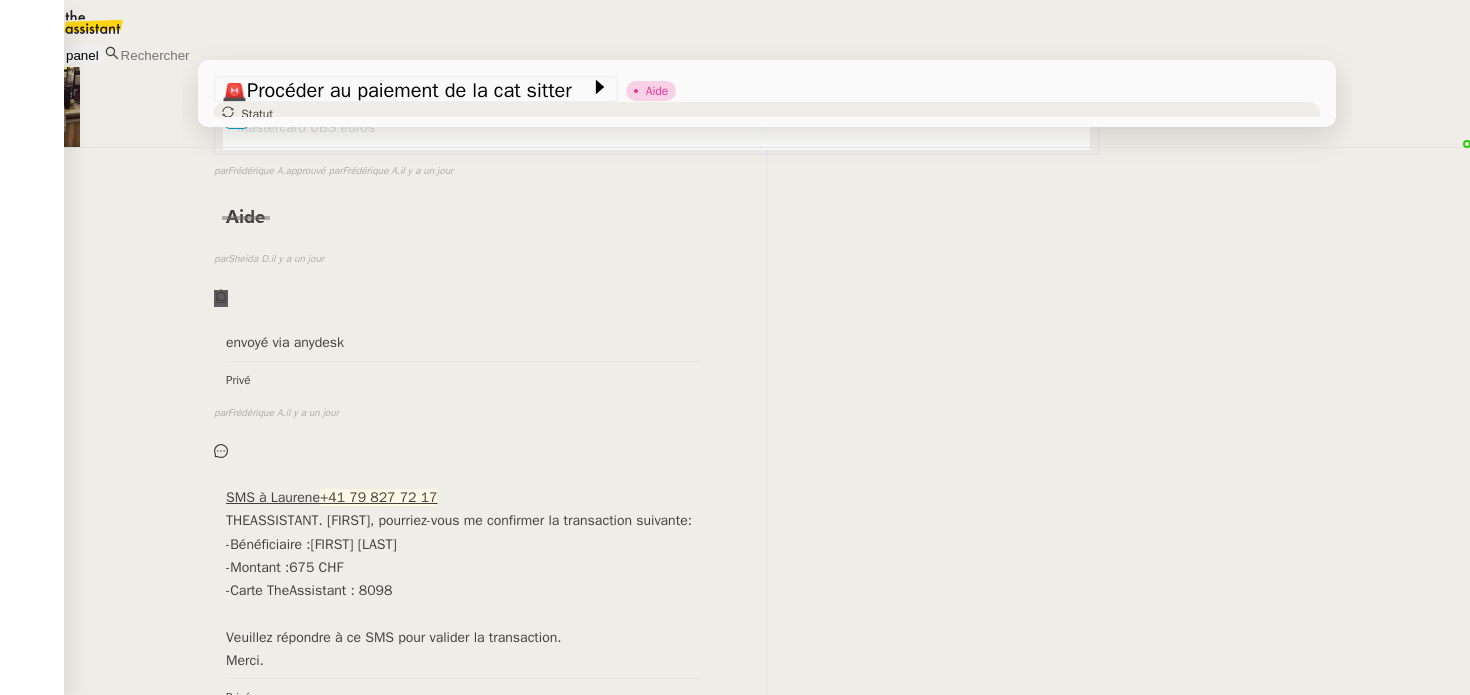 scroll, scrollTop: 2399, scrollLeft: 0, axis: vertical 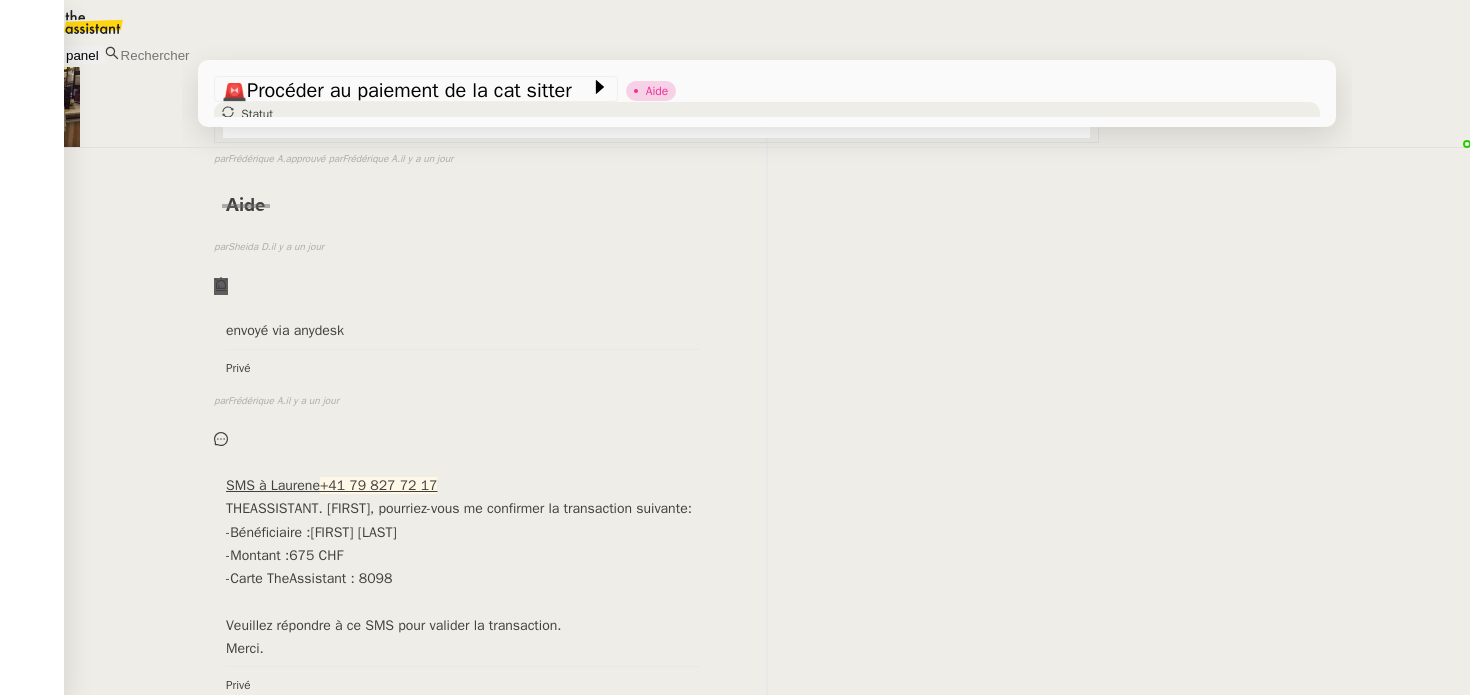 click on "•••" at bounding box center [236, 1265] 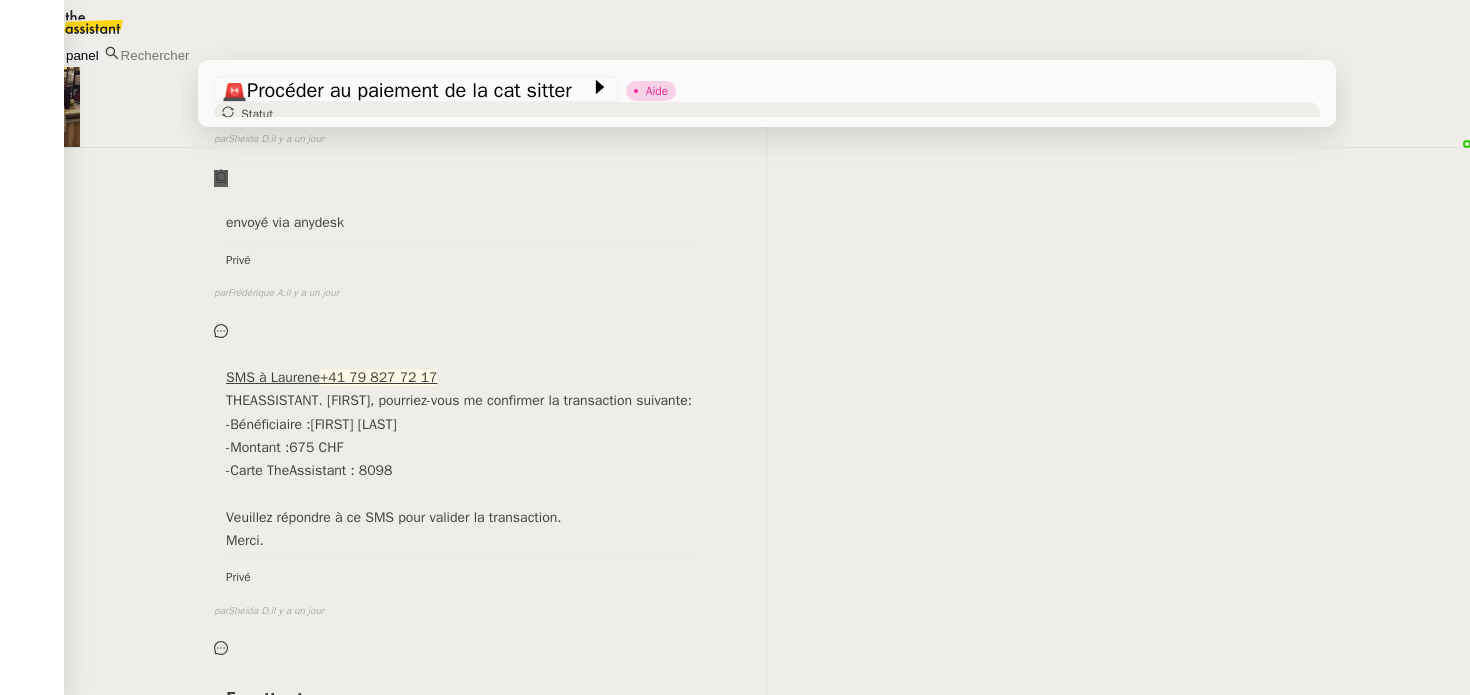 scroll, scrollTop: 2479, scrollLeft: 0, axis: vertical 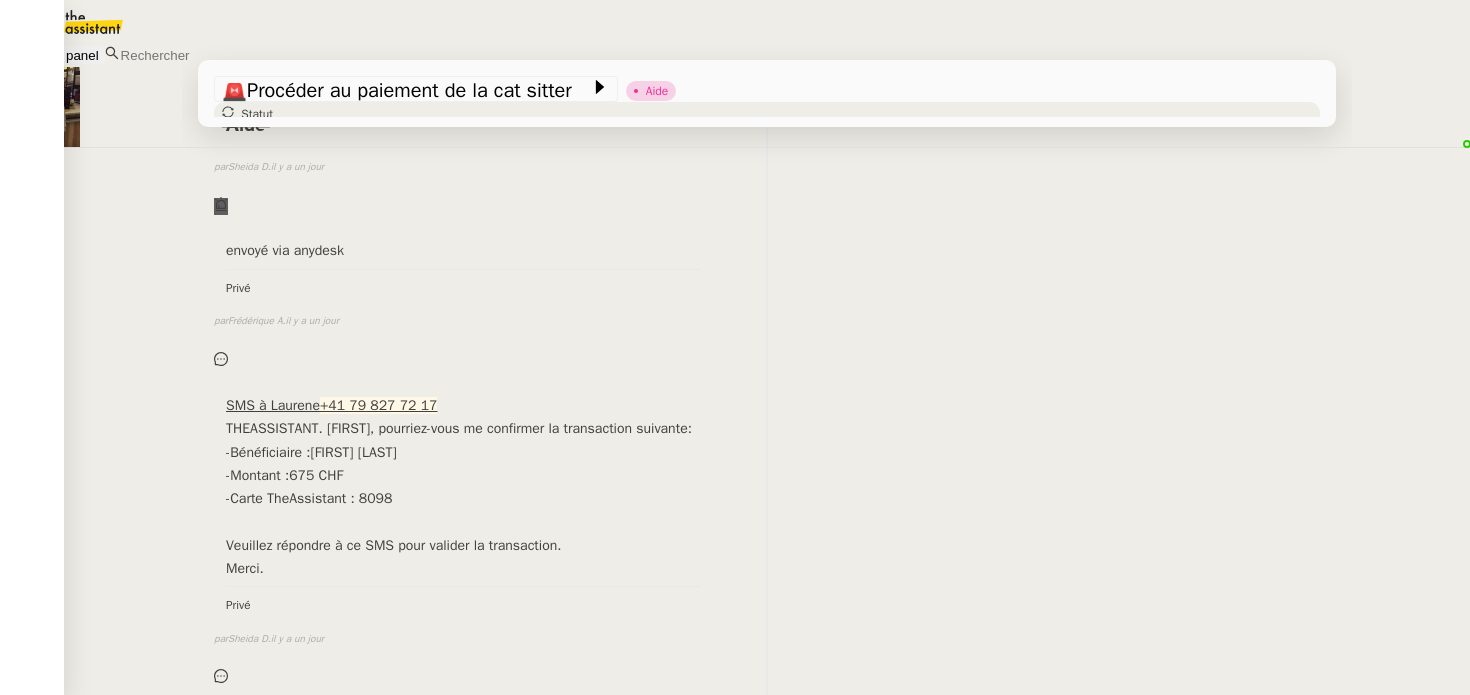 click on "Mastercard UBS euros
•••
Le 7 juil. 2025 à 11:01, claire@cmsolutions.ch a écrit : Chère Baja,   Puis-je vous demander de procéder au paiement de la somme de   675 CHF   sur le RIB ci-dessous de la   cat sitter   s’il vous plait (50% du contrat ci-joint): Anna Panfilova   Avenue de Chamonix 3A 1207 Genève CH8100788000050651796   Laurène vous redit depuis quelle carte payer.   Merci d’avance et bonne journée.   Cordialement,     <image001.png> Claire MORYSSE CH : +41 78 239 17 89 Claire@cmsolutions.ch   ​Cet e-mail et ses pièces jointes sont confidentiels et l'accès à cet e-mail ou à ses pièces jointes par toute personne autre que le destinataire n'est pas autorisé. Si vous n'êtes pas le destinataire prévu, veuillez en informer l'expéditeur et supprimer définitivement l'e-mail et ses pièces jointes. Vous ne devez pas copier, divulguer ou distribuer le contenu à une autre personne." at bounding box center [656, 1392] 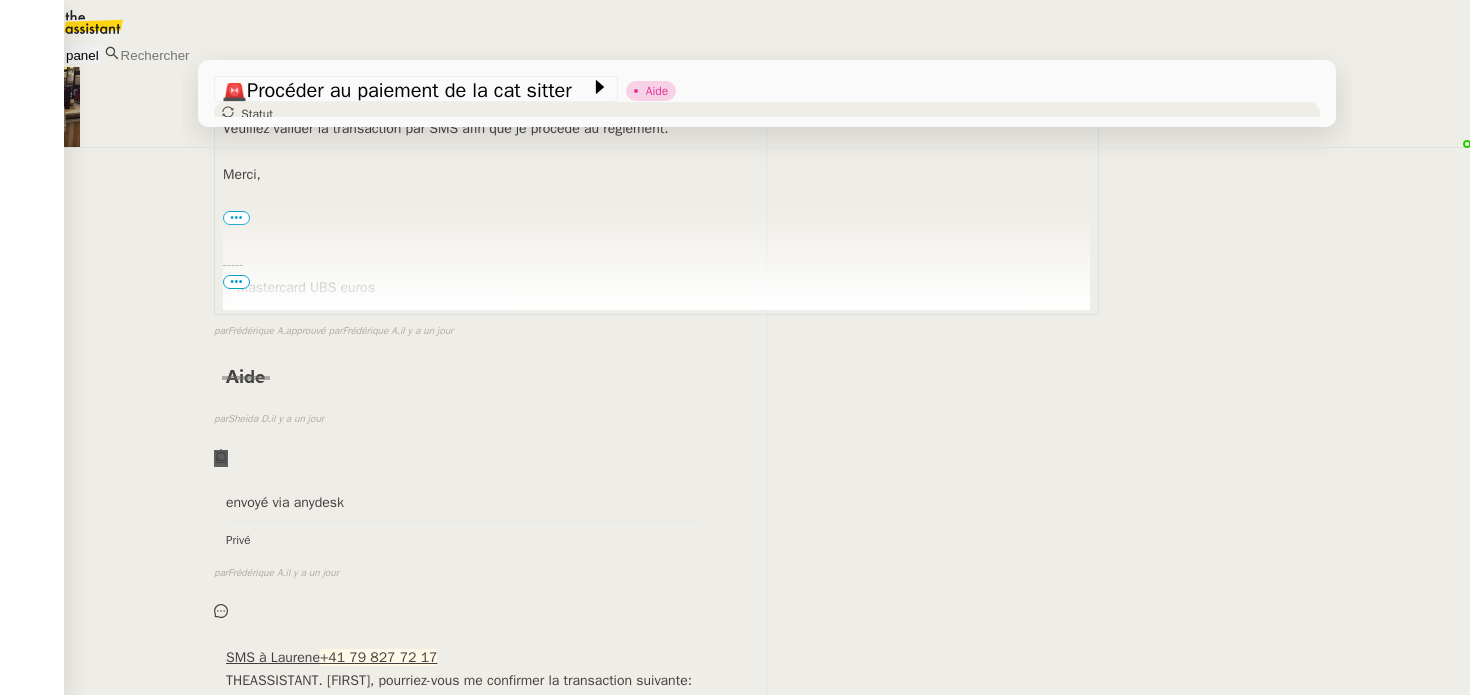 scroll, scrollTop: 2267, scrollLeft: 0, axis: vertical 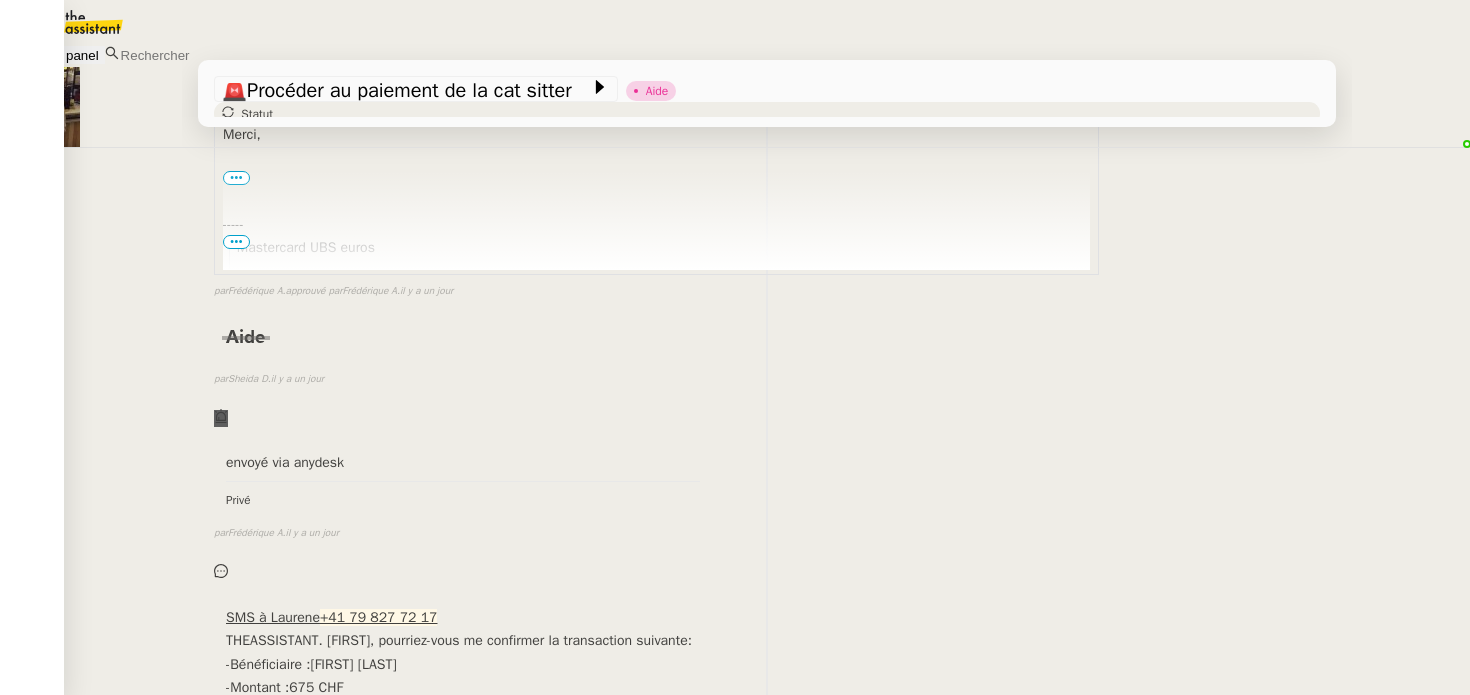 click on "Mastercard UBS euros
•••
Le 7 juil. 2025 à 11:01, claire@cmsolutions.ch a écrit : Chère Baja,   Puis-je vous demander de procéder au paiement de la somme de   675 CHF   sur le RIB ci-dessous de la   cat sitter   s’il vous plait (50% du contrat ci-joint): Anna Panfilova   Avenue de Chamonix 3A 1207 Genève CH8100788000050651796   Laurène vous redit depuis quelle carte payer.   Merci d’avance et bonne journée.   Cordialement,     <image001.png> Claire MORYSSE CH : +41 78 239 17 89 Claire@cmsolutions.ch   ​Cet e-mail et ses pièces jointes sont confidentiels et l'accès à cet e-mail ou à ses pièces jointes par toute personne autre que le destinataire n'est pas autorisé. Si vous n'êtes pas le destinataire prévu, veuillez en informer l'expéditeur et supprimer définitivement l'e-mail et ses pièces jointes. Vous ne devez pas copier, divulguer ou distribuer le contenu à une autre personne." at bounding box center (656, 1604) 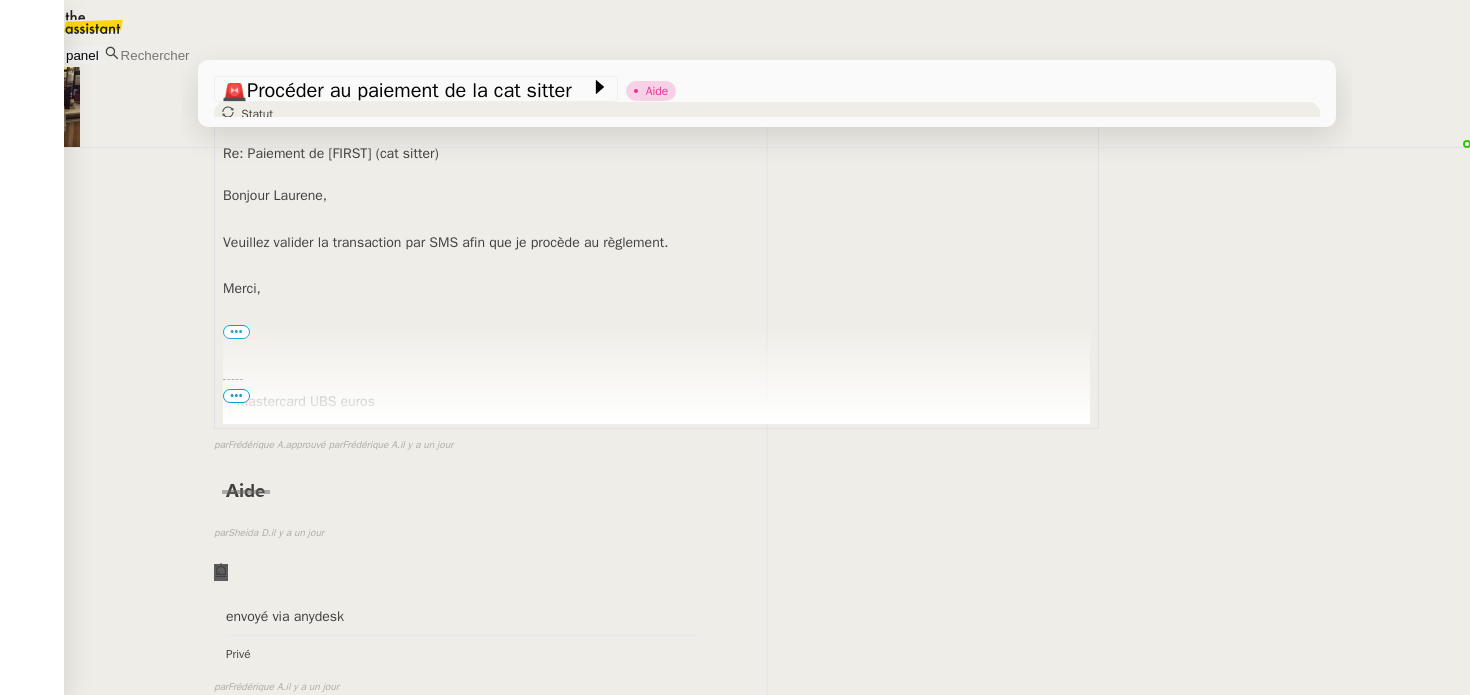 scroll, scrollTop: 2118, scrollLeft: 0, axis: vertical 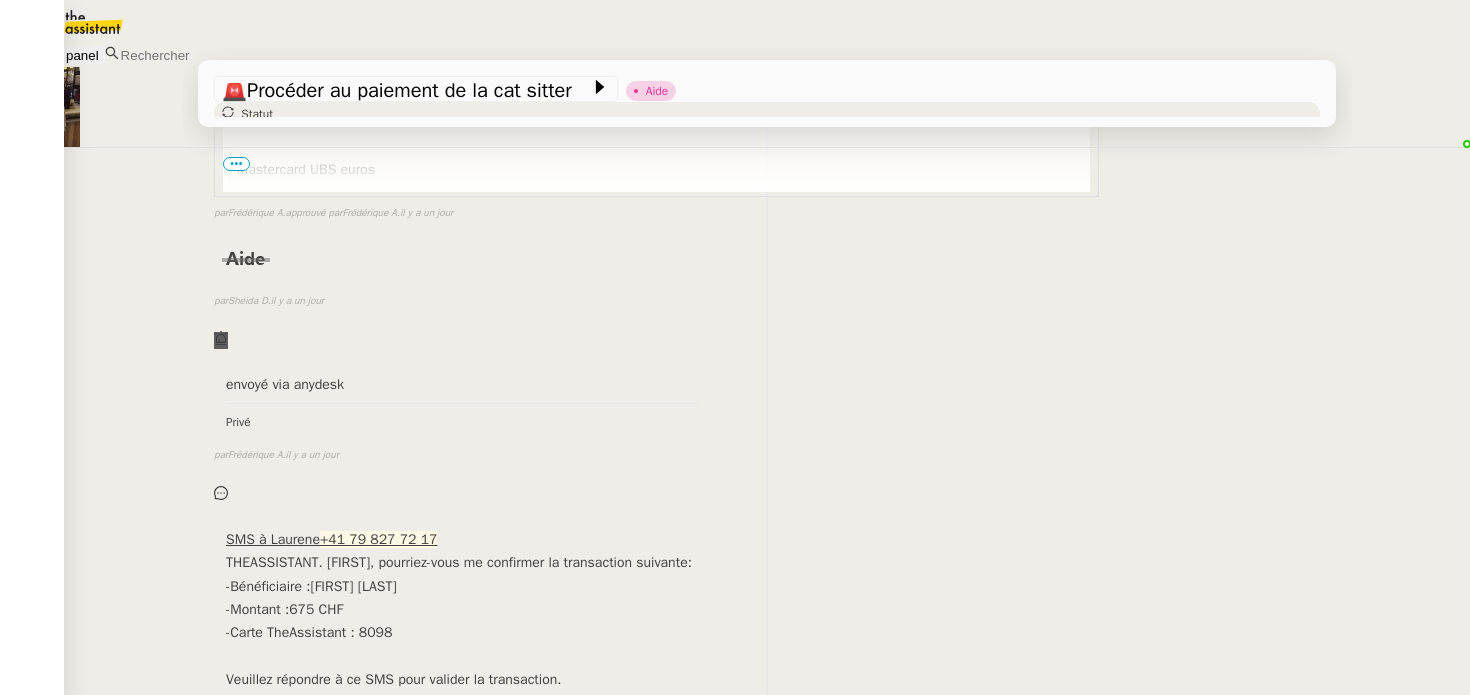 click on "•••
Le 7 juil. 2025 à 11:01, claire@cmsolutions.ch a écrit : Chère Baja,   Puis-je vous demander de procéder au paiement de la somme de   675 CHF   sur le RIB ci-dessous de la   cat sitter   s’il vous plait (50% du contrat ci-joint): Anna Panfilova   Avenue de Chamonix 3A 1207 Genève CH8100788000050651796   Laurène vous redit depuis quelle carte payer.   Merci d’avance et bonne journée.   Cordialement,     <image001.png> Claire MORYSSE CH : +41 78 239 17 89 Claire@cmsolutions.ch   ​Cet e-mail et ses pièces jointes sont confidentiels et l'accès à cet e-mail ou à ses pièces jointes par toute personne autre que le destinataire n'est pas autorisé. Si vous n'êtes pas le destinataire prévu, veuillez en informer l'expéditeur et supprimer définitivement l'e-mail et ses pièces jointes. Vous ne devez pas copier, divulguer ou distribuer le contenu à une autre personne.   <20250706 Contrat cat sitting Fabre-Gauthier.pdf>" at bounding box center (656, 1540) 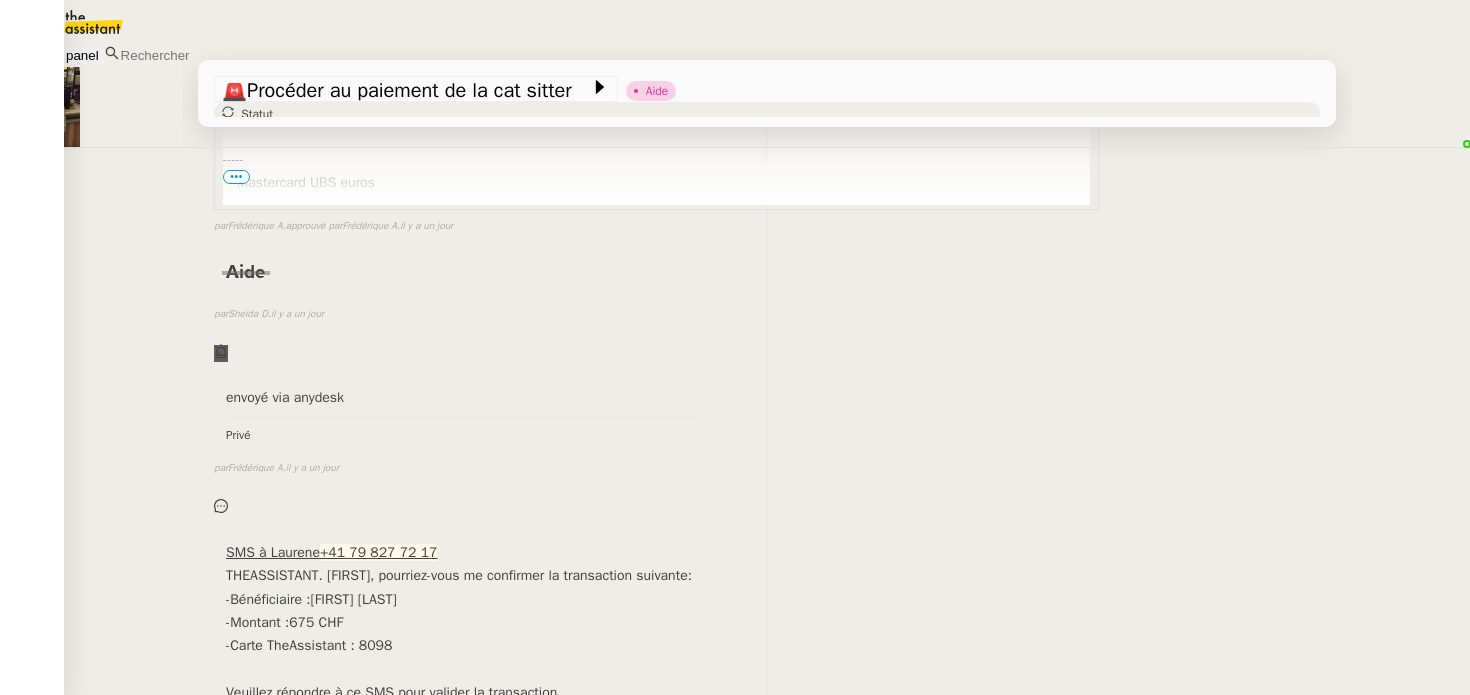 scroll, scrollTop: 2333, scrollLeft: 0, axis: vertical 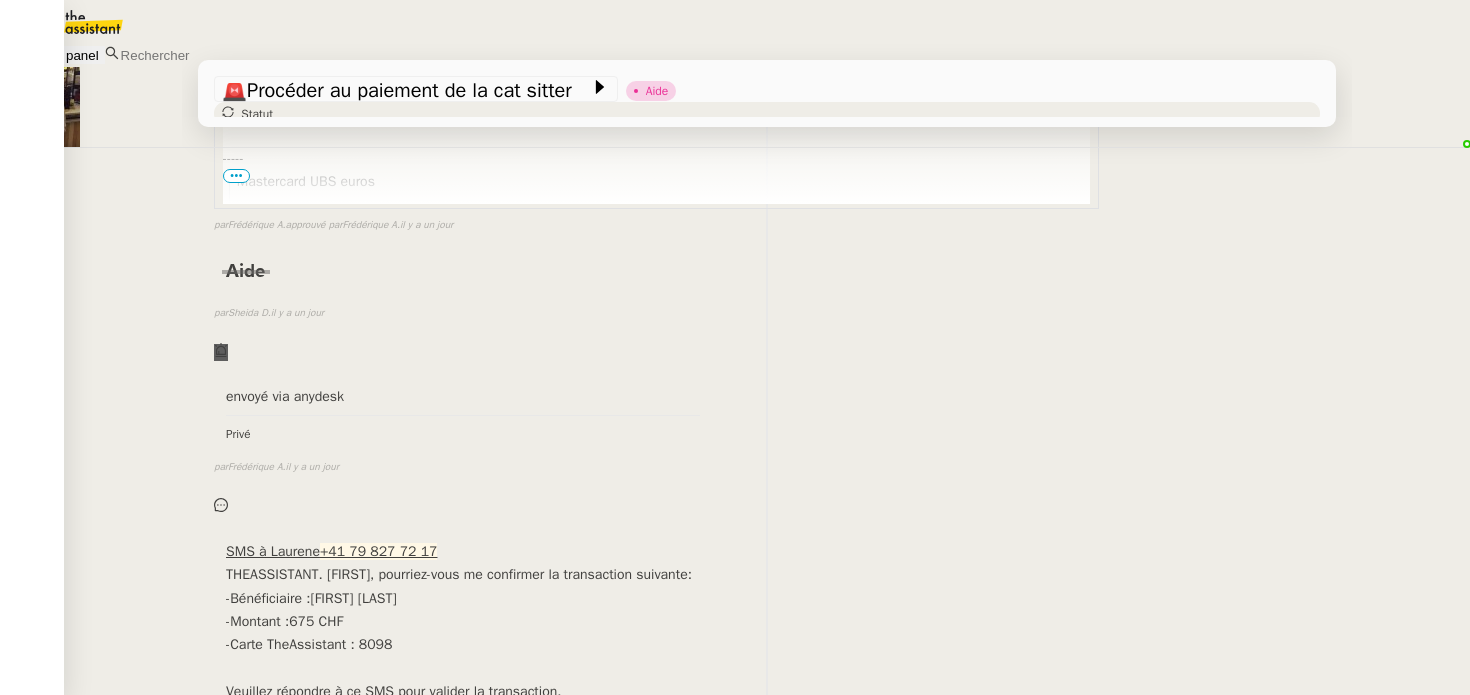 click on "Mastercard UBS euros
•••
Le 7 juil. 2025 à 11:01, claire@cmsolutions.ch a écrit : Chère Baja,   Puis-je vous demander de procéder au paiement de la somme de   675 CHF   sur le RIB ci-dessous de la   cat sitter   s’il vous plait (50% du contrat ci-joint): Anna Panfilova   Avenue de Chamonix 3A 1207 Genève CH8100788000050651796   Laurène vous redit depuis quelle carte payer.   Merci d’avance et bonne journée.   Cordialement,     <image001.png> Claire MORYSSE CH : +41 78 239 17 89 Claire@cmsolutions.ch   ​Cet e-mail et ses pièces jointes sont confidentiels et l'accès à cet e-mail ou à ses pièces jointes par toute personne autre que le destinataire n'est pas autorisé. Si vous n'êtes pas le destinataire prévu, veuillez en informer l'expéditeur et supprimer définitivement l'e-mail et ses pièces jointes. Vous ne devez pas copier, divulguer ou distribuer le contenu à une autre personne." at bounding box center [656, 1538] 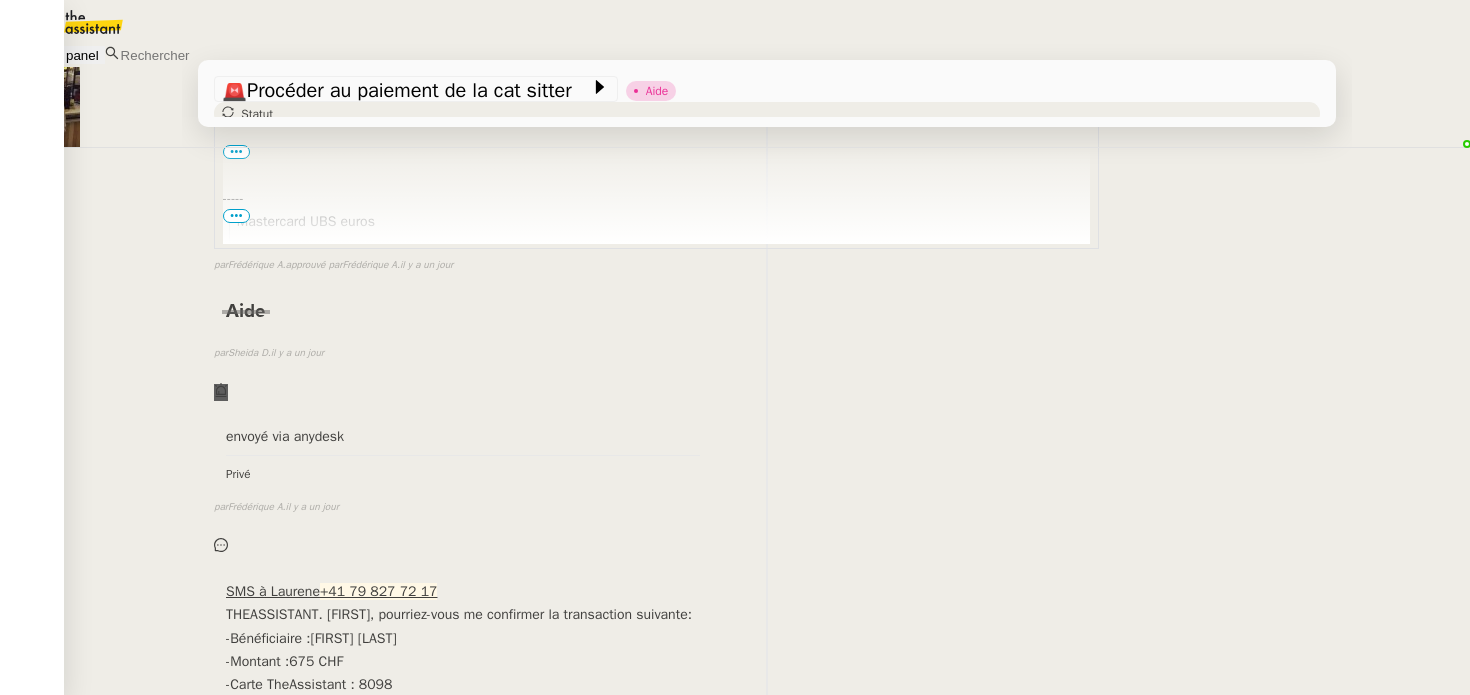 scroll, scrollTop: 2277, scrollLeft: 0, axis: vertical 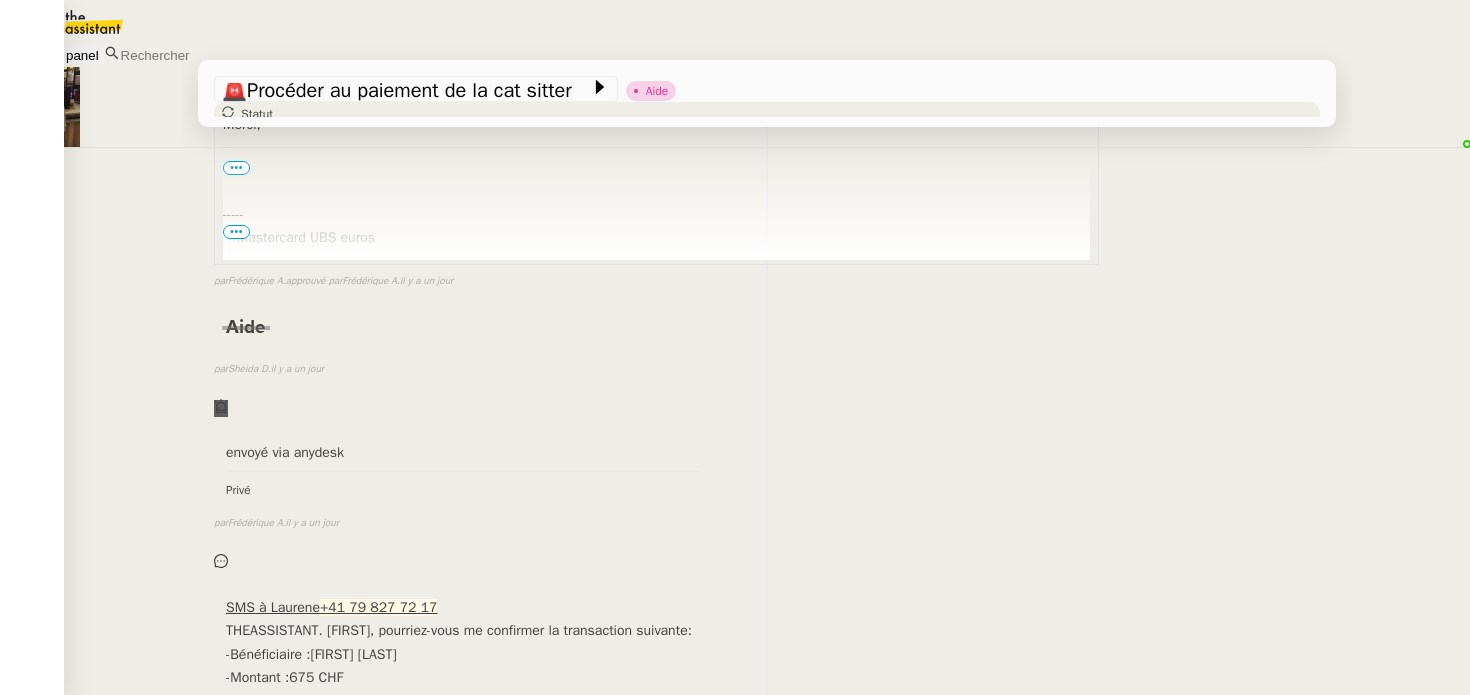 click on "En attente Action nécessaire  il y a 5 heures  false par   Sheida D.   il y a un jour" at bounding box center [767, 973] 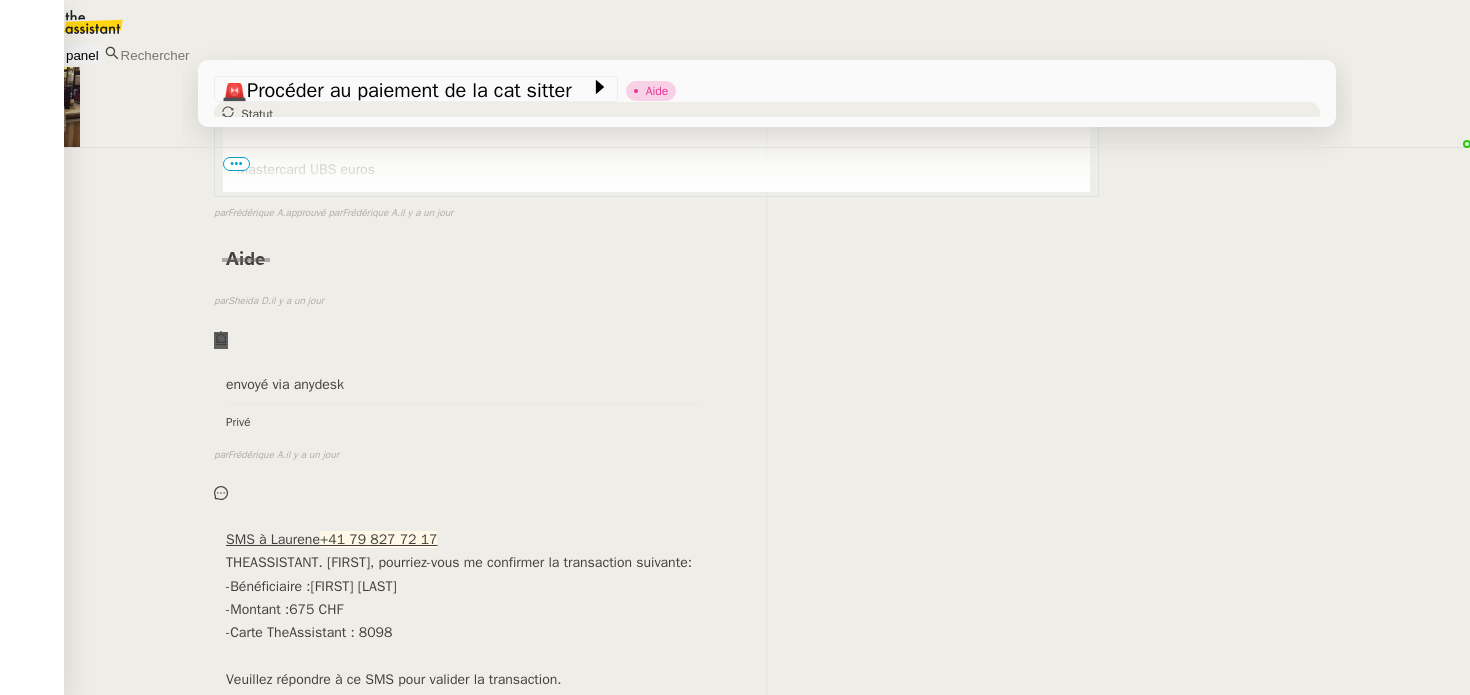 scroll, scrollTop: 2412, scrollLeft: 0, axis: vertical 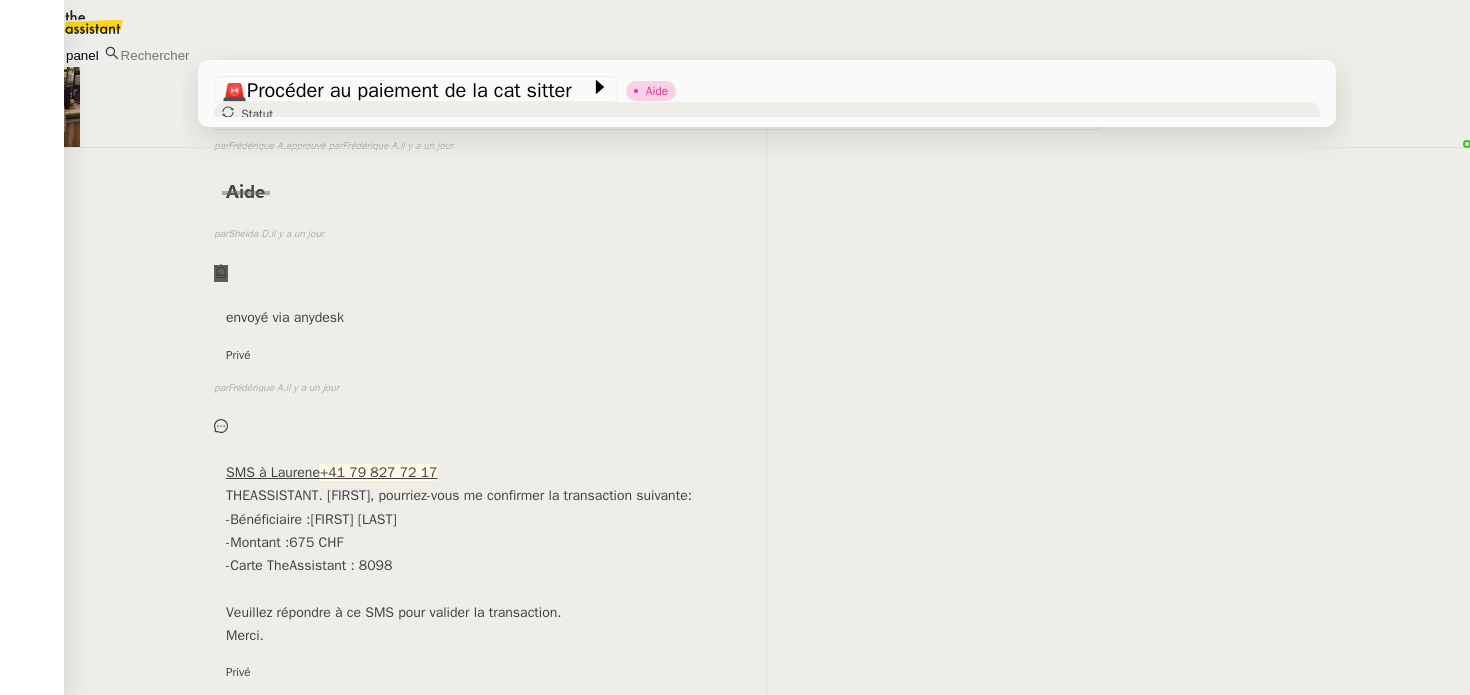 click on "Le 7 juil. 2025 à 11:01, claire@cmsolutions.ch a écrit : Chère Baja,   Puis-je vous demander de procéder au paiement de la somme de   675 CHF   sur le RIB ci-dessous de la   cat sitter   s’il vous plait (50% du contrat ci-joint): Anna Panfilova   Avenue de Chamonix 3A 1207 Genève CH8100788000050651796   Laurène vous redit depuis quelle carte payer.   Merci d’avance et bonne journée.   Cordialement,     <image001.png> Claire MORYSSE CH : +41 78 239 17 89 Claire@cmsolutions.ch   ​Cet e-mail et ses pièces jointes sont confidentiels et l'accès à cet e-mail ou à ses pièces jointes par toute personne autre que le destinataire n'est pas autorisé. Si vous n'êtes pas le destinataire prévu, veuillez en informer l'expéditeur et supprimer définitivement l'e-mail et ses pièces jointes. Vous ne devez pas copier, divulguer ou distribuer le contenu à une autre personne.   <20250706 Contrat cat sitting Fabre-Gauthier.pdf>" at bounding box center (656, 1485) 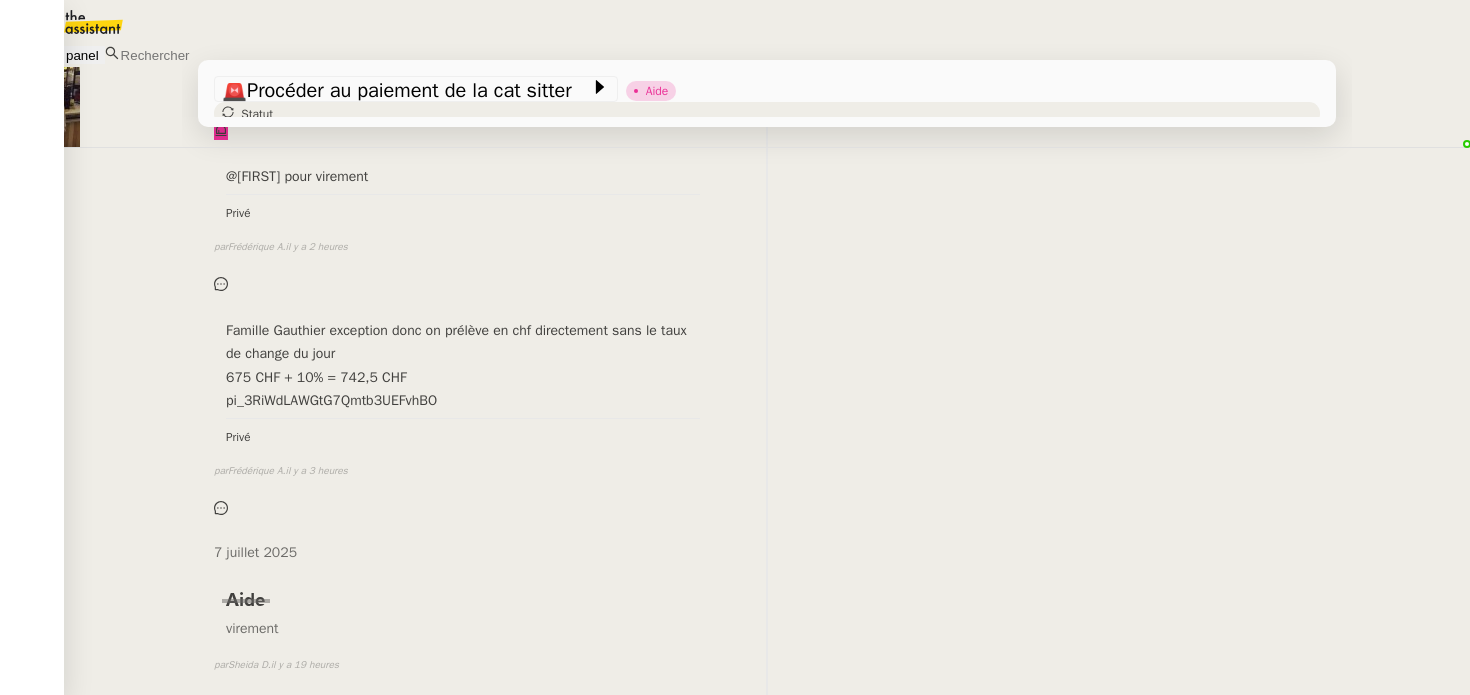 scroll, scrollTop: 0, scrollLeft: 0, axis: both 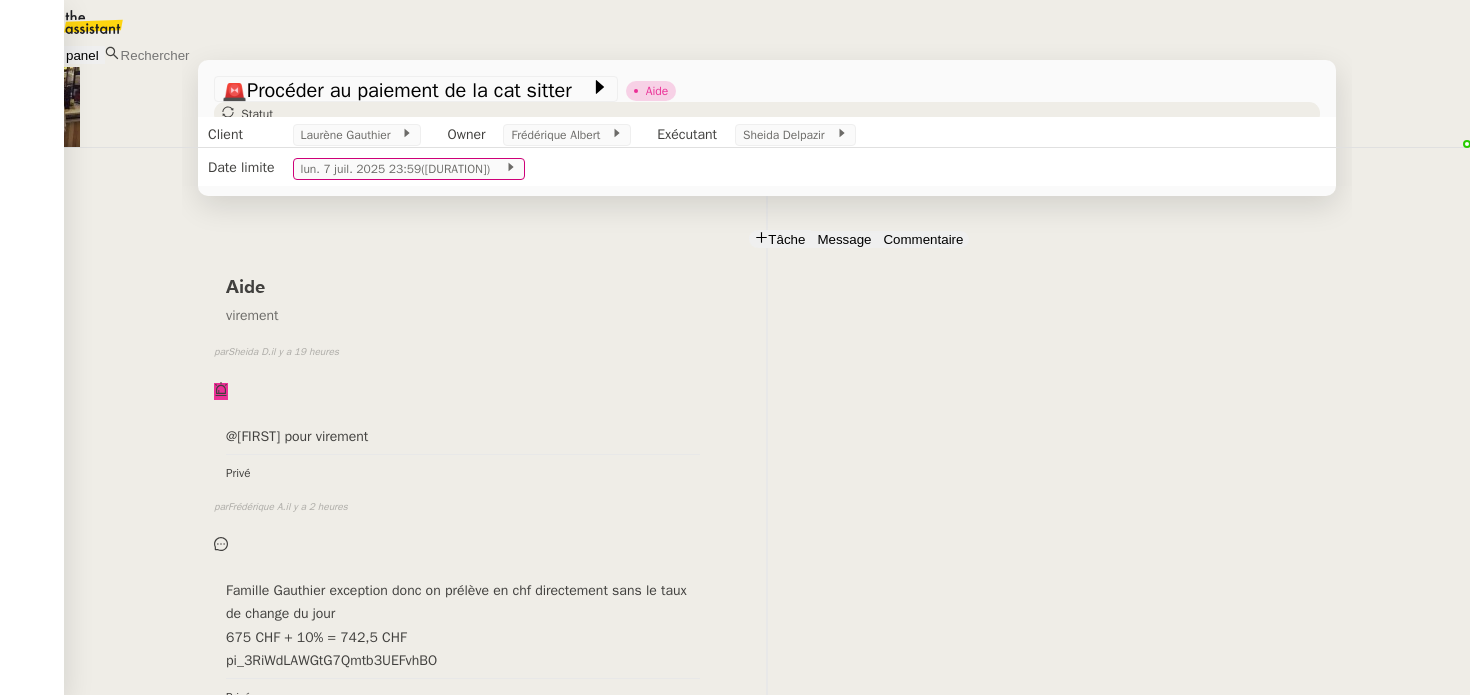click on "@Bert pour virement Privé false par   Frédérique  A.   il y a 2 heures" at bounding box center (767, 486) 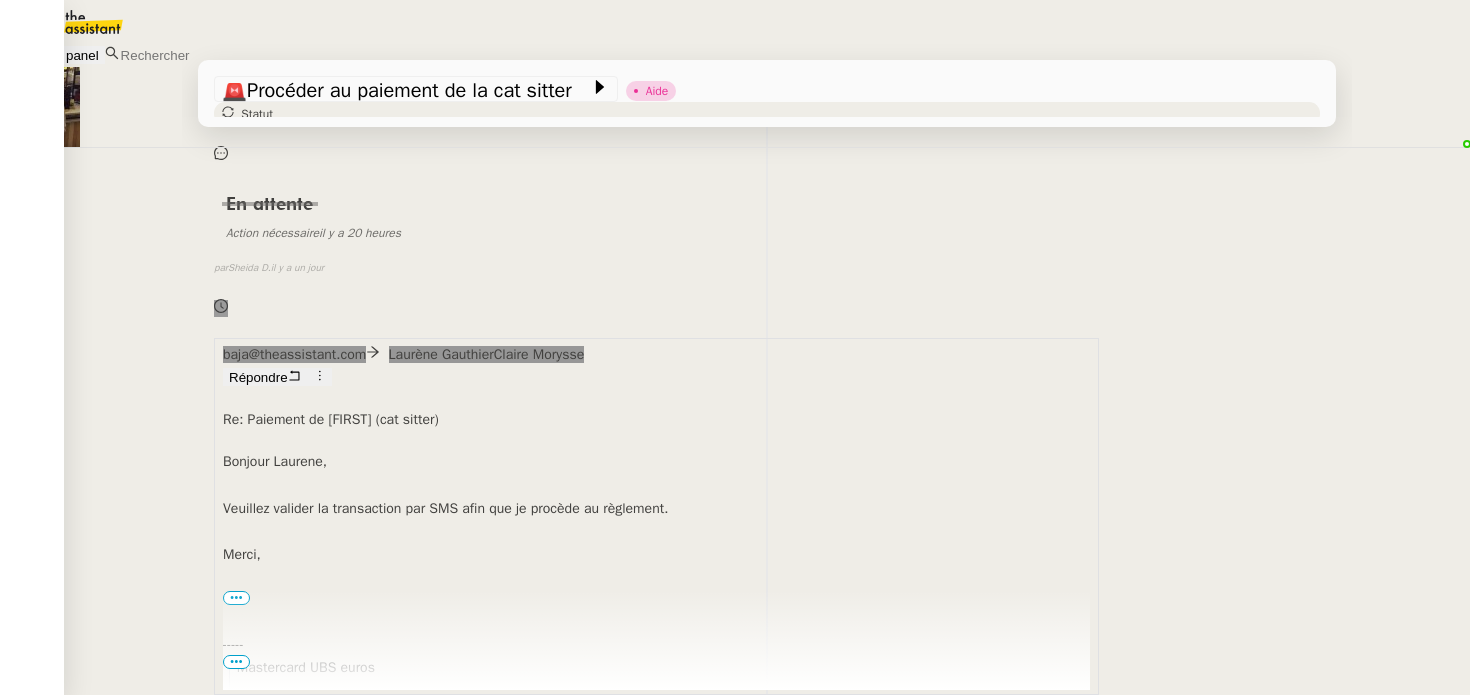 scroll, scrollTop: 2692, scrollLeft: 0, axis: vertical 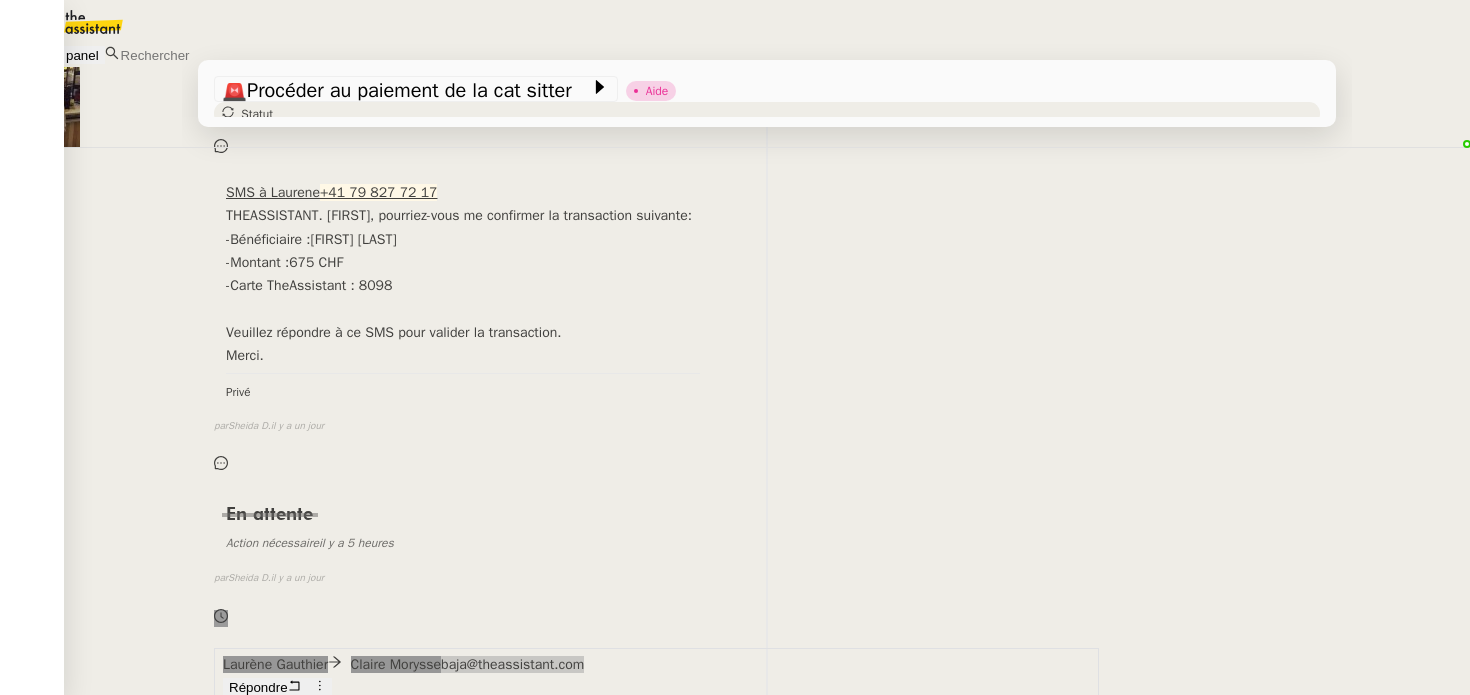 click on "Moyens de paiement" at bounding box center (132, 2485) 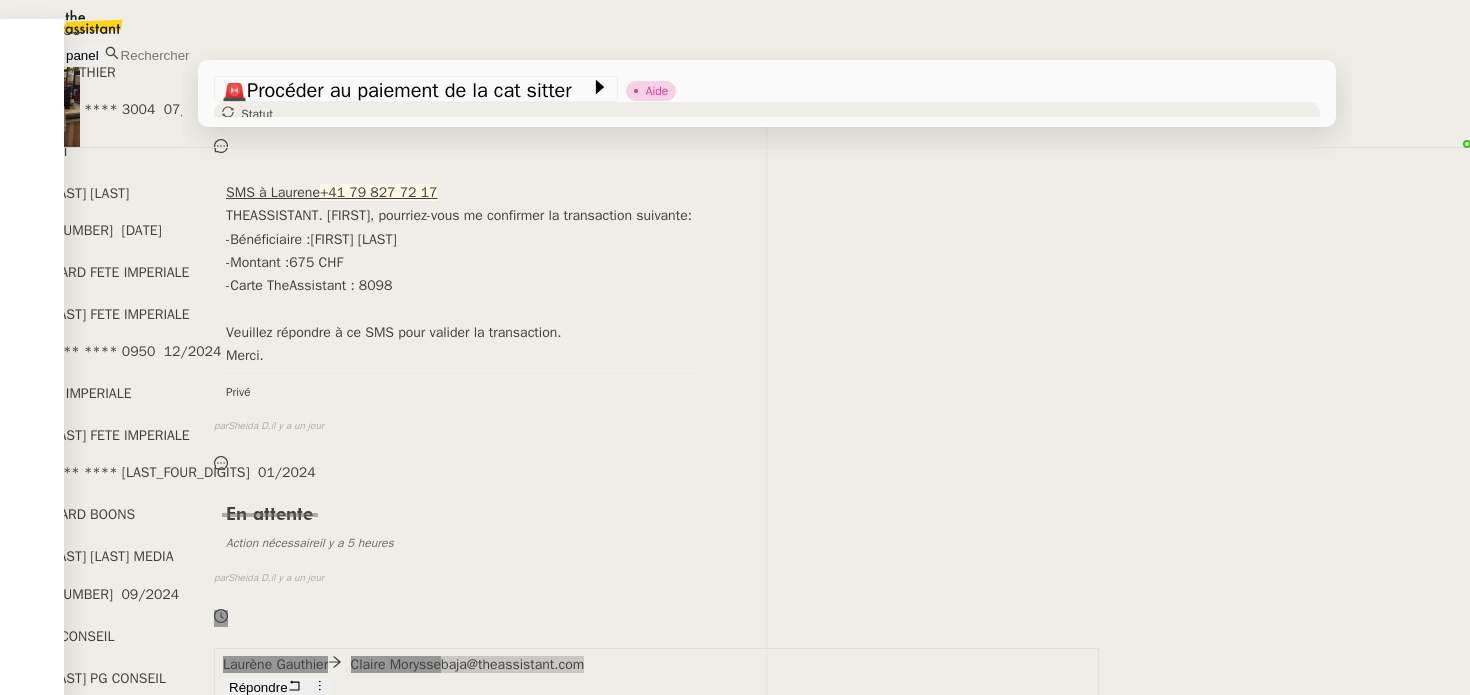scroll, scrollTop: 61, scrollLeft: 0, axis: vertical 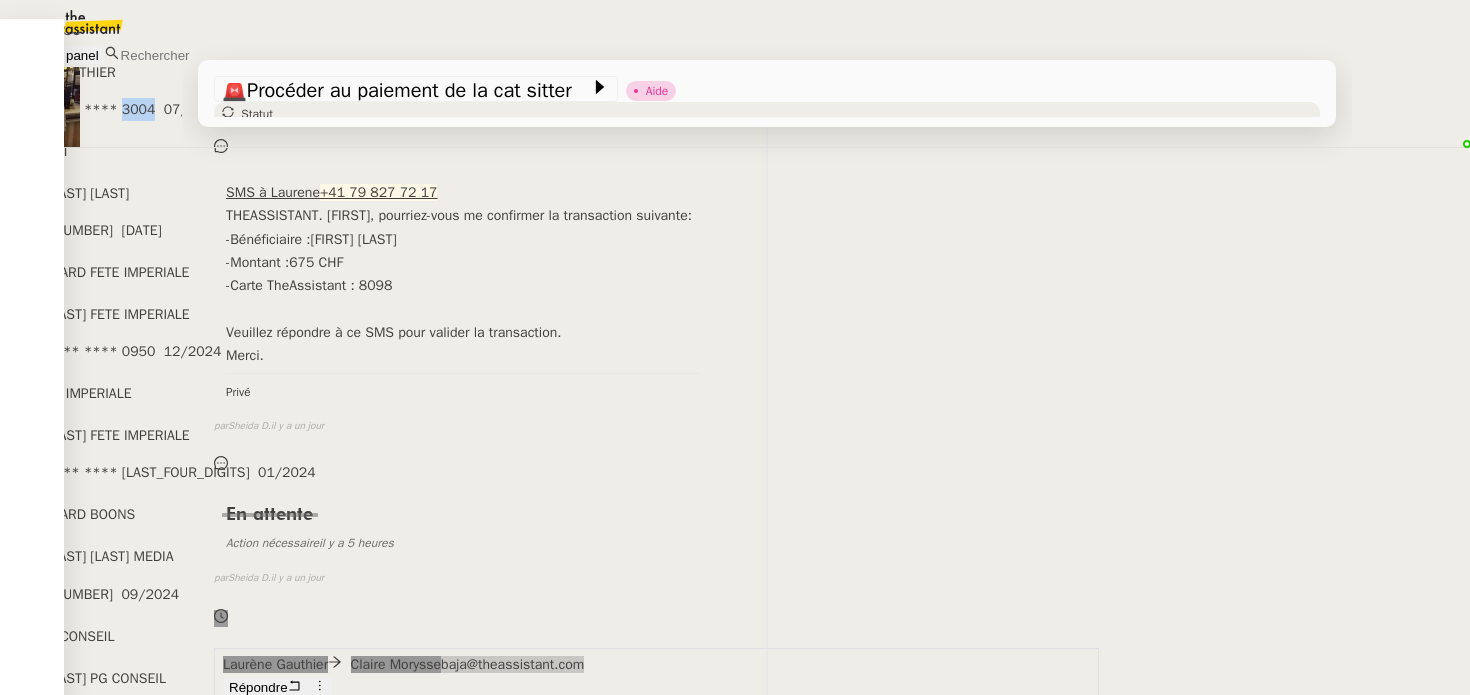 click on "**** **** **** 3004" at bounding box center [81, 109] 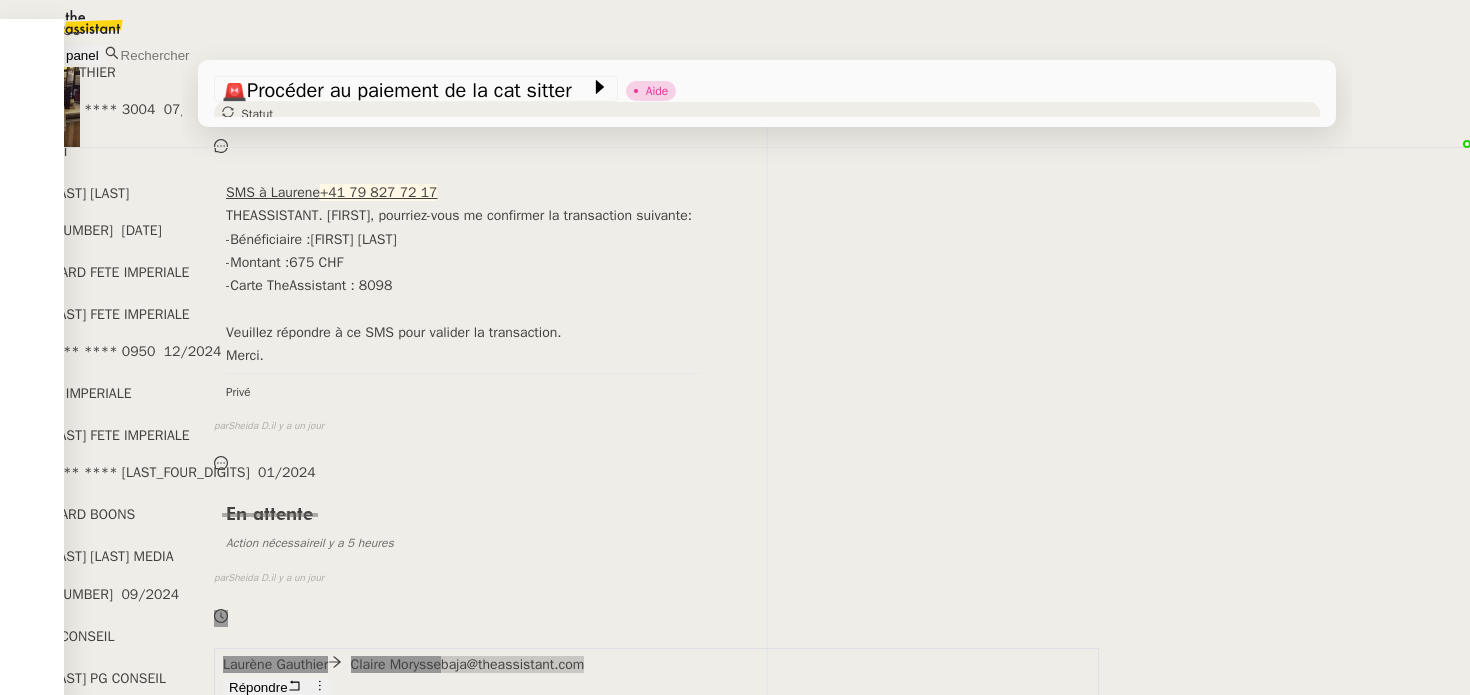click on "AMEX PERSO  Laurene GAUTHIER    **** **** **** 3004    07/2027  AMEX LGCI  Laurene GAUTHIER LGCI    **** **** **** 2003    02/2026  MASTERCARD FETE IMPERIALE  Laurene GAUTHIER FETE IMPERIALE    **** **** **** 0950    12/2024  VISA FETE IMPERIALE  Laurene GAUTHIER FETE IMPERIALE    **** **** **** 2106    01/2024  MASTERCARD BOONS  Laurene GAUTHIER BOONS MEDIA    **** **** **** 5074    09/2024  AMEX PG CONSEIL  PASCAL GAUTHIER PG CONSEIL    **** **** **** 3005    01/2026  CREDIT SUISSE BOONS  Laurene Gauthier    **** **** **** 5872    12/2025  Mastercard perso UBS EUR  L. GAUTHIER FABRE    **** **** **** 8098    10/2025  Visa perso UBS CHF  L. GAUTHIER FABRE    **** **** **** 0190    10/2025  Visa LGCI BNP  Mme Gauthier Laurene    **** **** **** 1142    01/2026  Visa LGCI Immobilier BNP  Mme Gauthier Laurene     **** **** **** 1258    01/2026  CREDIT SUISSE LGAI  Laurene Gauthier    **** **** **** 4099    12/2026 Fermer" at bounding box center [735, 748] 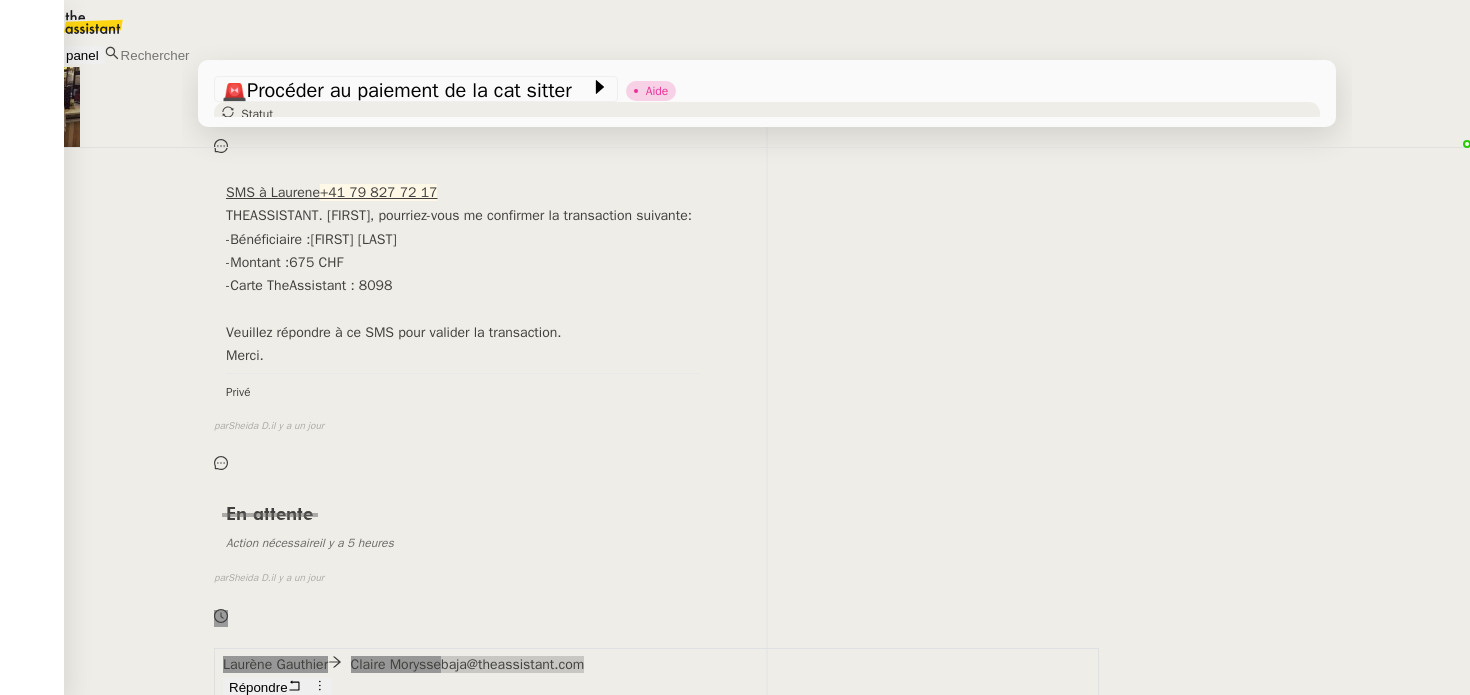 click on "Laurène Gauthier Plan Team  3000 Groupe C & Frédérique  Albert    Knowledge manager
💰 Autre niveau (limité à 10k par achat) Laurène souhaite être  mise en copie  des échanges avec  Laurent  et  Cédric et Claire . ⚠️ POUR TOUTES RÉSERVATIONS IMPLIQUANT UN DÉPLACEMENT  voir  Procédure  PRÉFÉRENCES VOYAGES, HÔTELS , RÉSERVATIONS  :  train, avion, voiture, hôtels, Soins  ⚠️☎️ Laurène Gauthier souhaite qu'on lui envoie les  validations d'achat par SMS  sur son numéro suisse (+41 79 827 72 17). 🟦Notif AIRBNB  : Ne pas traiter, Laurène les gère" at bounding box center [767, 1537] 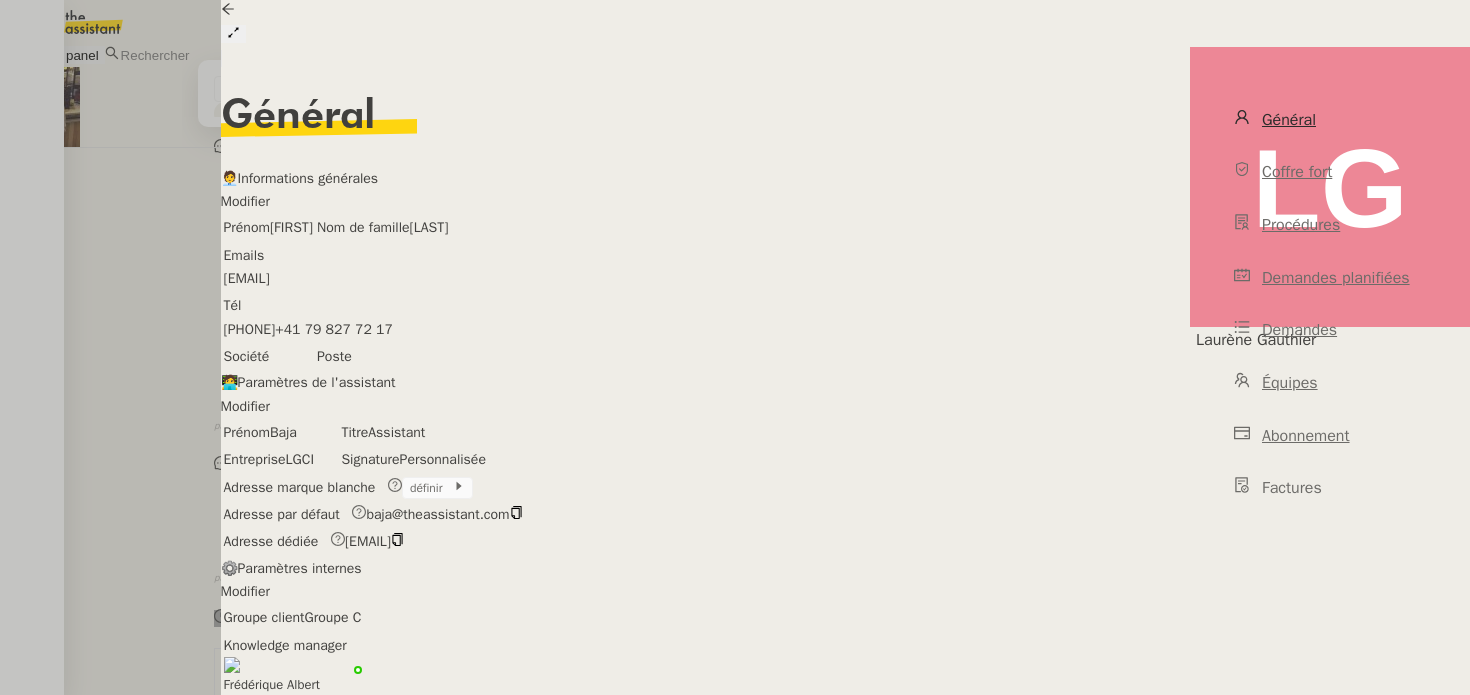 scroll, scrollTop: 516, scrollLeft: 0, axis: vertical 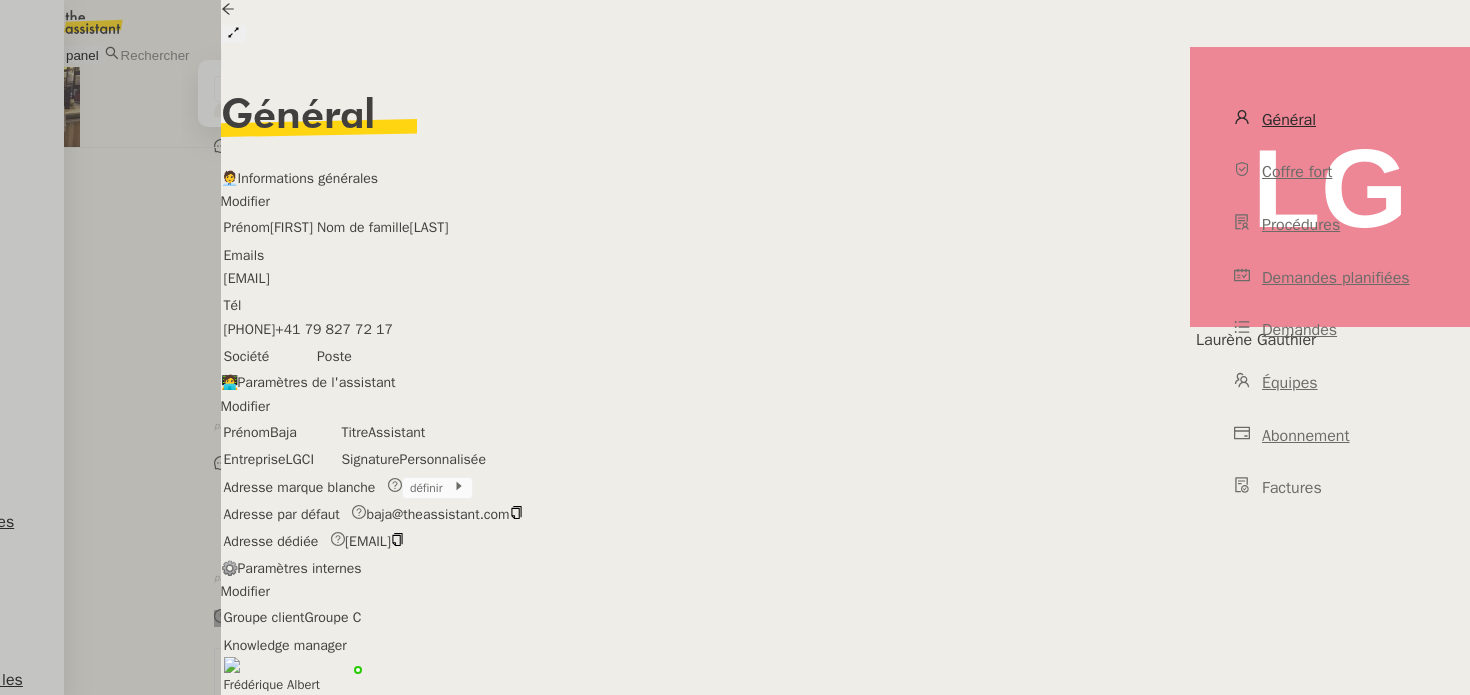 click at bounding box center (735, 347) 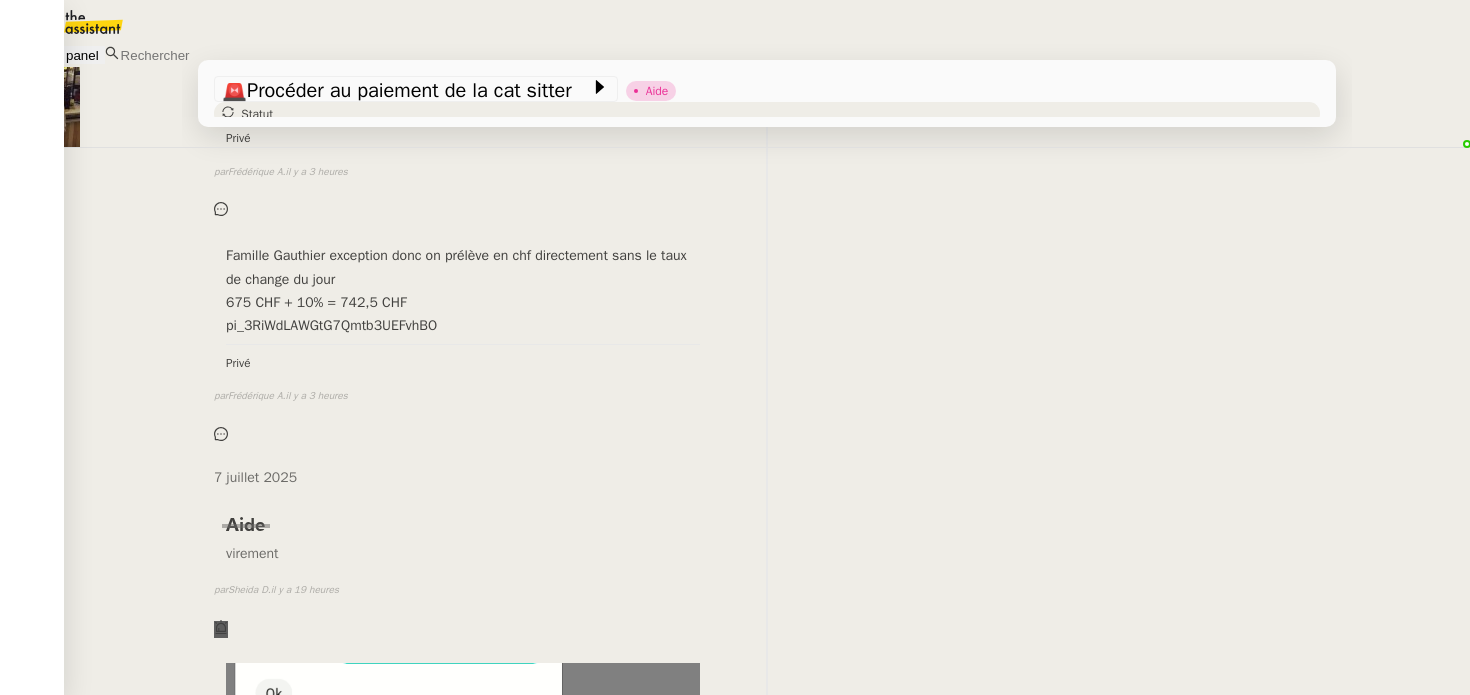 scroll, scrollTop: 0, scrollLeft: 0, axis: both 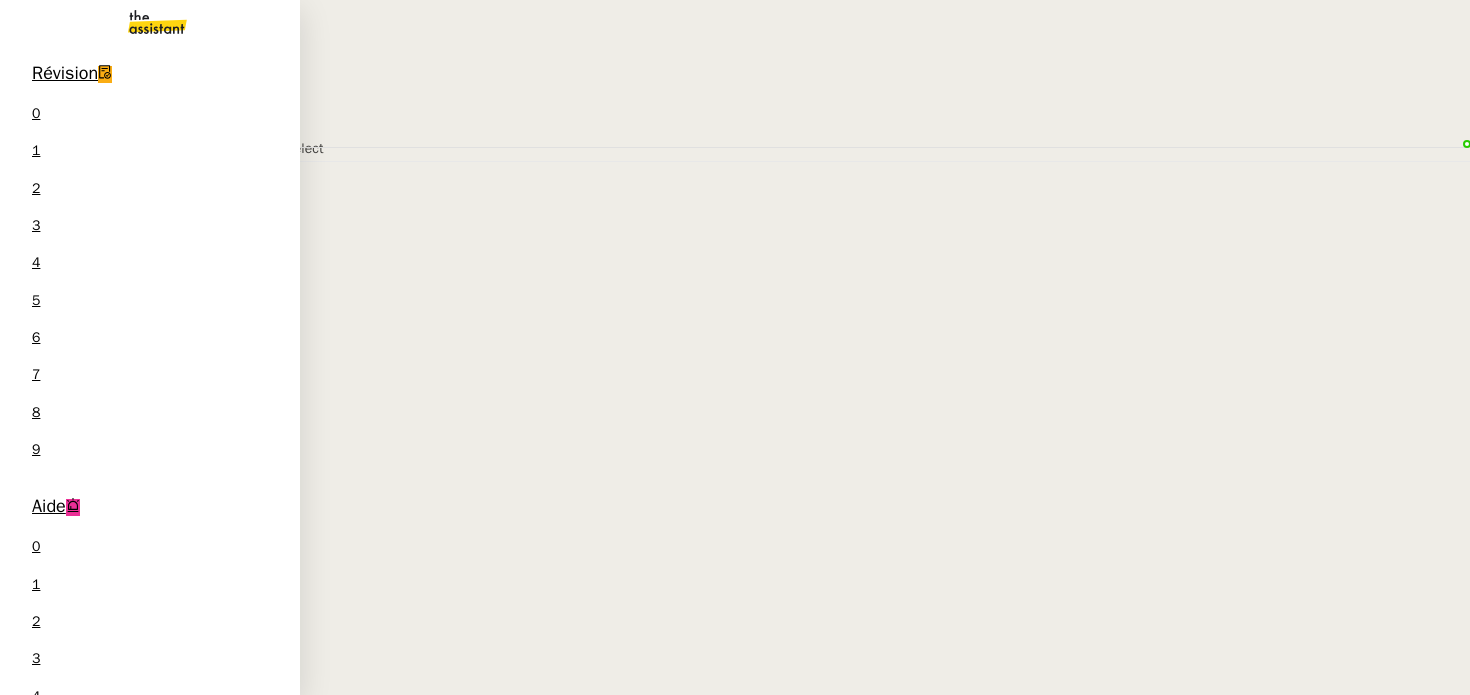 click on "Aide" at bounding box center [49, 506] 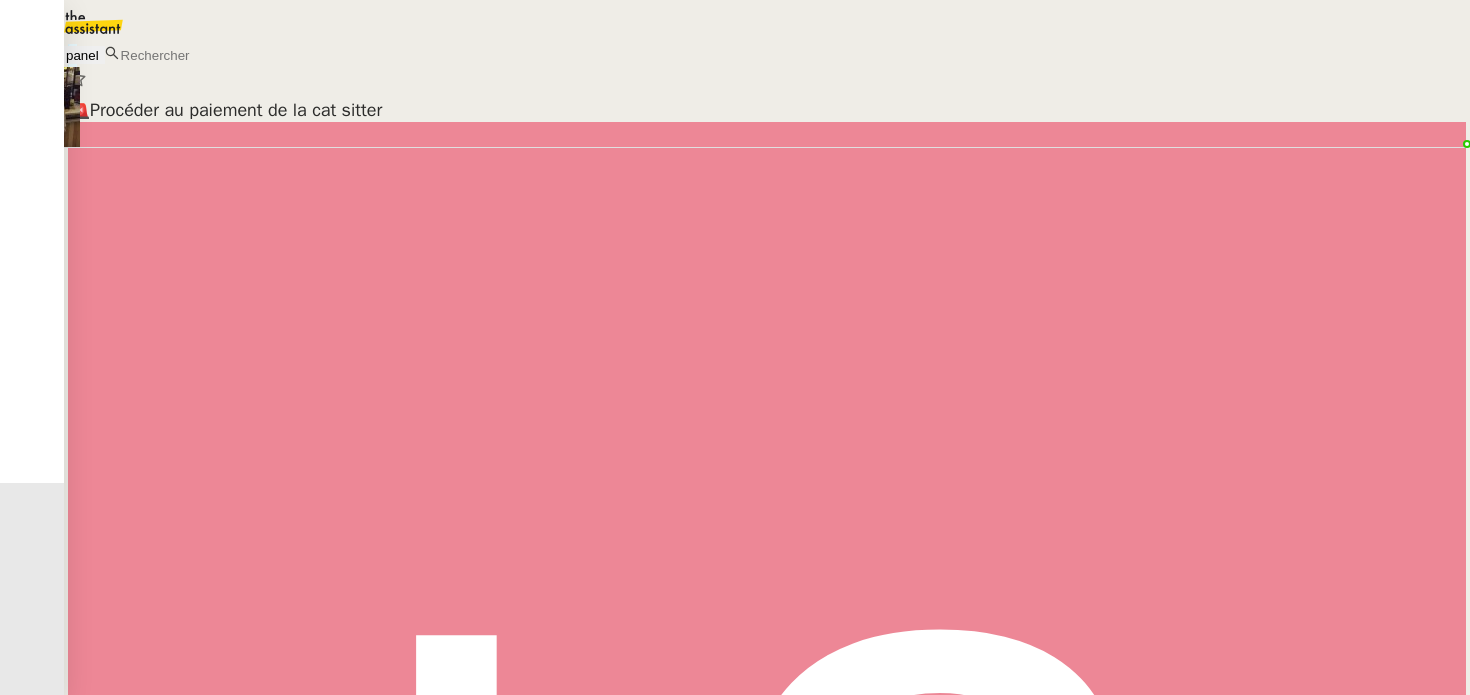 click on "[FIRST] [LAST]    client" at bounding box center [767, 832] 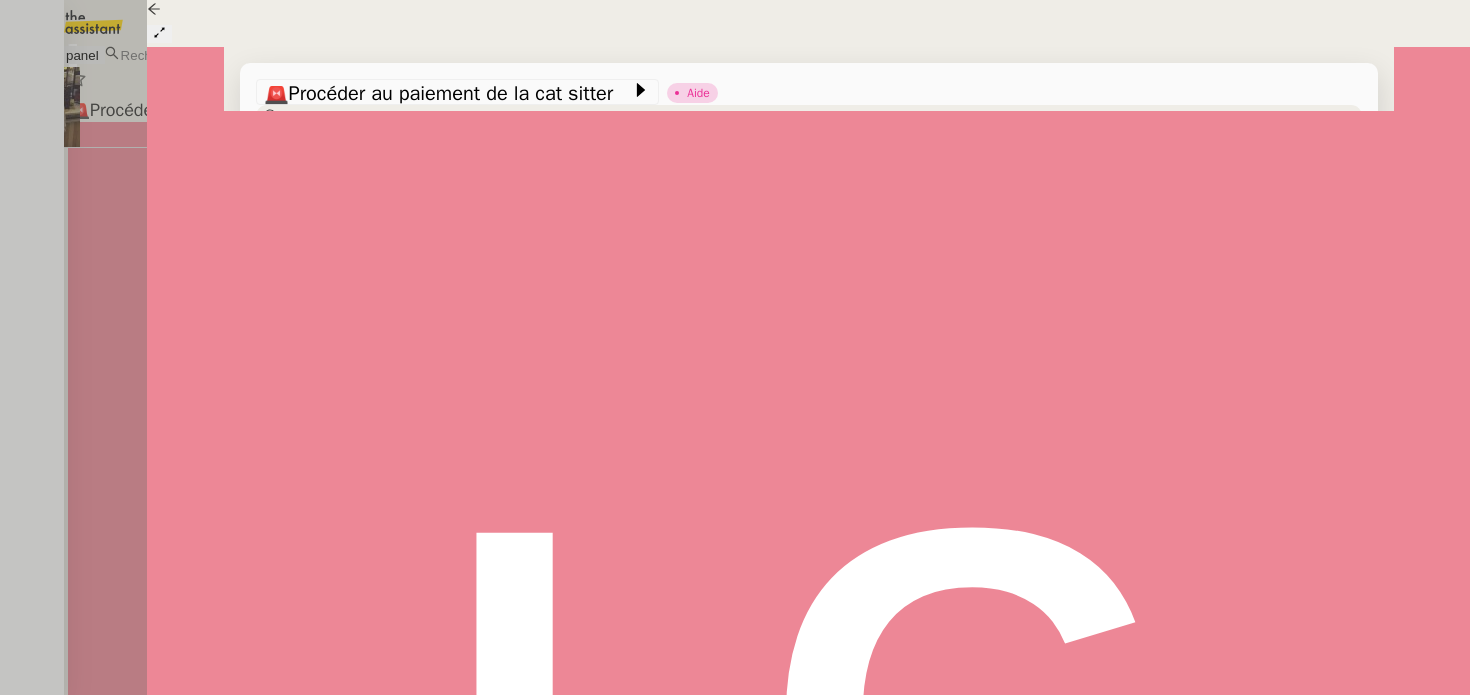 click at bounding box center [159, 32] 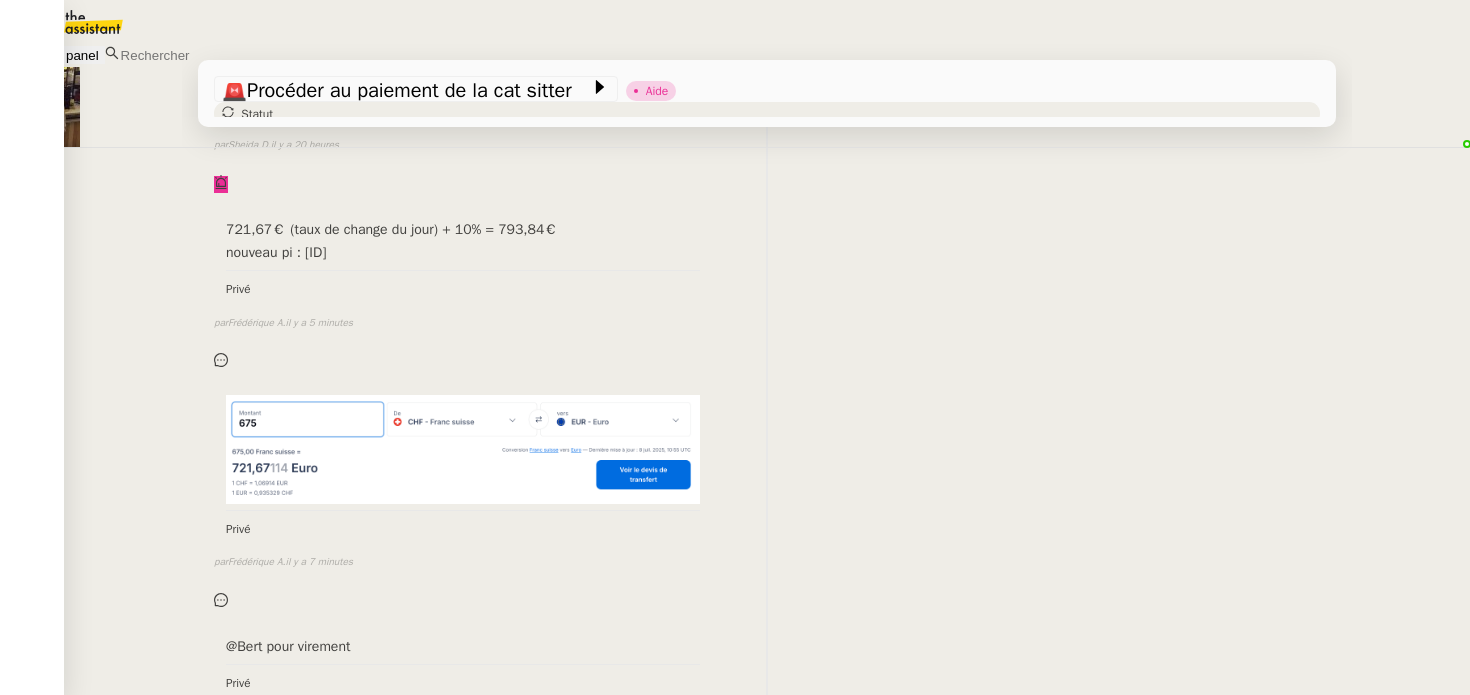 scroll, scrollTop: 206, scrollLeft: 0, axis: vertical 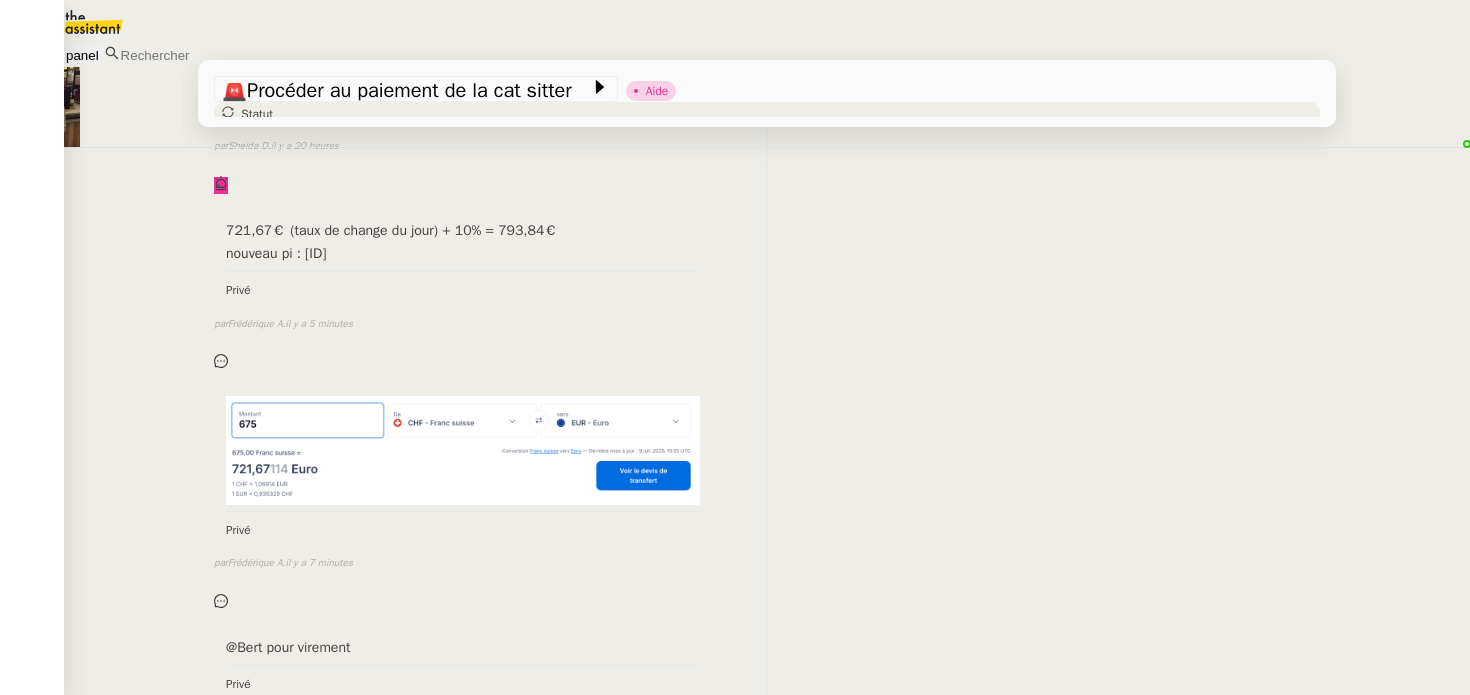 click on "@Bert pour virement Privé false par  [FIRST] [LAST]  il y a 3 heures" at bounding box center (767, 697) 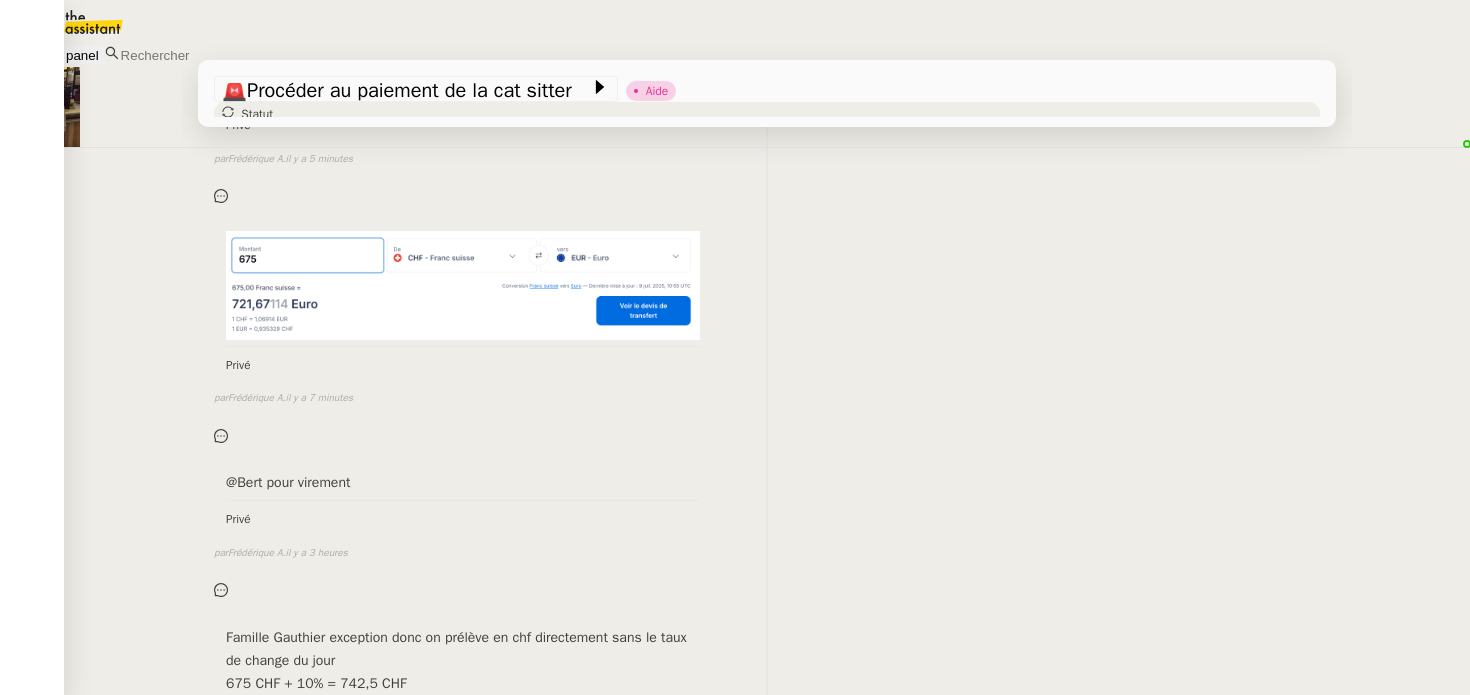 scroll, scrollTop: 398, scrollLeft: 0, axis: vertical 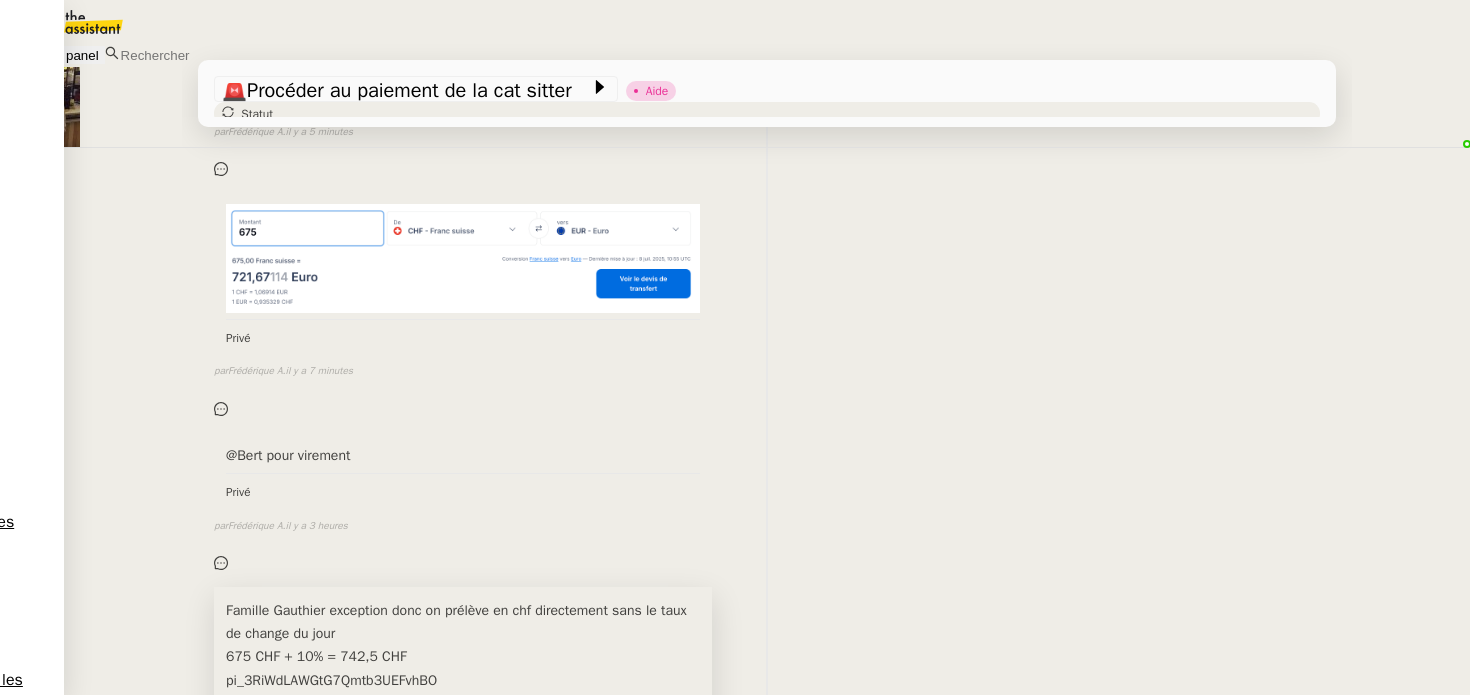 click on "675 CHF + 10% = 742,5 CHF" at bounding box center (463, 656) 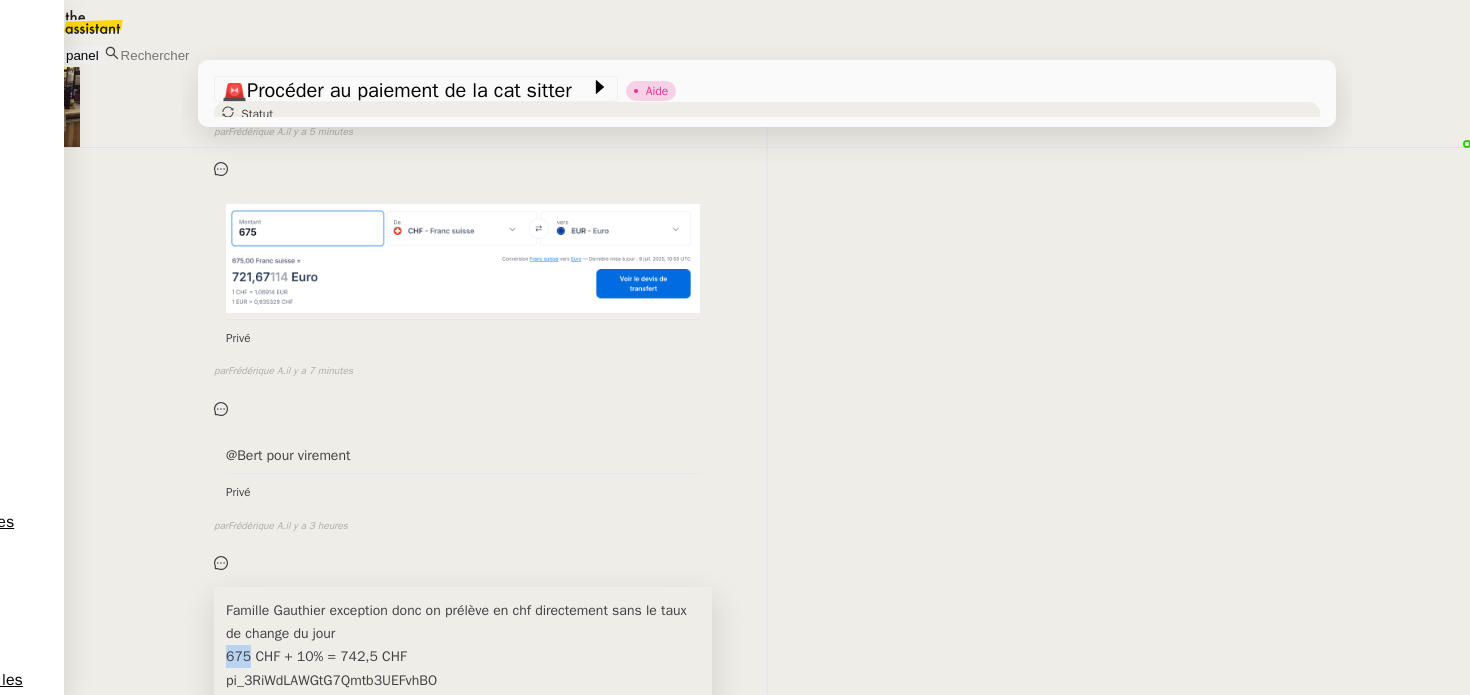 click on "675 CHF + 10% = 742,5 CHF" at bounding box center (463, 656) 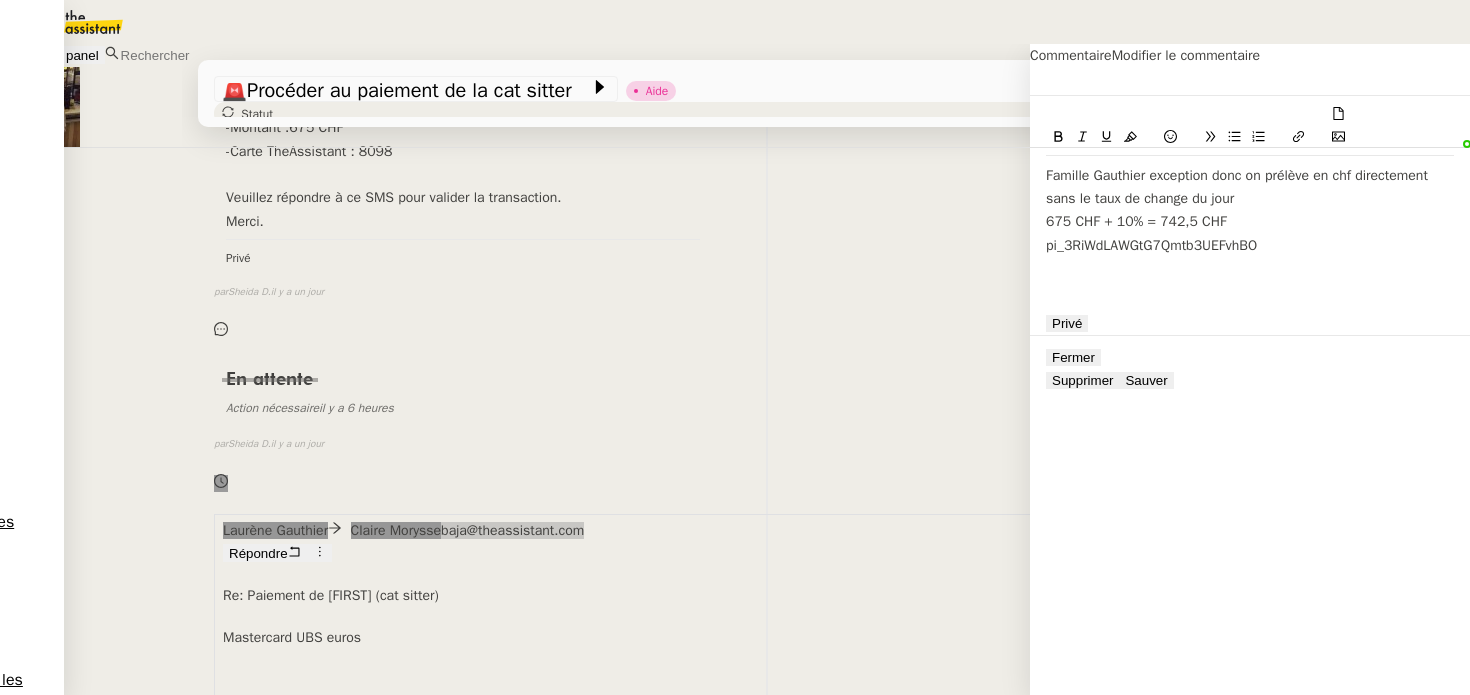 scroll, scrollTop: 3573, scrollLeft: 0, axis: vertical 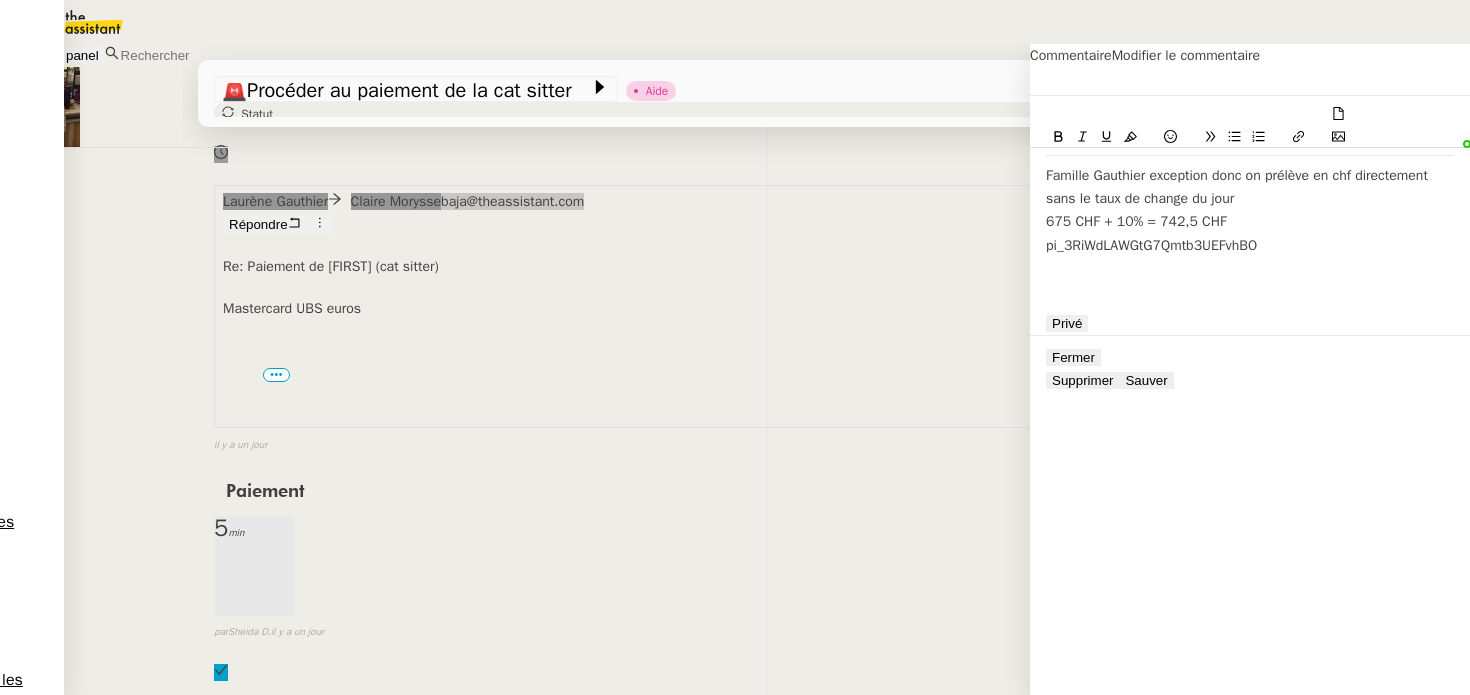 click on "20250706 Contrat cat sitting Fabre-Gauthier.pdf" at bounding box center (656, 1489) 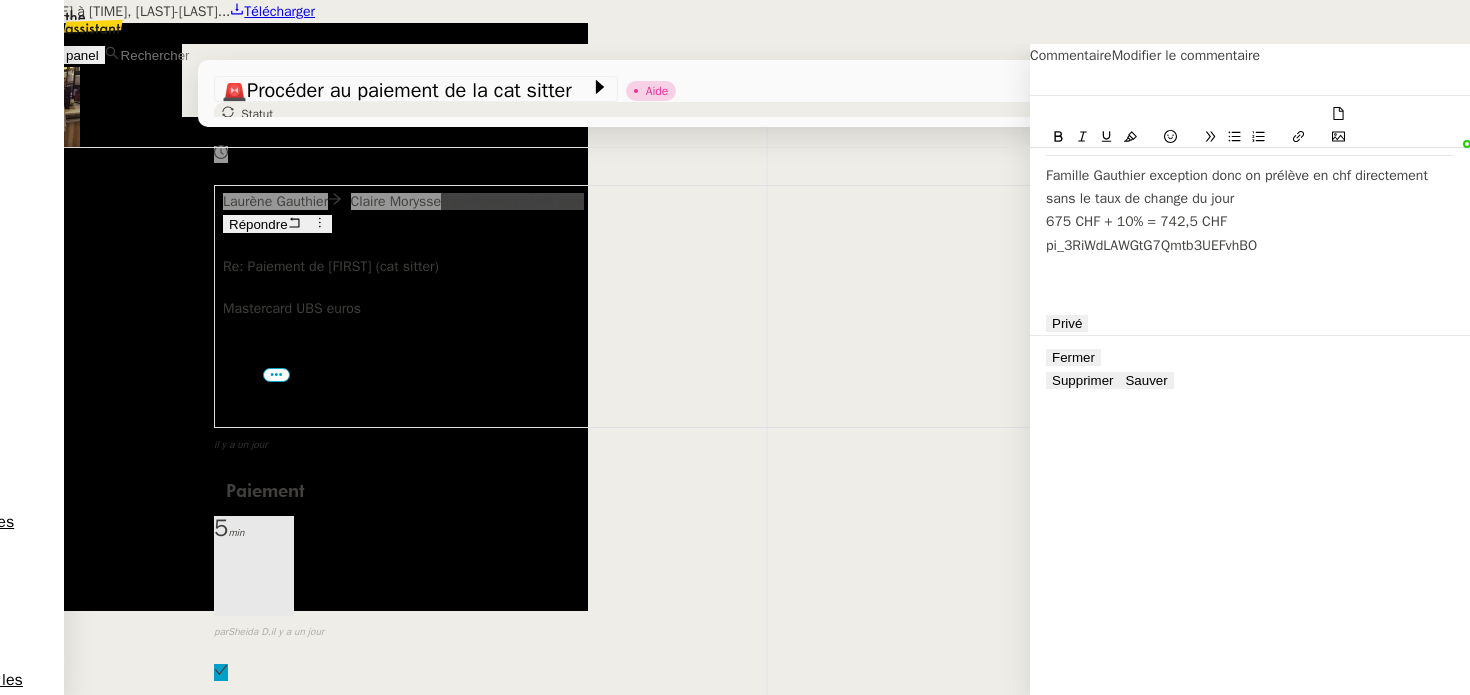 click at bounding box center [735, 0] 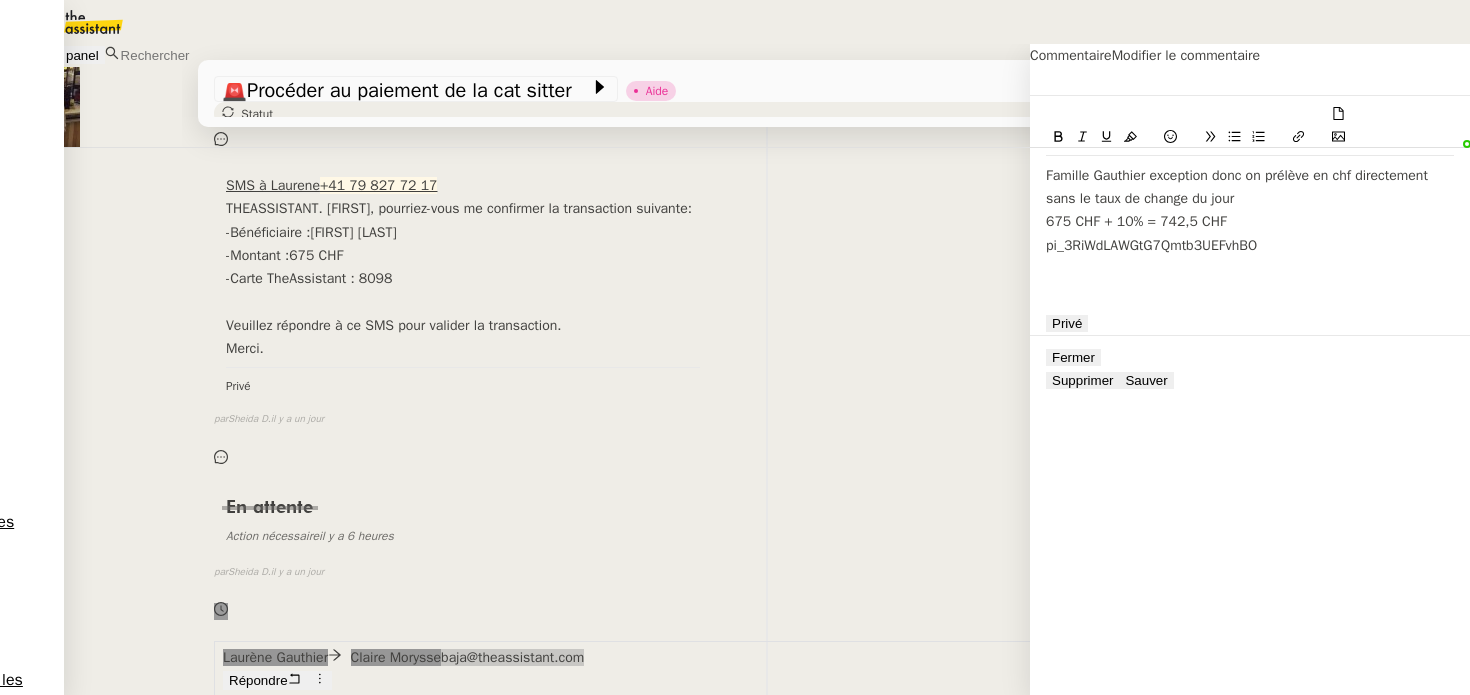 scroll, scrollTop: 3573, scrollLeft: 0, axis: vertical 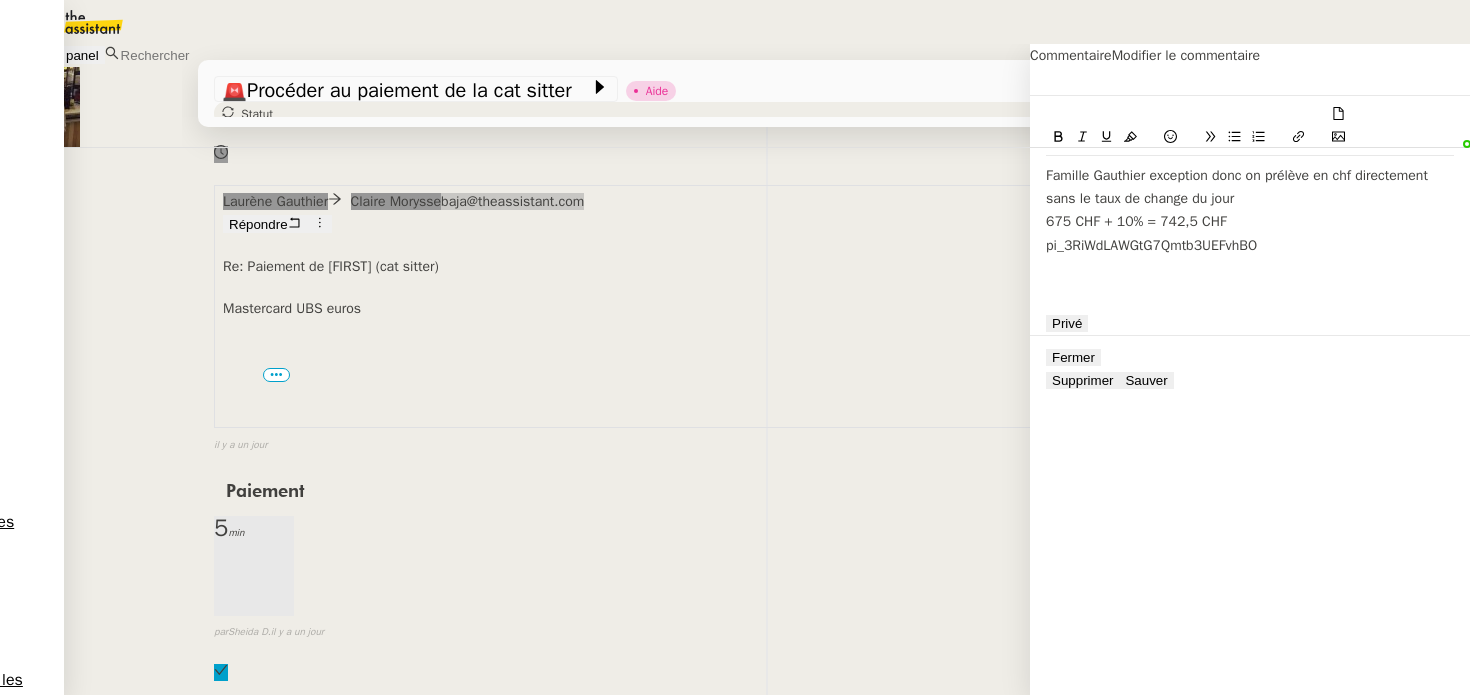 click on "•••" at bounding box center [236, 1427] 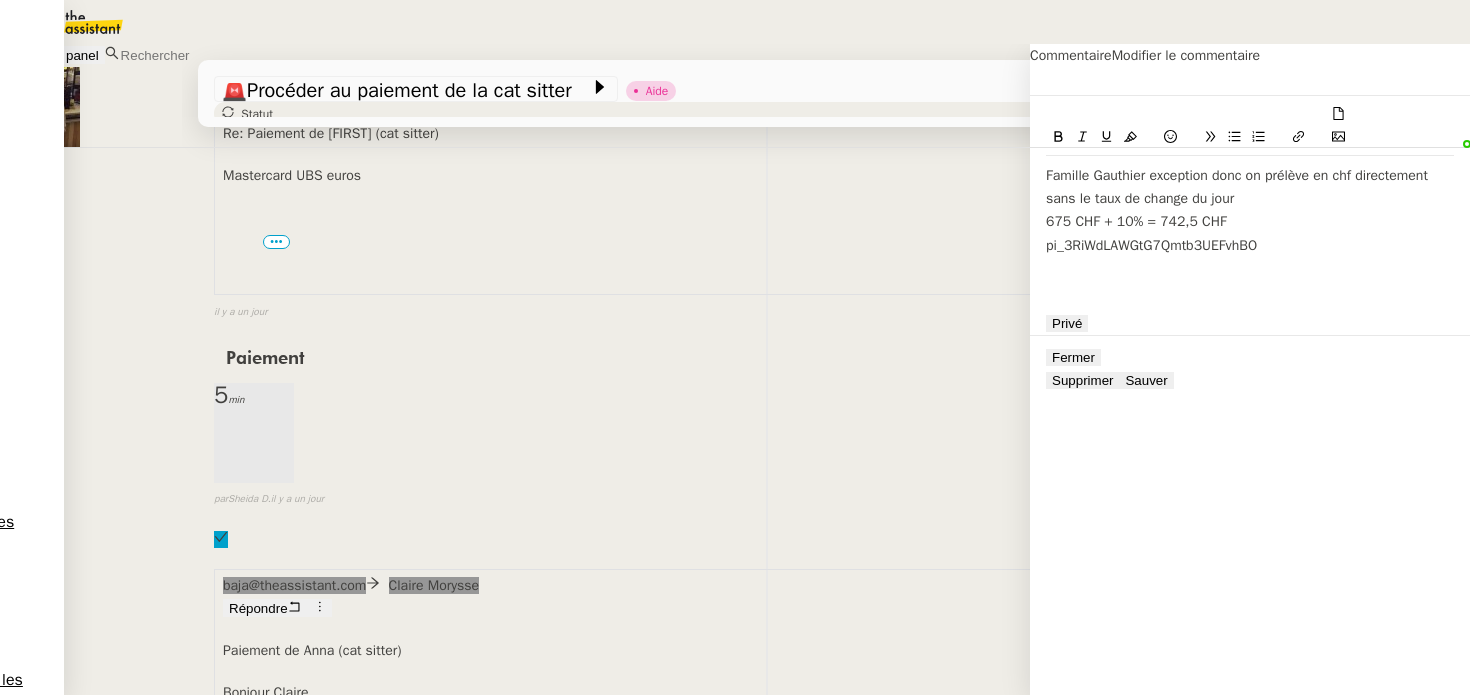 scroll, scrollTop: 3639, scrollLeft: 0, axis: vertical 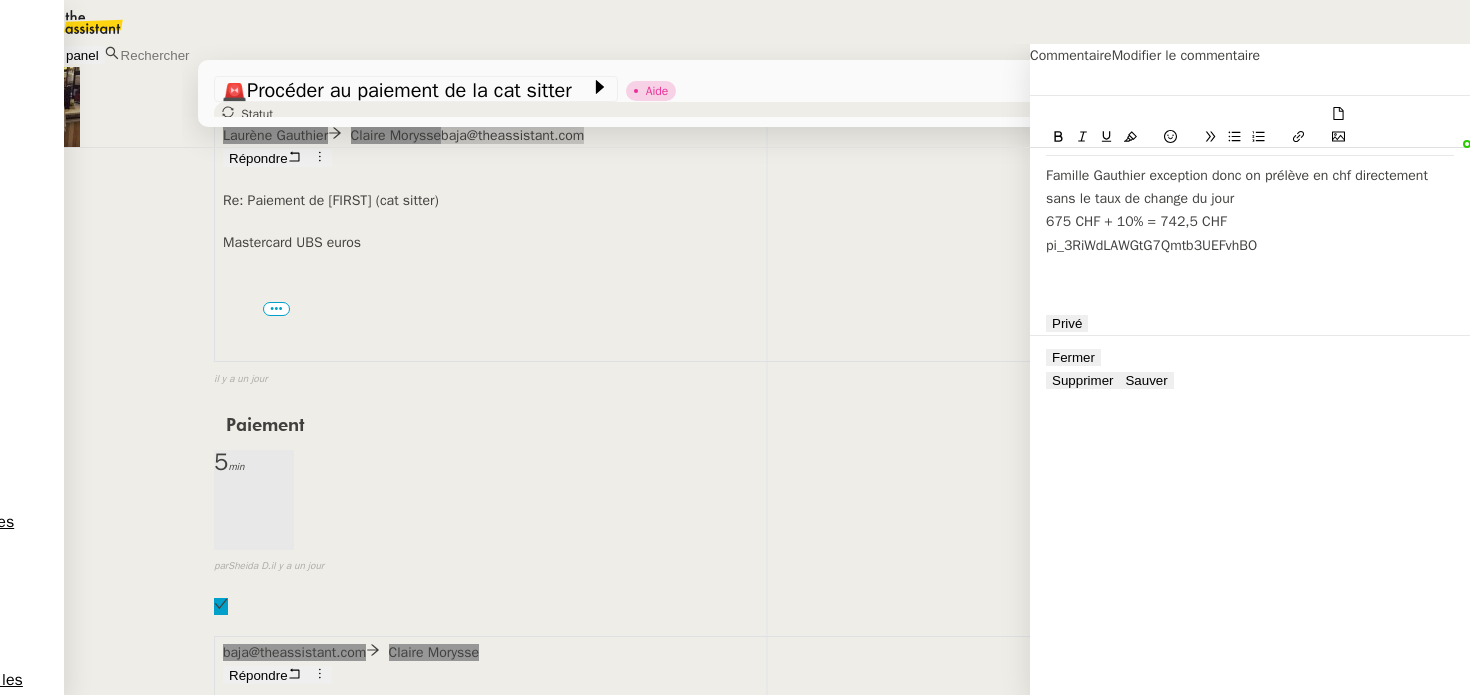 click on "CH8100788000050651796" at bounding box center (261, 1161) 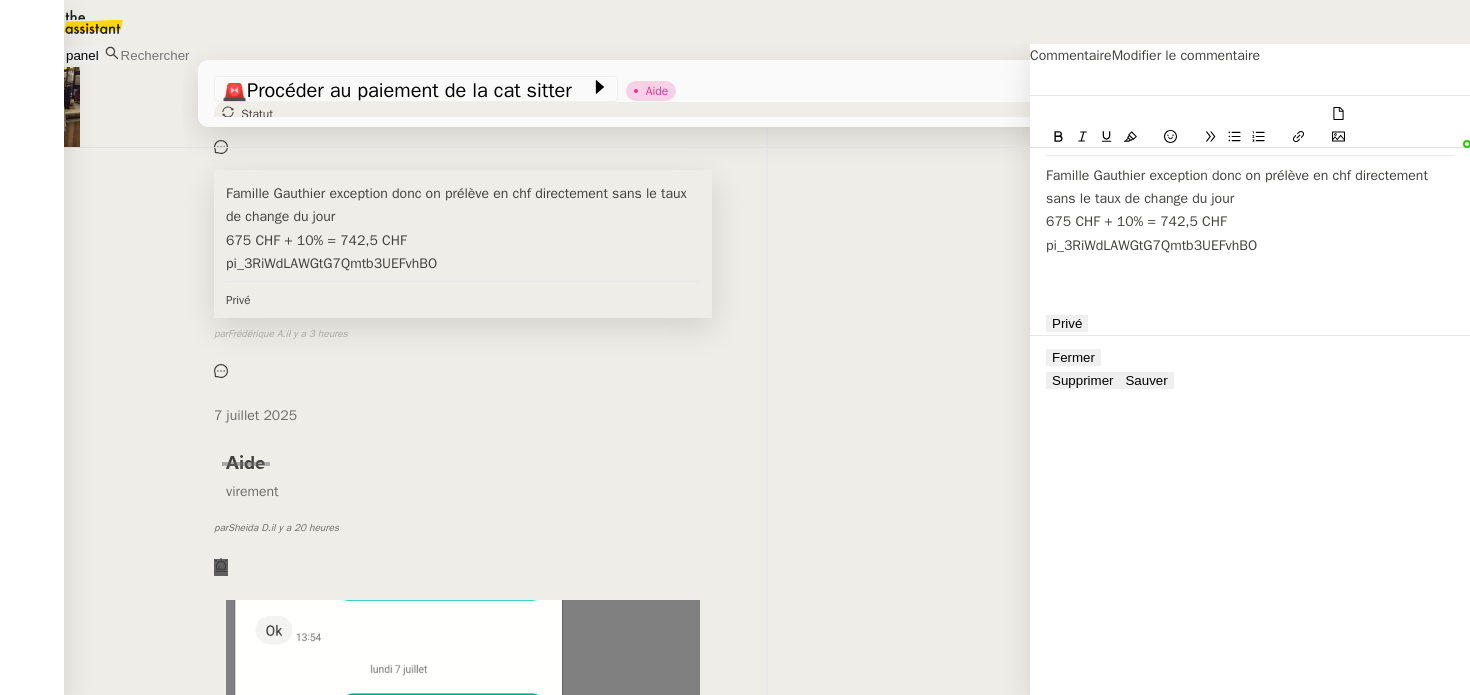 scroll, scrollTop: 0, scrollLeft: 0, axis: both 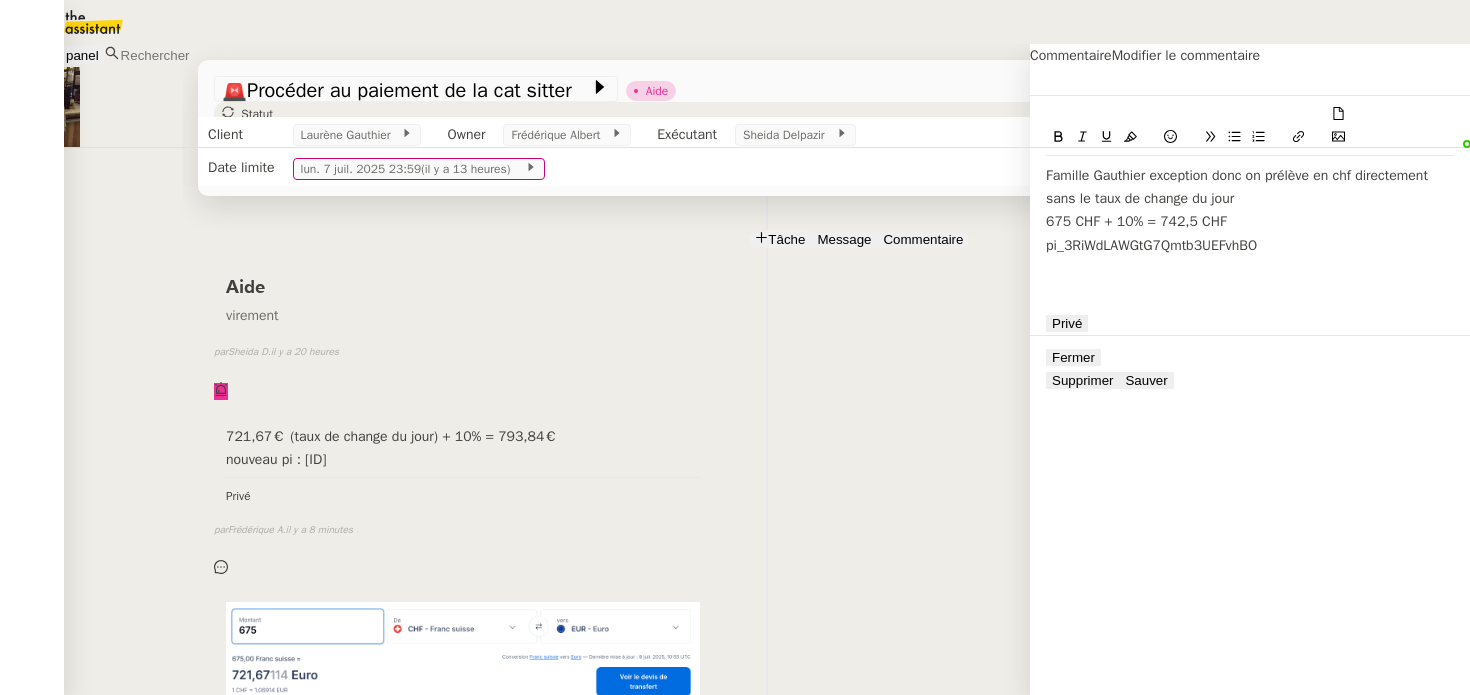 click on "Commentaire" at bounding box center (923, 239) 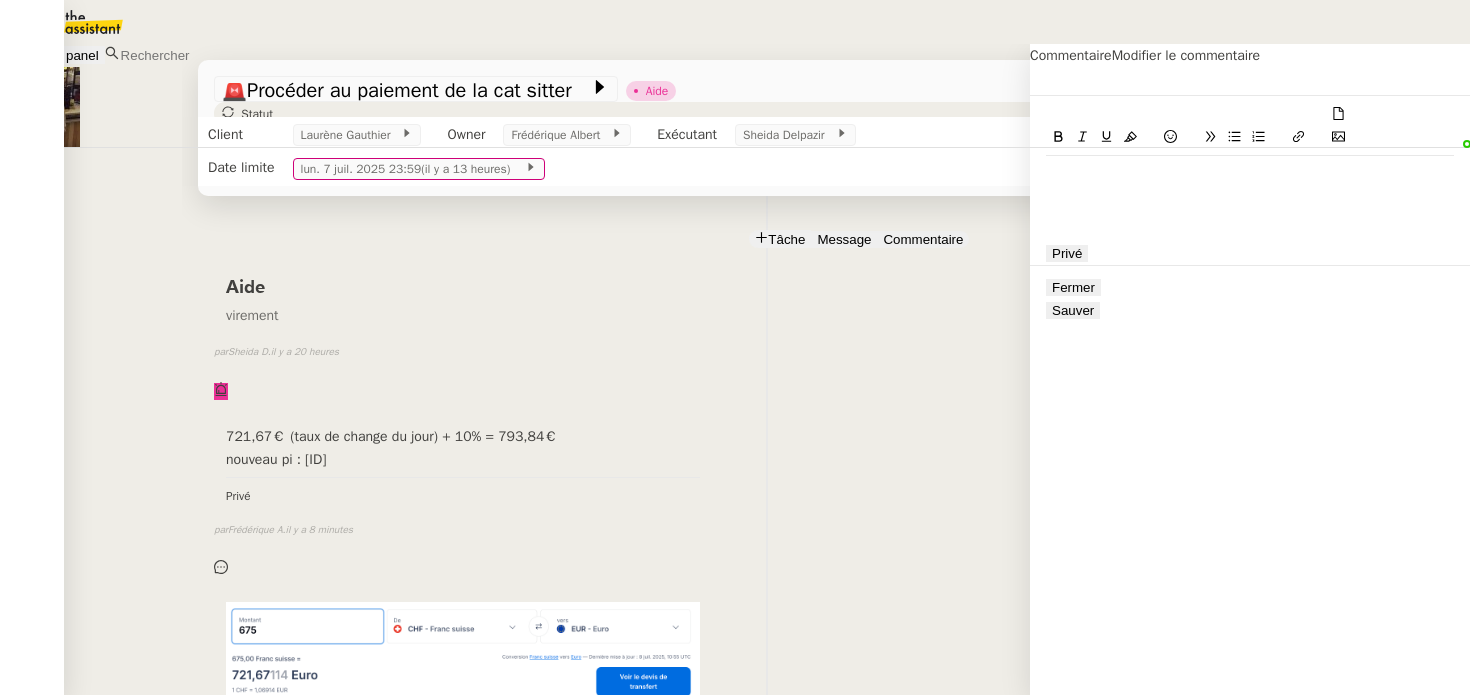 type 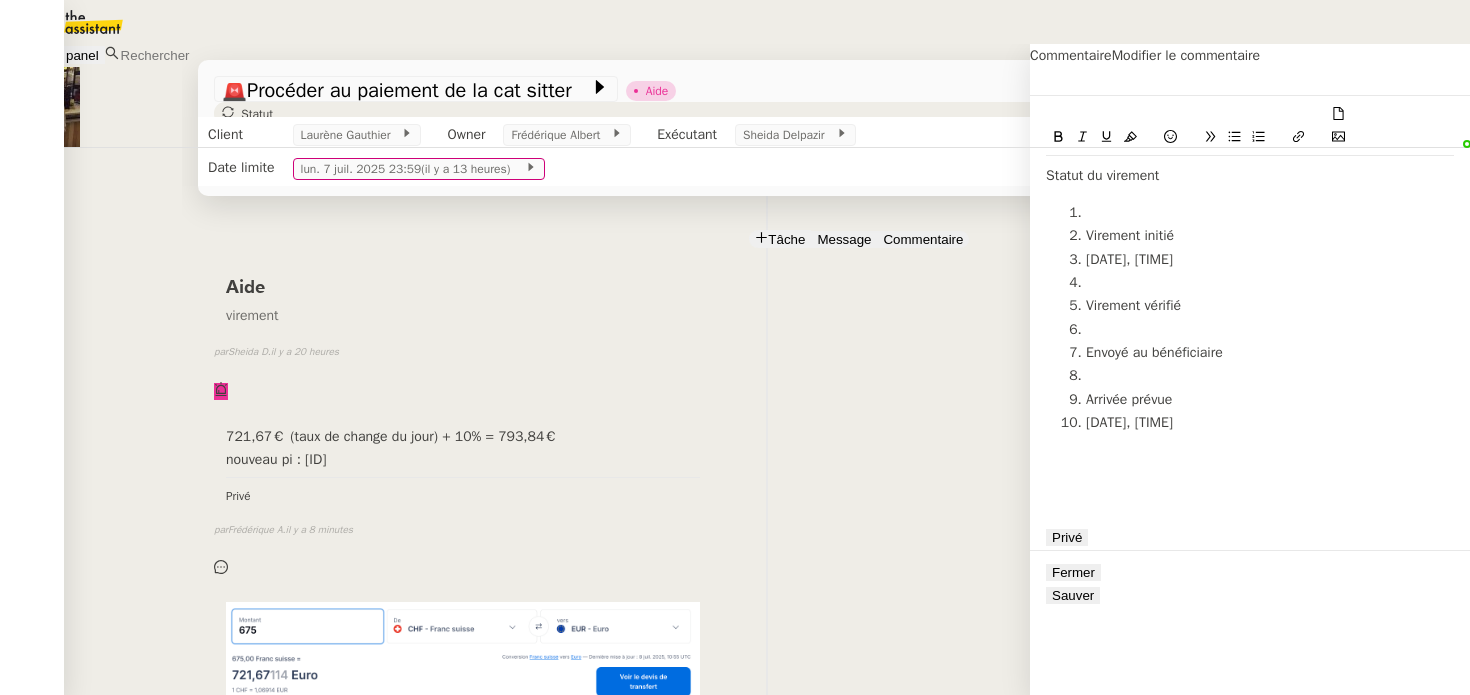 scroll, scrollTop: 0, scrollLeft: 0, axis: both 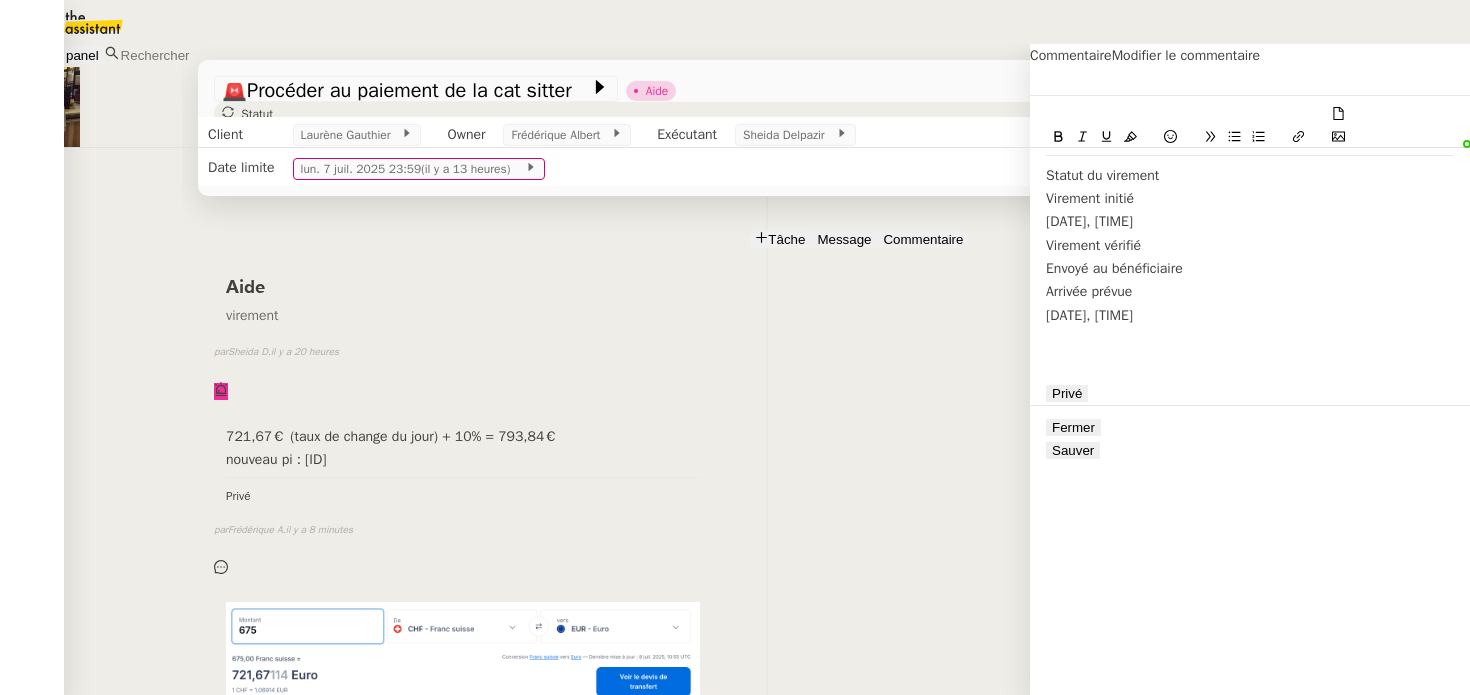 click on "Statut du virement Virement initié 08 juil. 2025, 13:07 Virement vérifié Envoyé au bénéficiaire Arrivée prévue 08 juil. 2025, 16:11 Privé" at bounding box center (1250, 250) 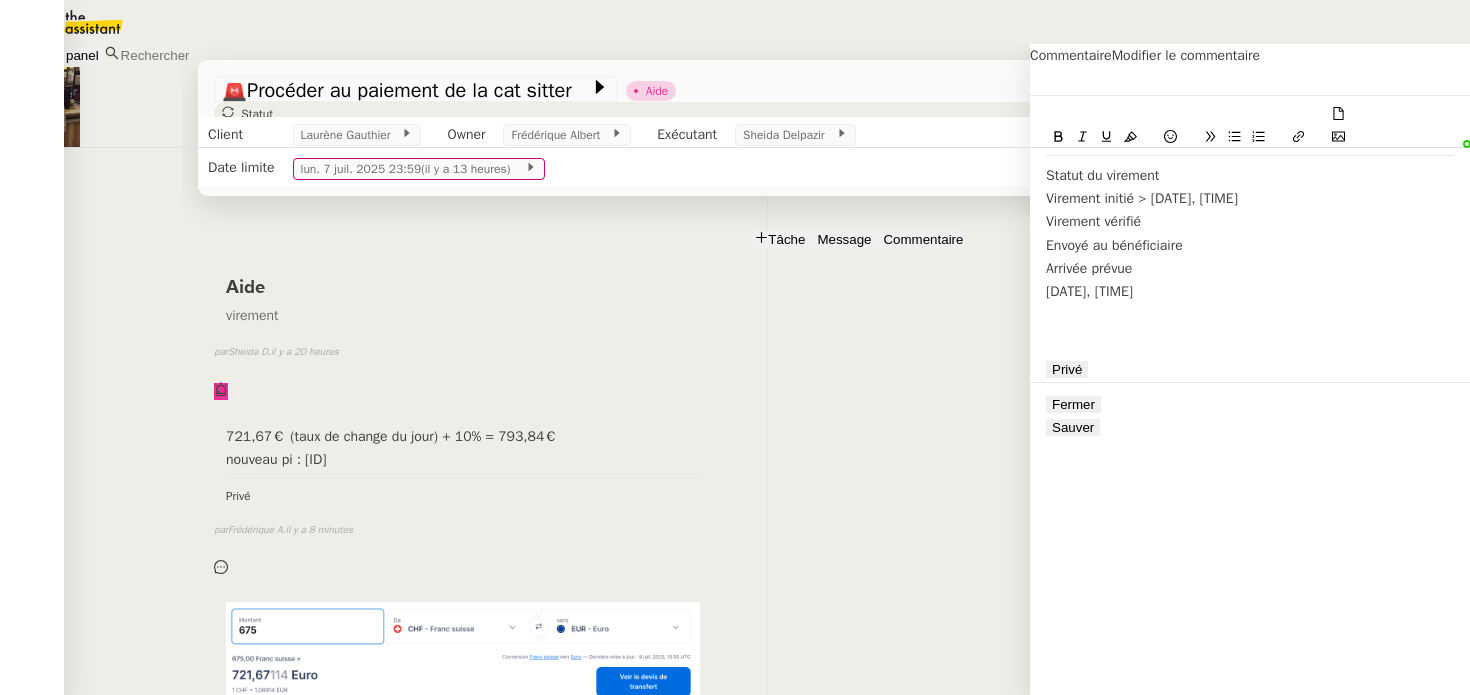 click on "Envoyé au bénéficiaire" at bounding box center [1250, 245] 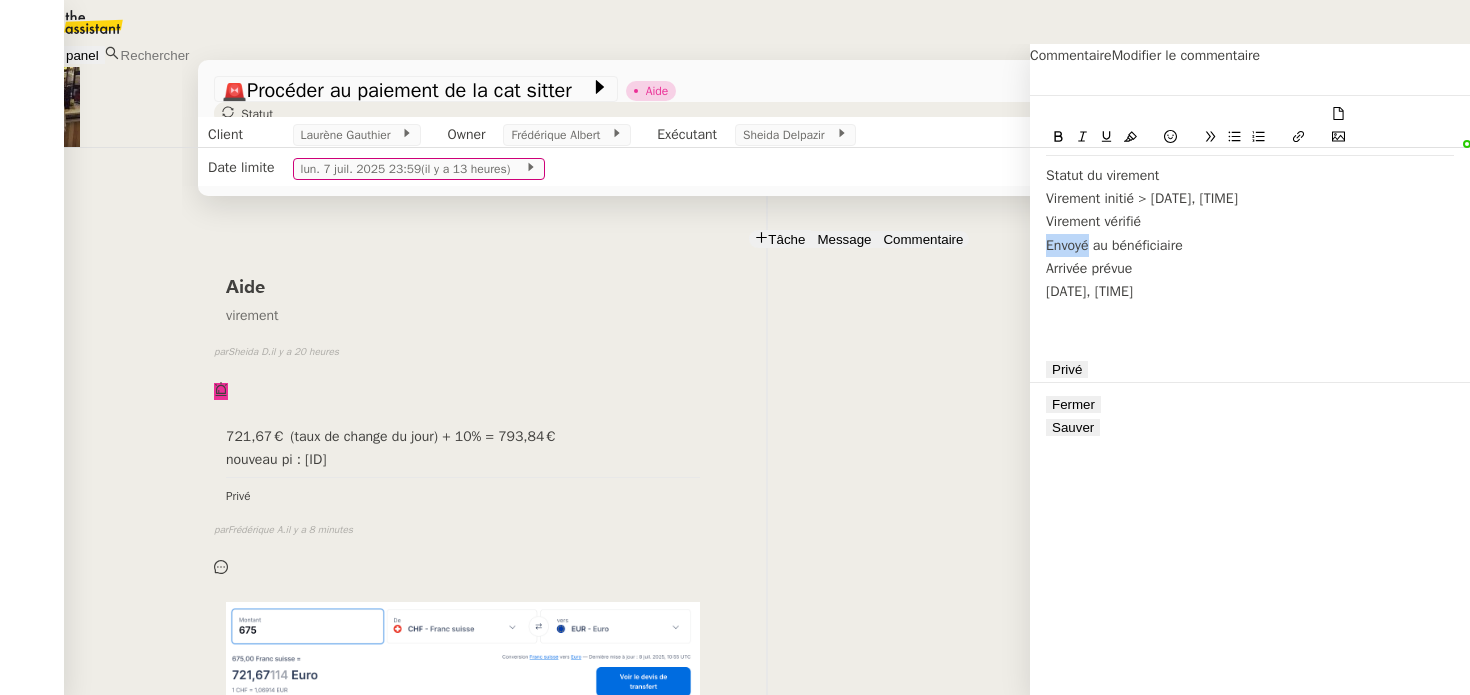 click on "Envoyé au bénéficiaire" at bounding box center (1250, 245) 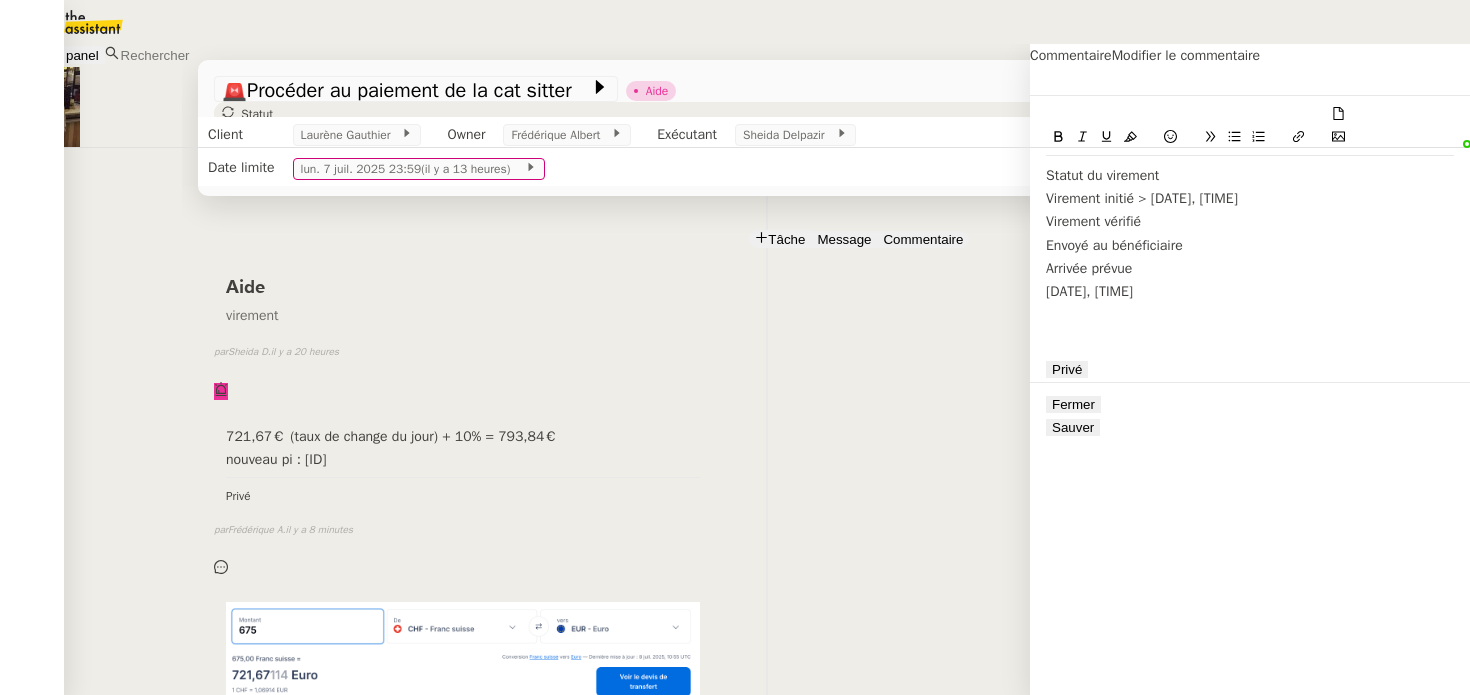 click on "Virement vérifié" at bounding box center [1250, 221] 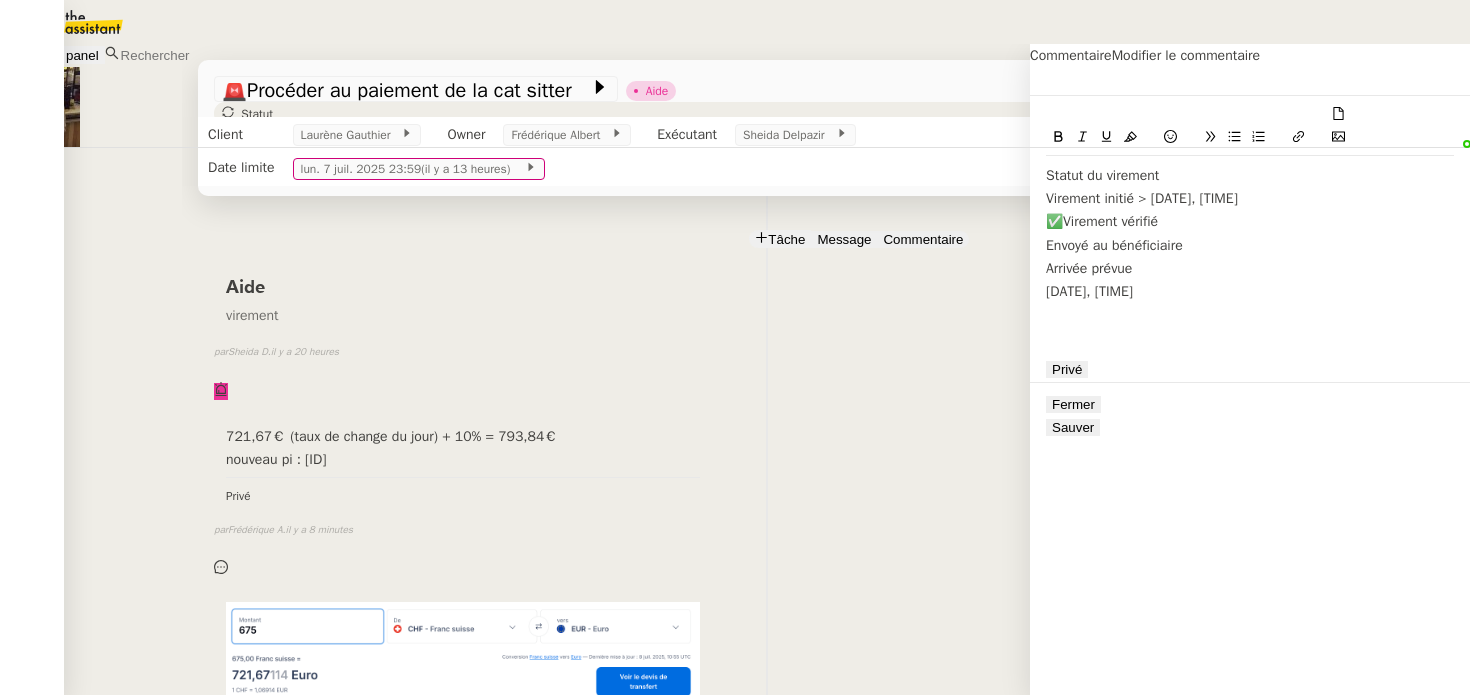 click on "Envoyé au bénéficiaire" at bounding box center [1250, 245] 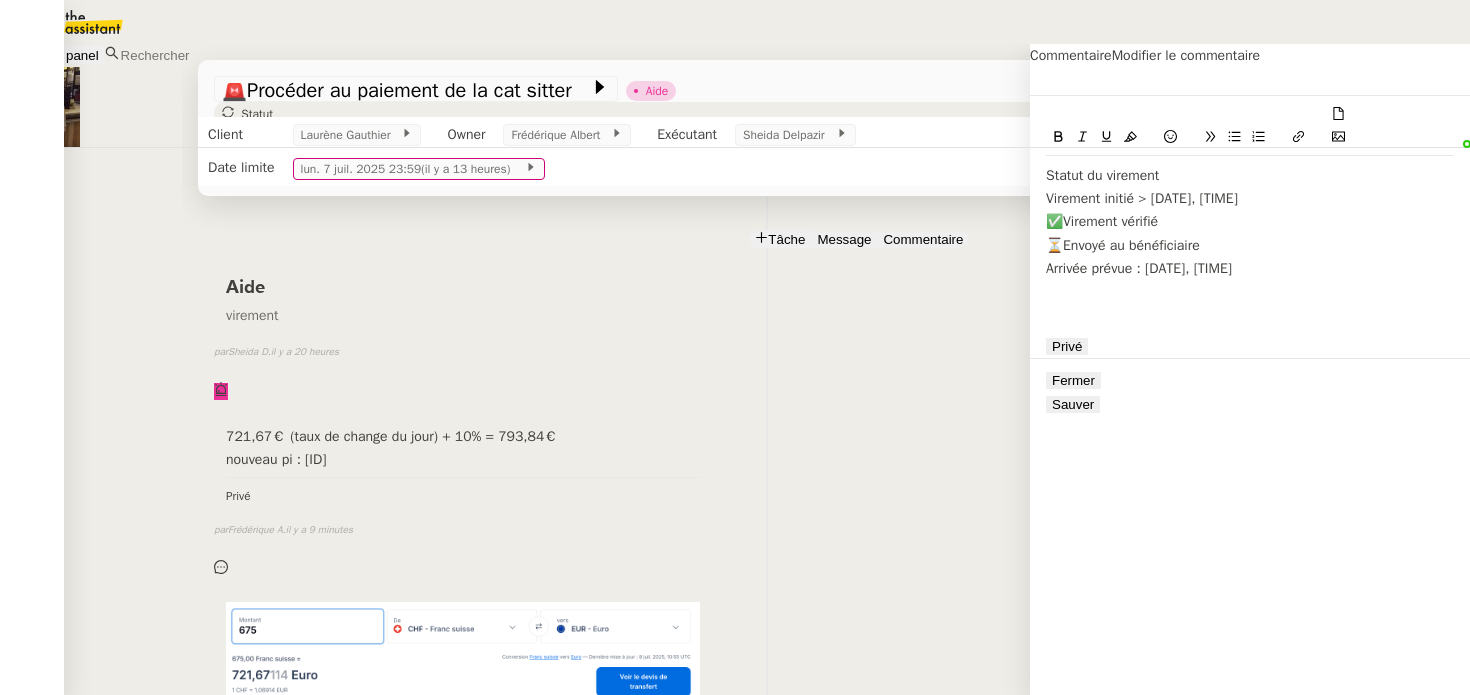 click on "Virement initié > 08 juil. 2025, 13:07" at bounding box center [1250, 198] 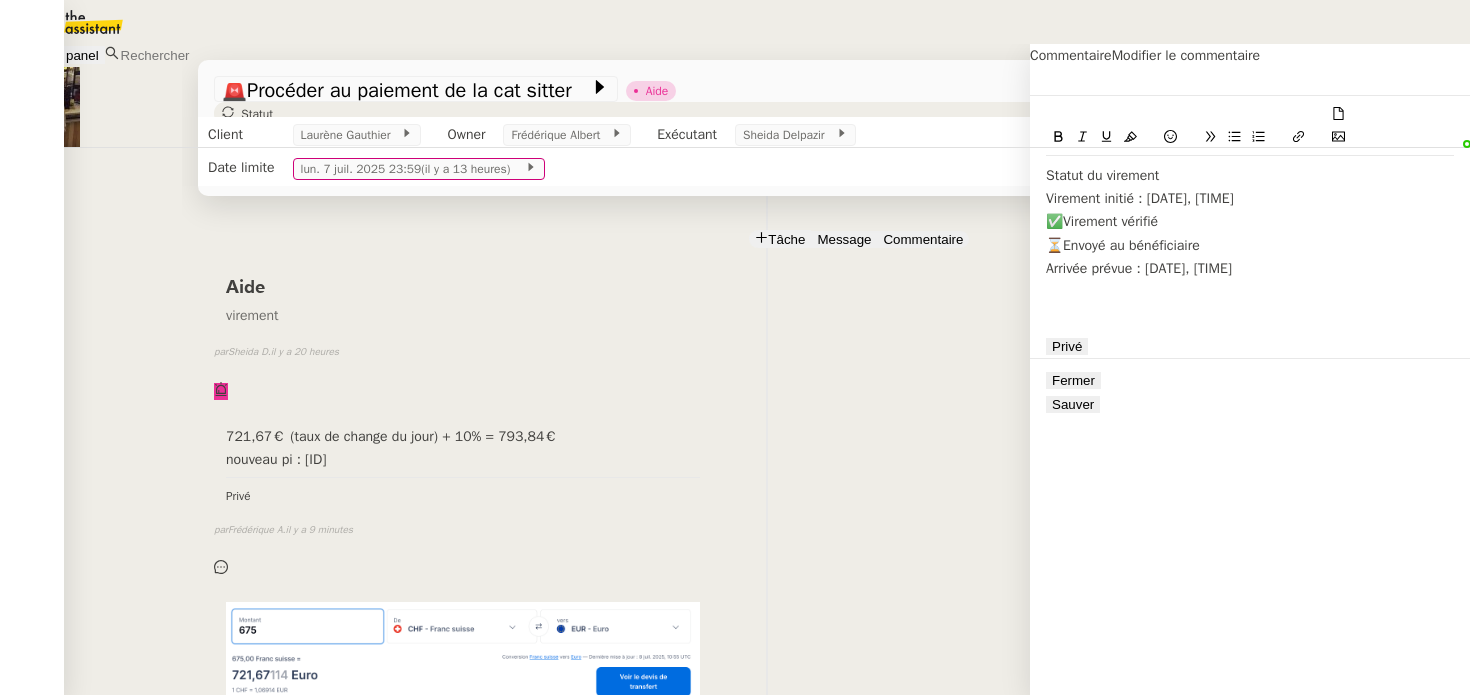 click on "Sauver" at bounding box center (1073, 404) 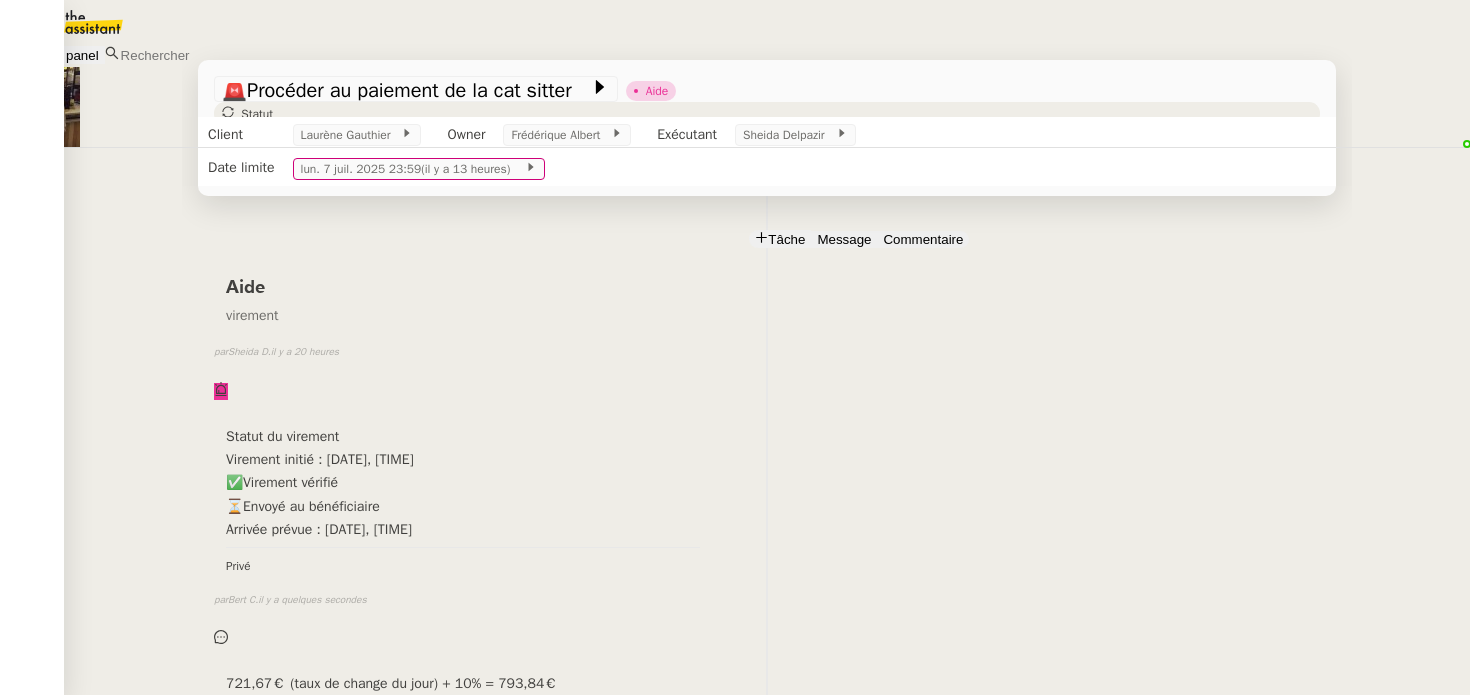 click on "🚨   Procéder au paiement de la cat sitter         Aide     Statut" at bounding box center (767, 124) 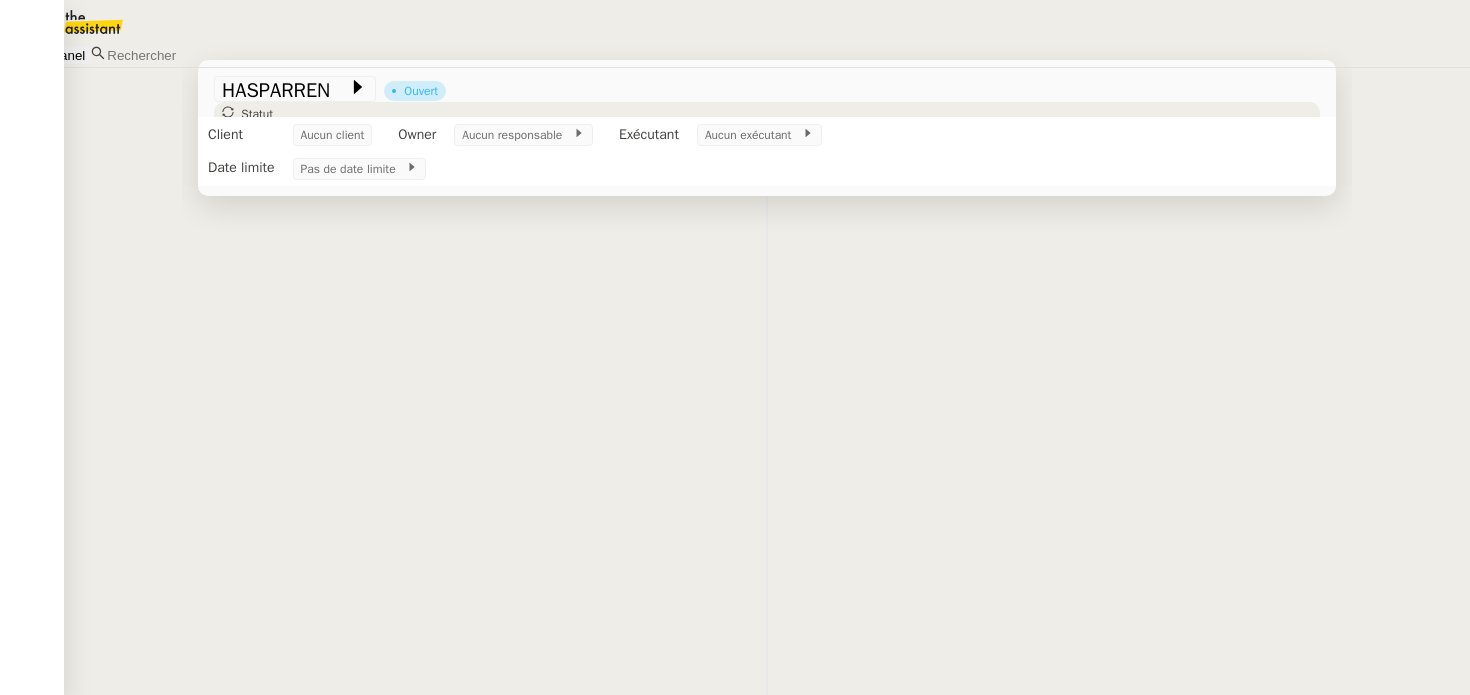 scroll, scrollTop: 0, scrollLeft: 0, axis: both 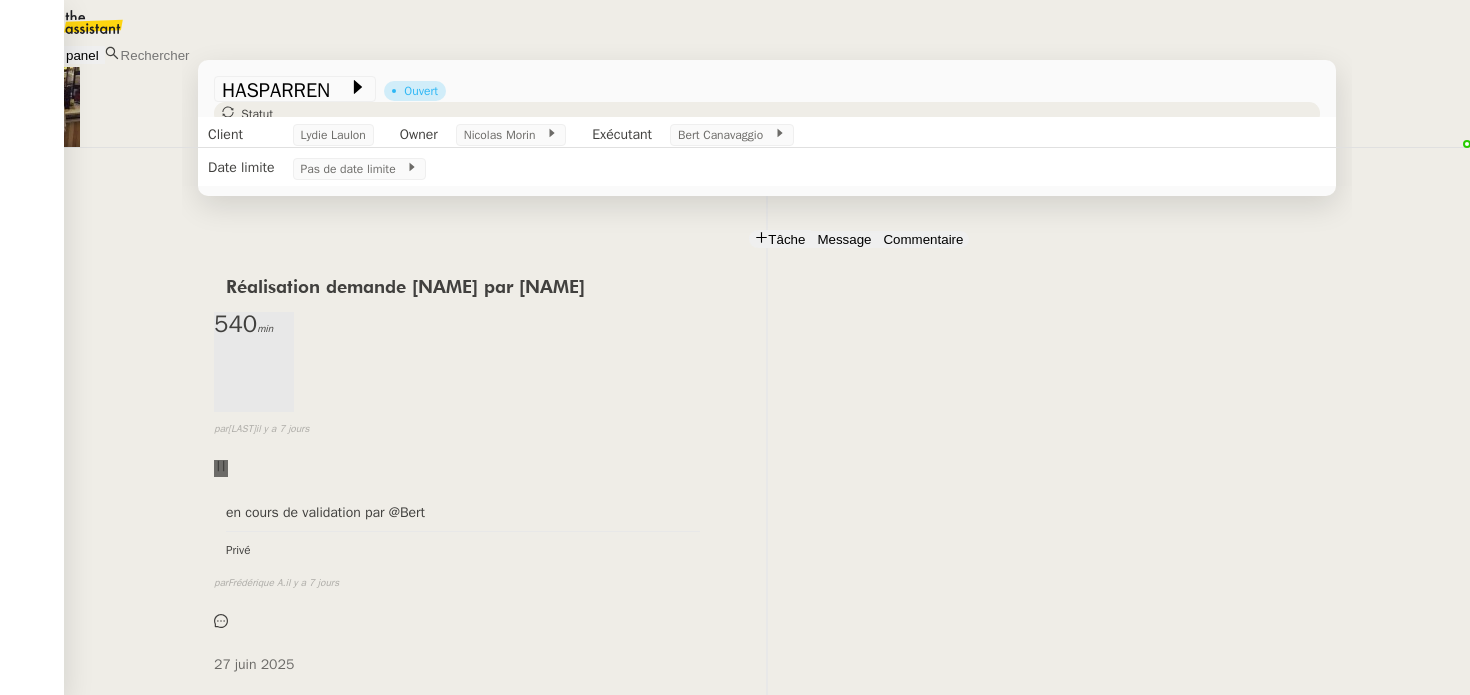 click at bounding box center [225, 158] 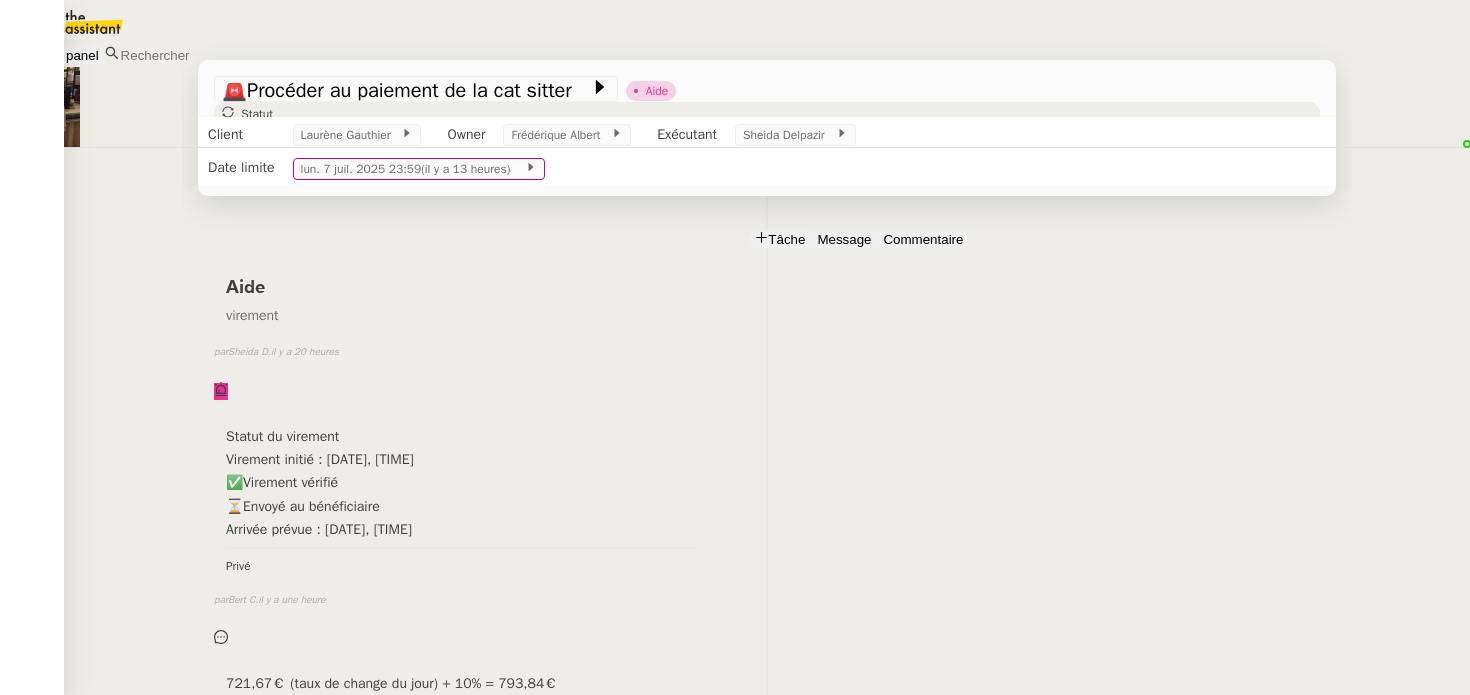scroll, scrollTop: 0, scrollLeft: 0, axis: both 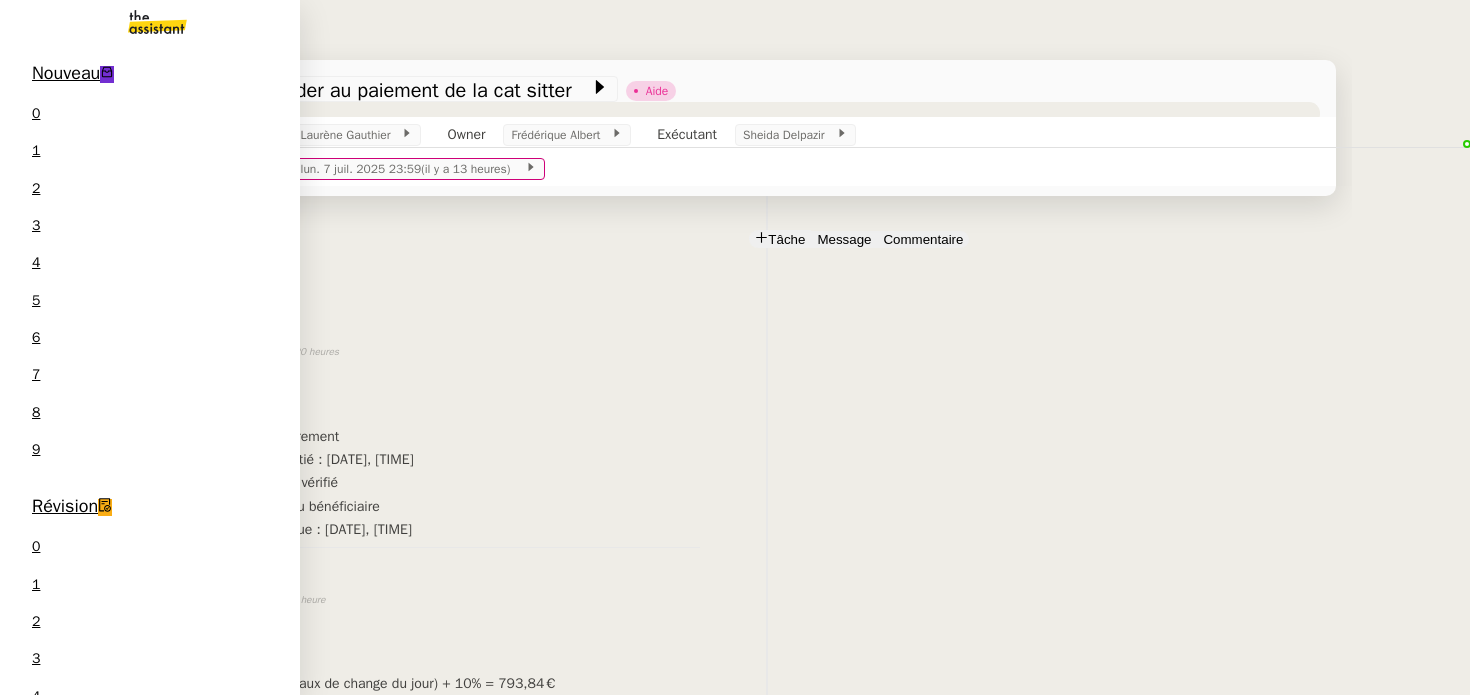 click on "Nouveau" at bounding box center (66, 73) 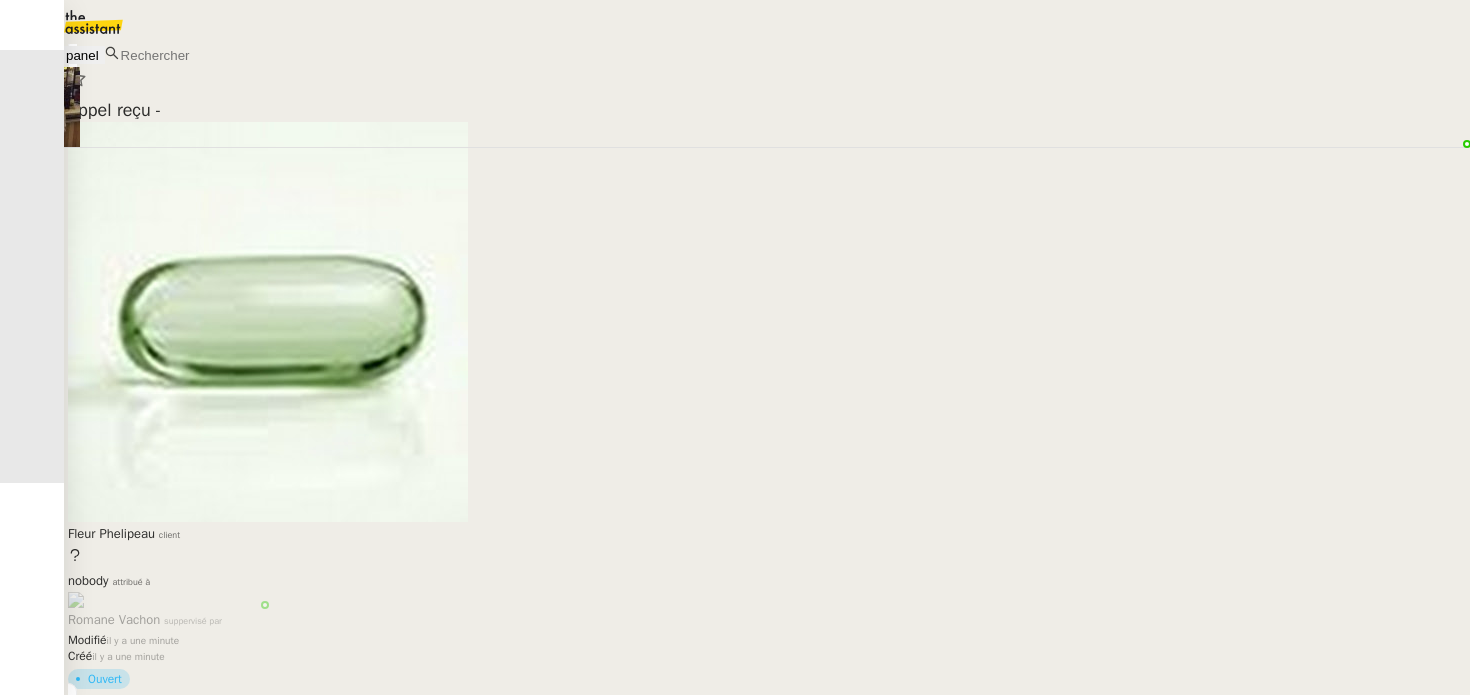click at bounding box center [205, 55] 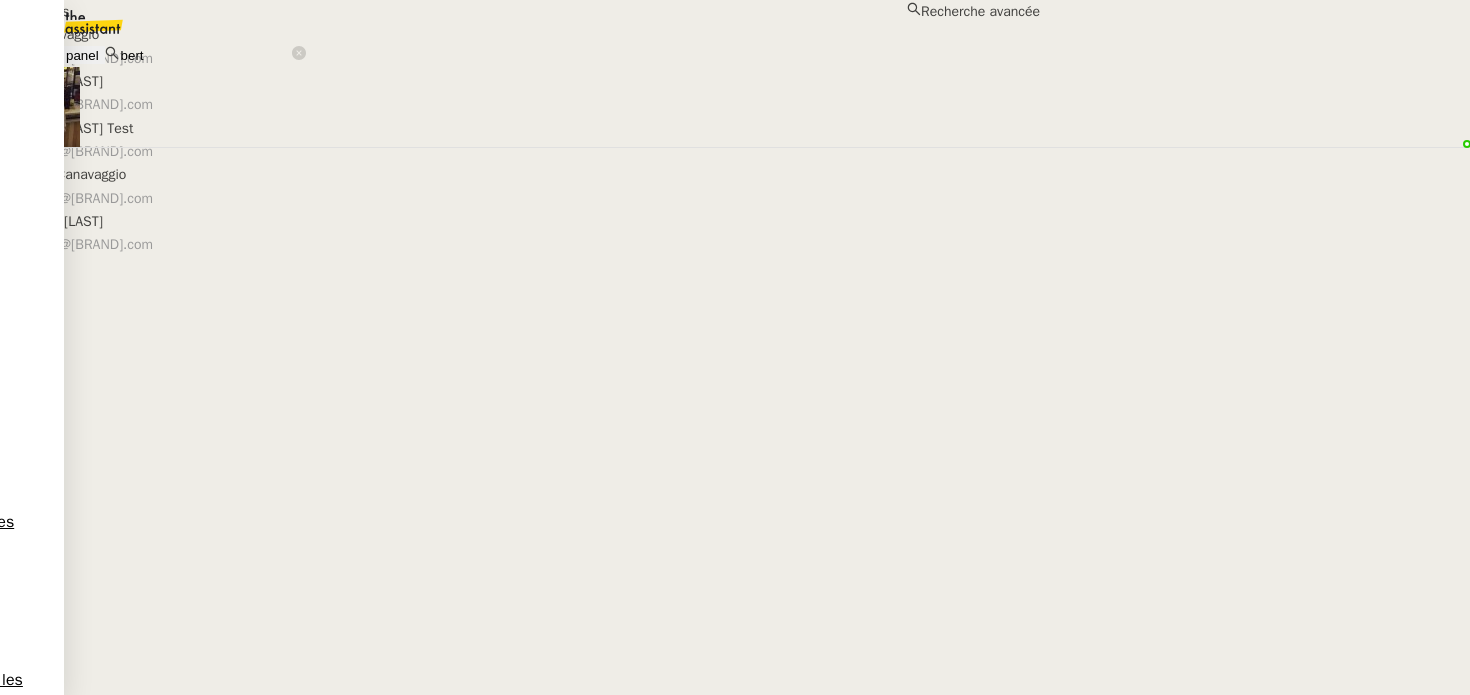 click on "bert" at bounding box center (205, 55) 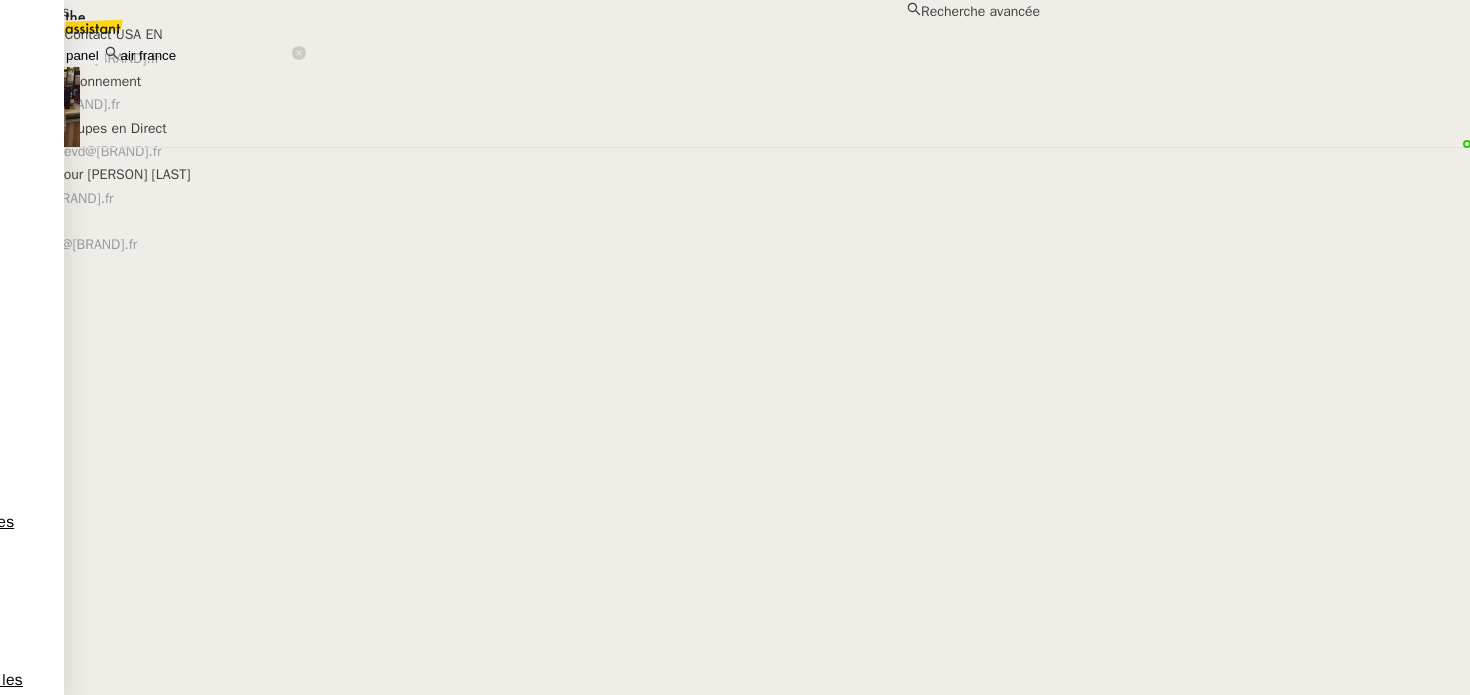 type on "air france" 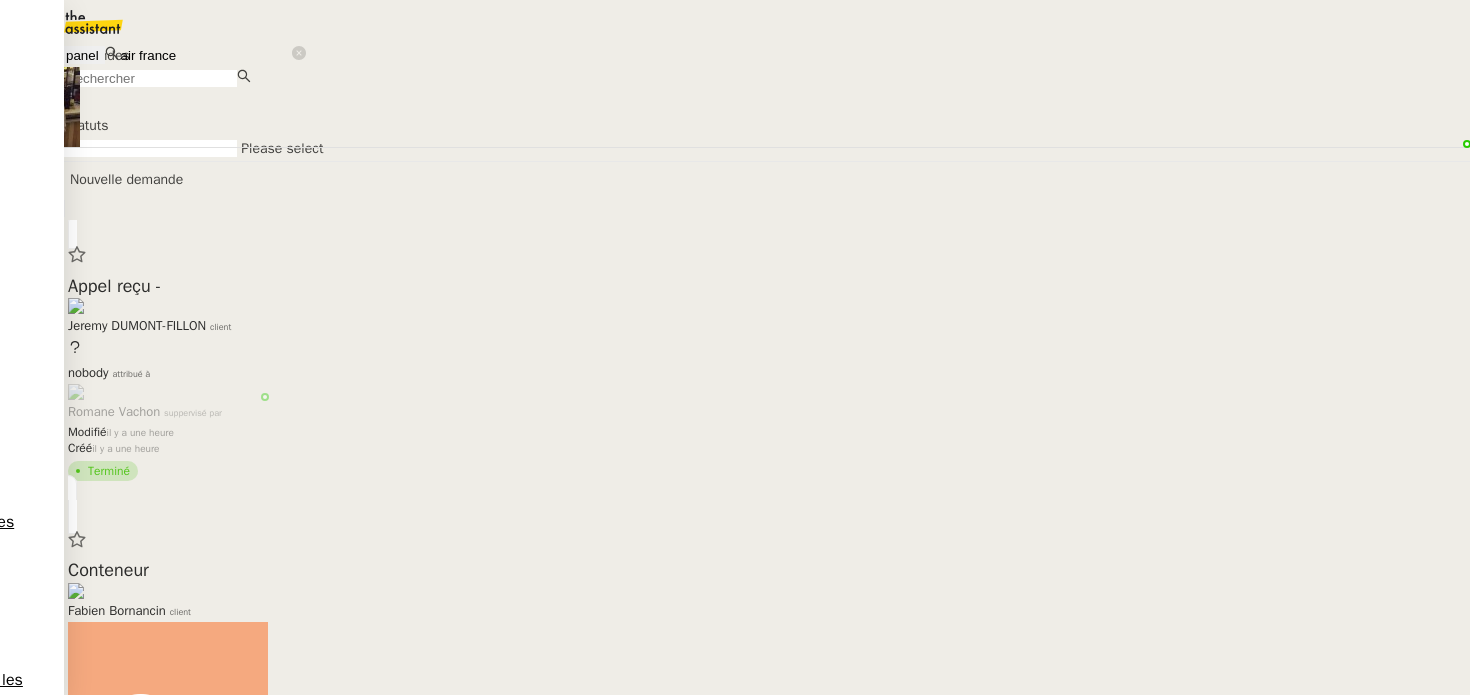 click at bounding box center [150, 78] 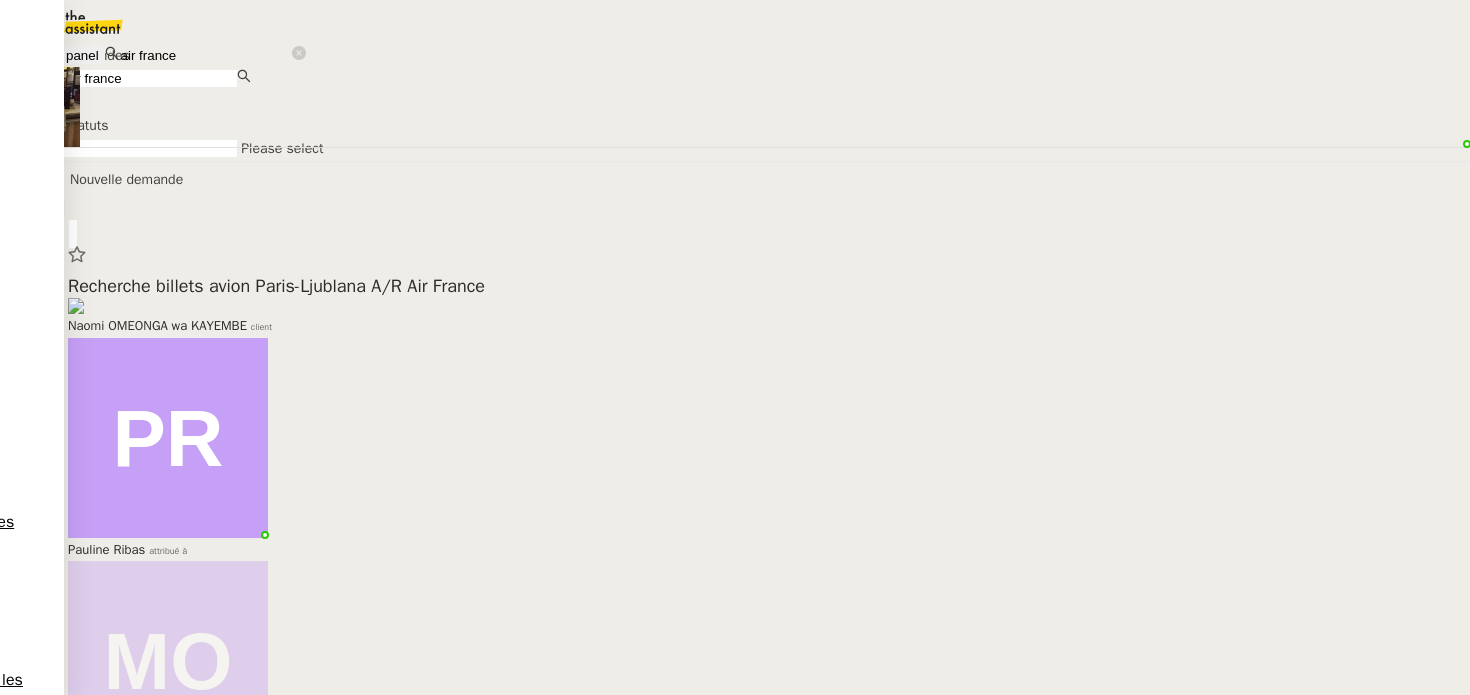 type on "air france" 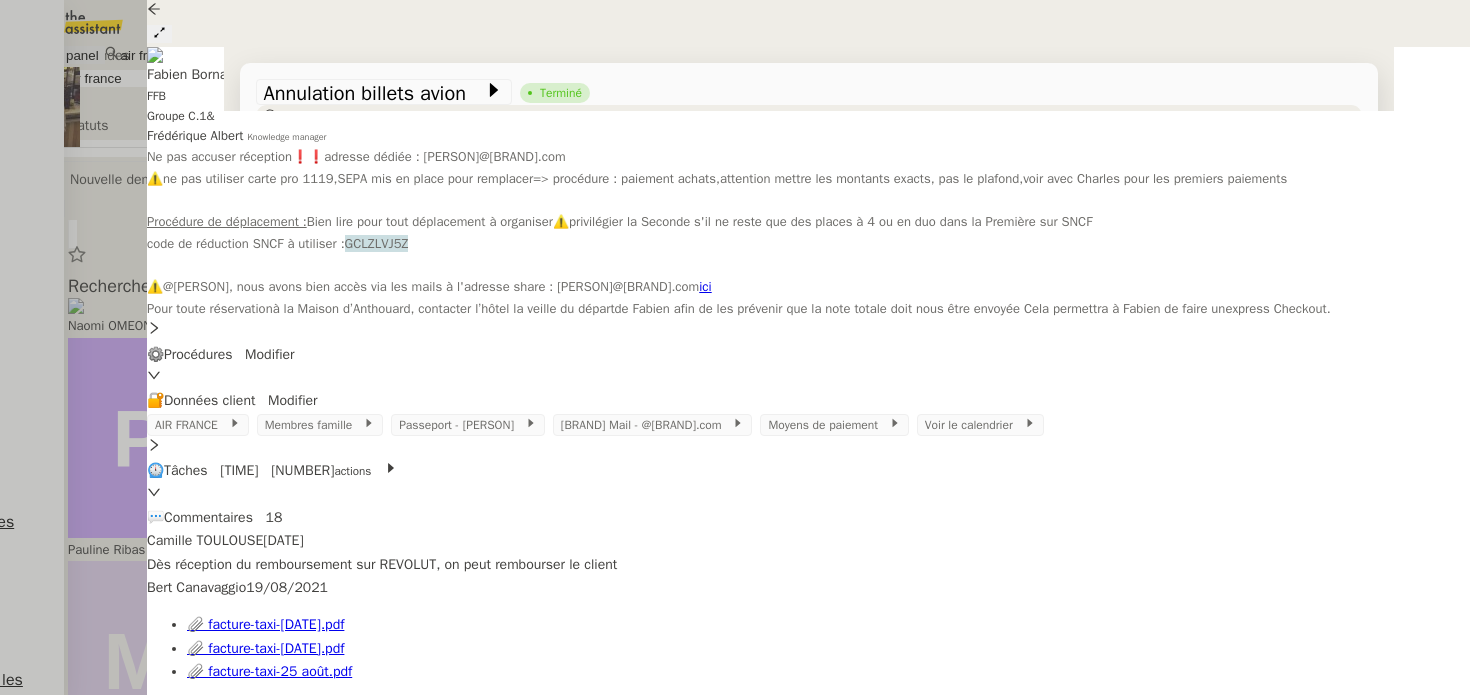 click at bounding box center (735, 347) 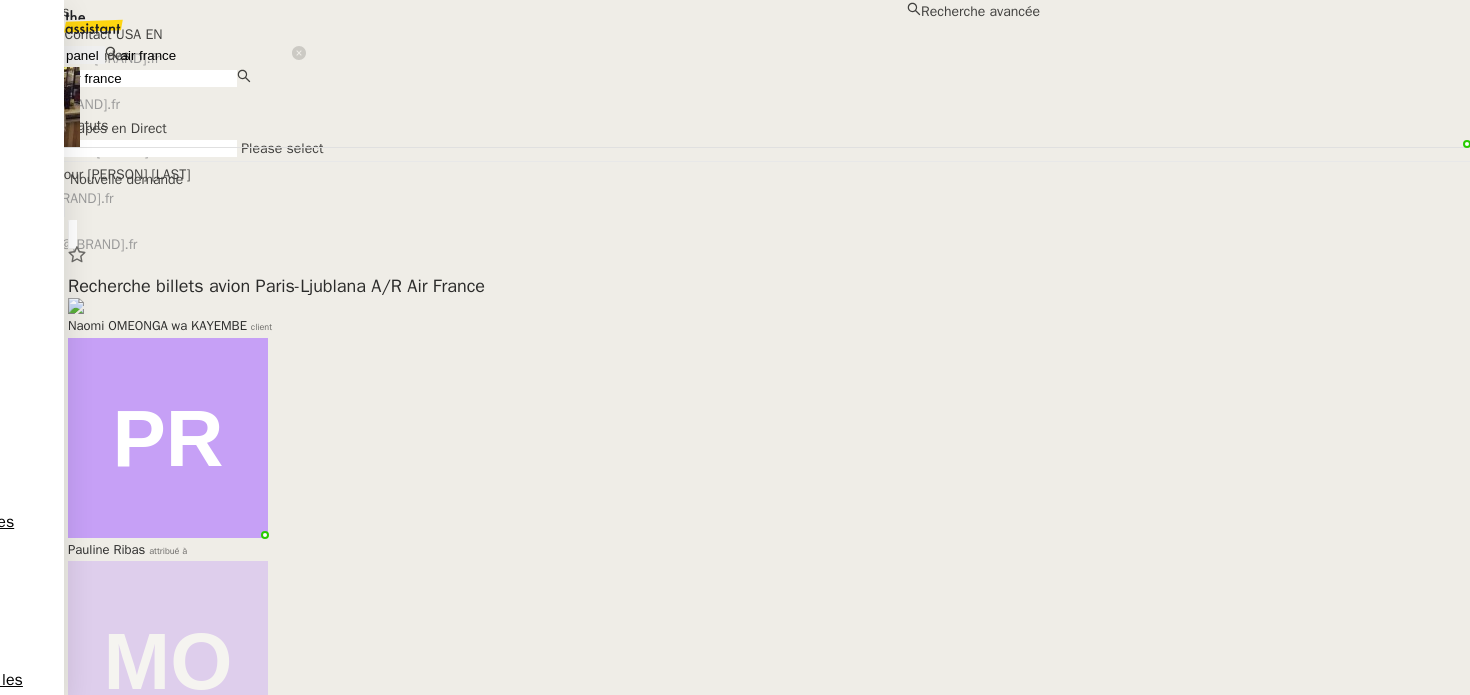 click on "air france" at bounding box center [205, 55] 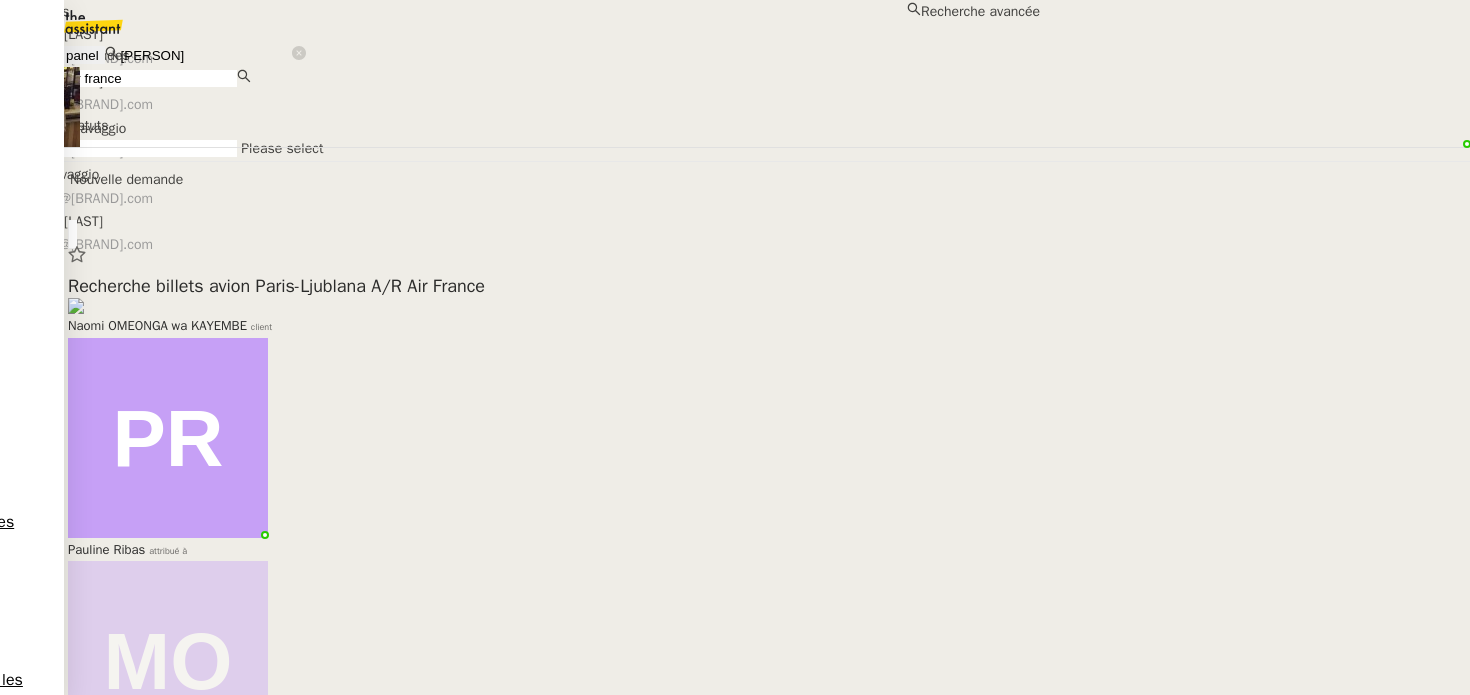 click on "Bertrand Canavaggio" at bounding box center (520, 128) 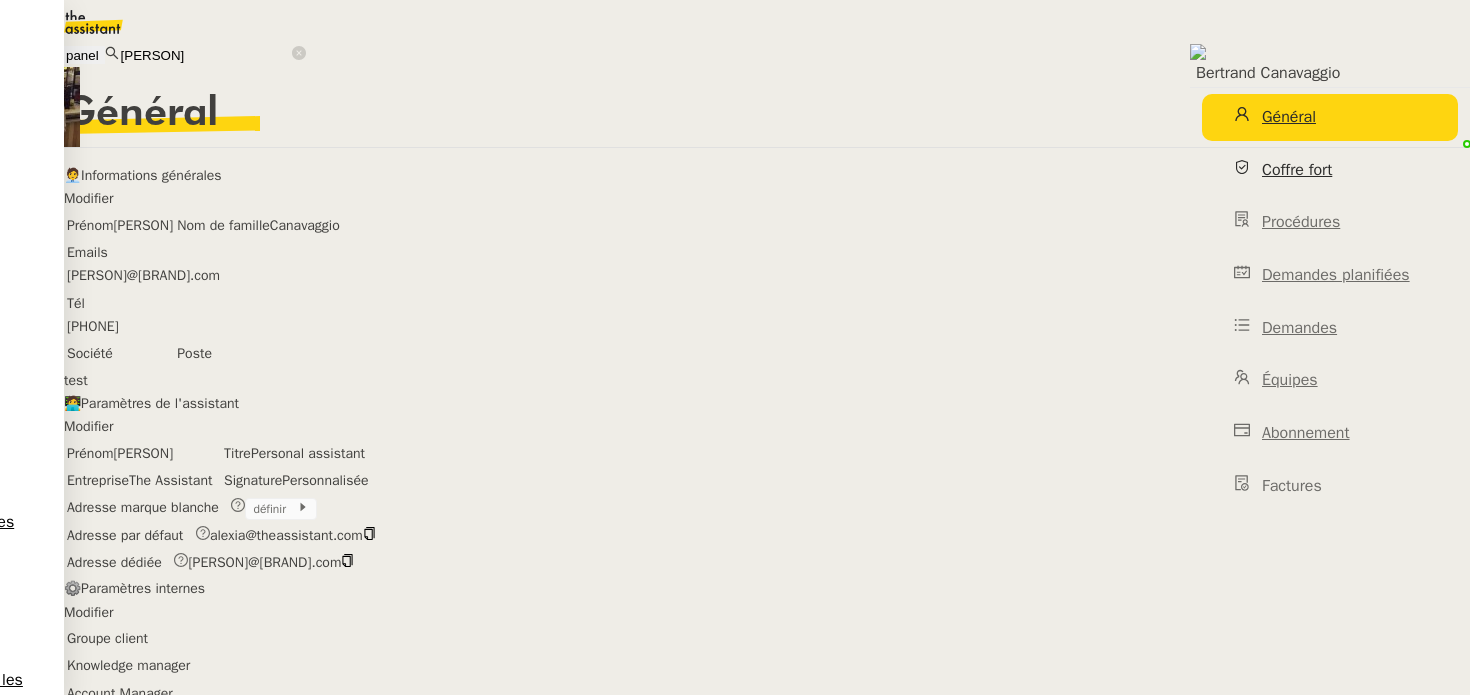 click on "Coffre fort" at bounding box center (1330, 170) 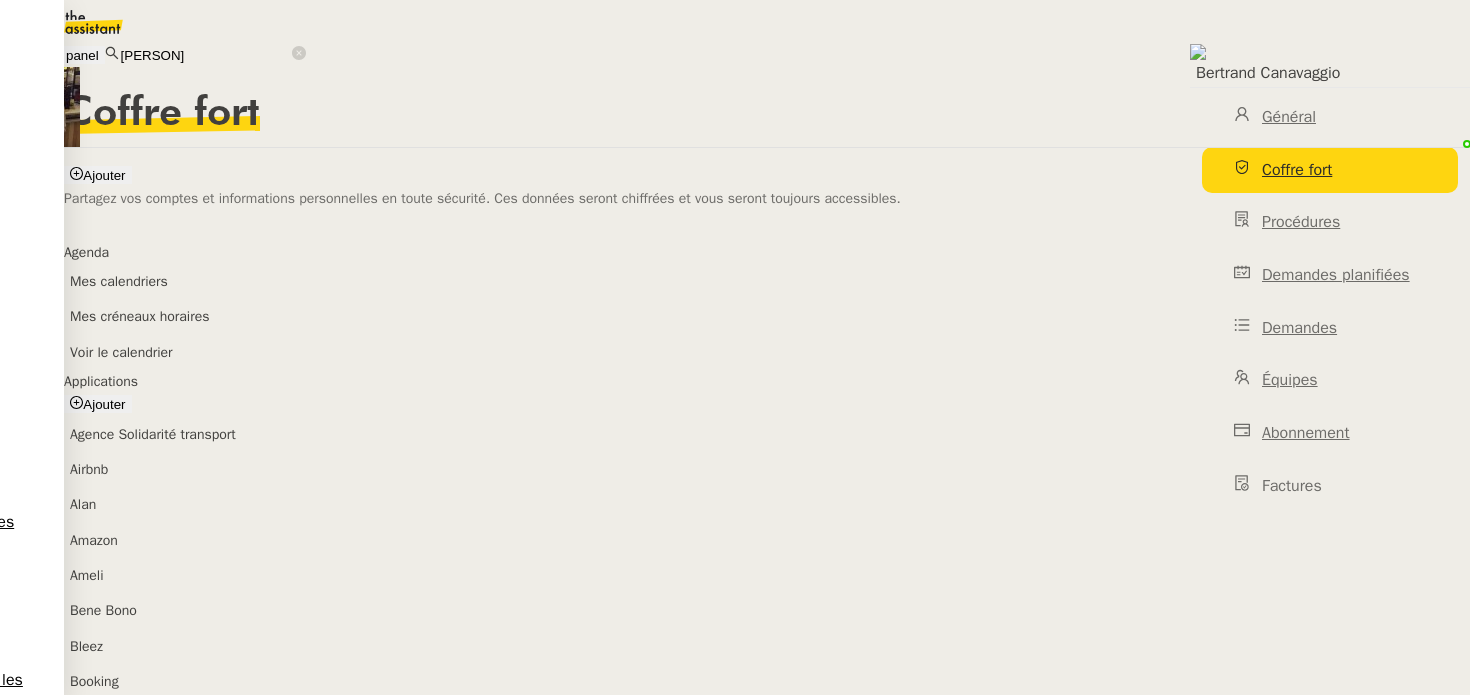 scroll, scrollTop: 182, scrollLeft: 0, axis: vertical 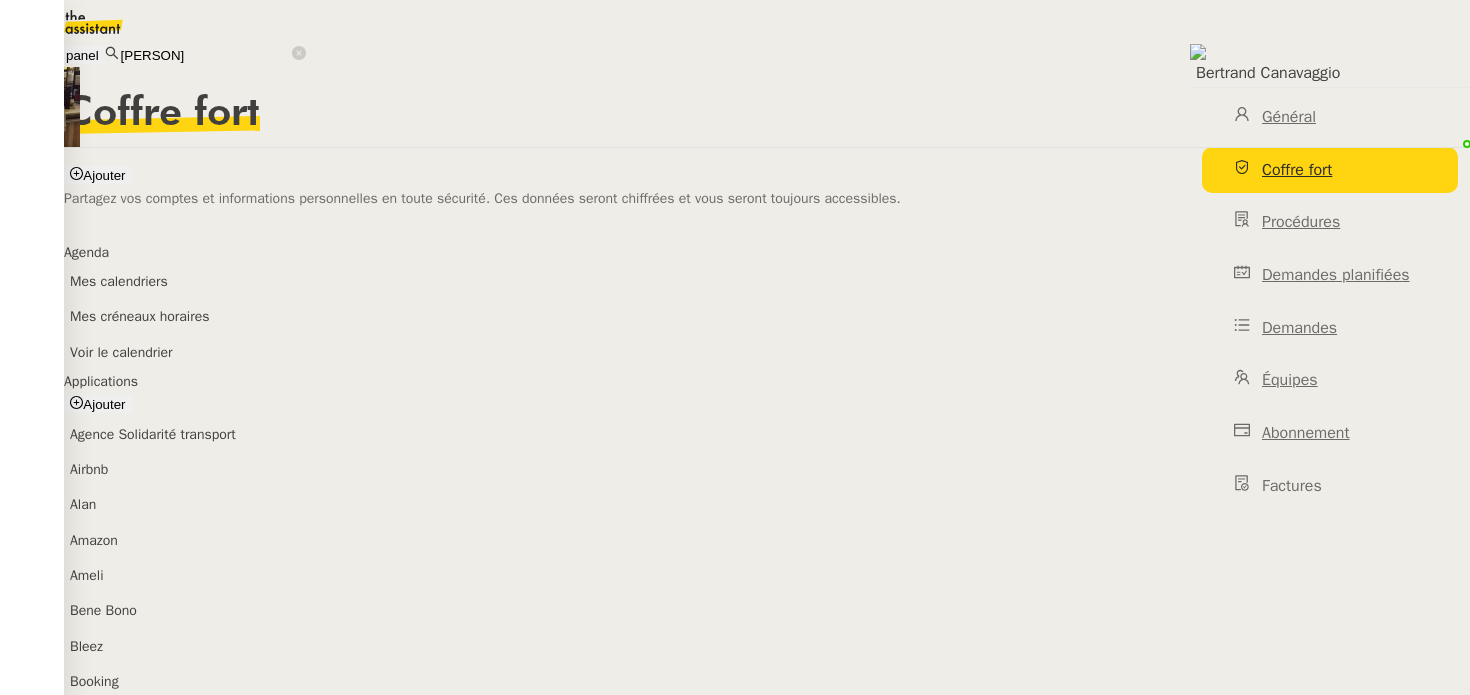click on "Adresse [PERSON]" at bounding box center (767, 1159) 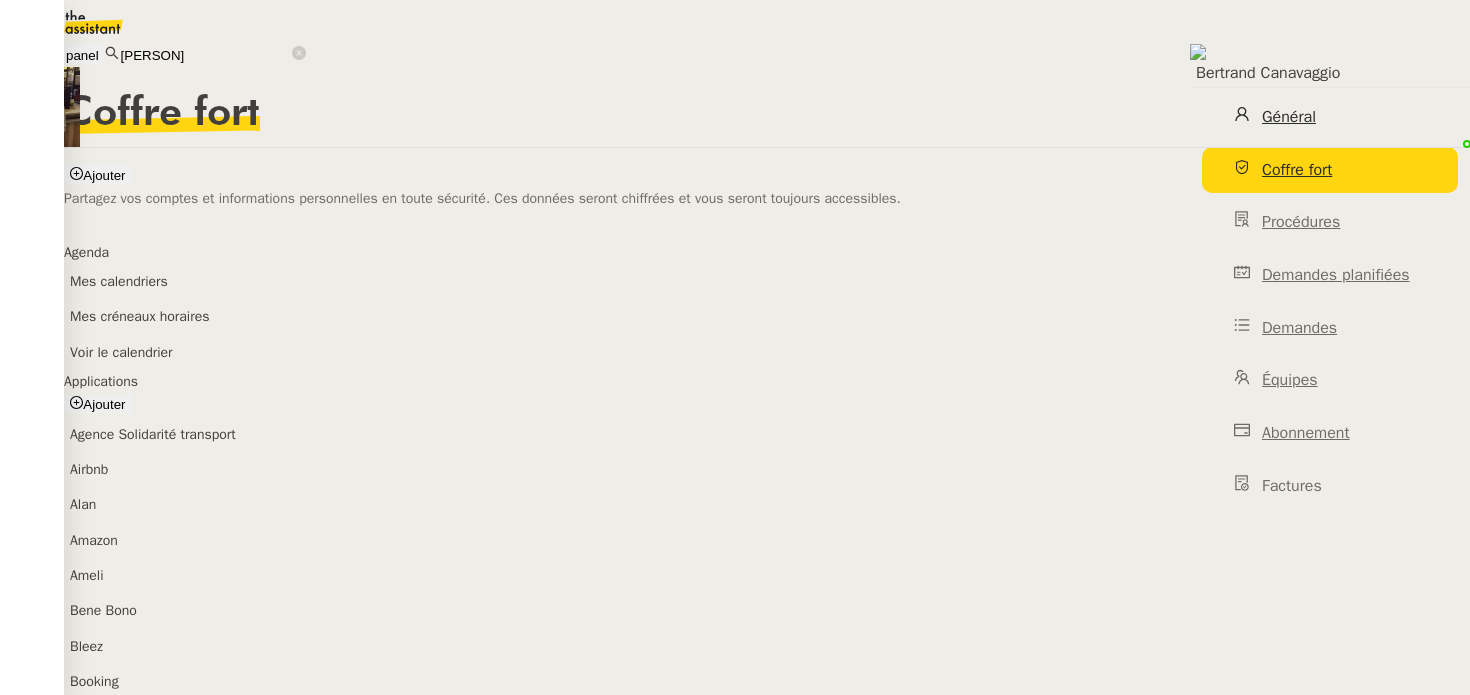 click on "Général" at bounding box center (1330, 117) 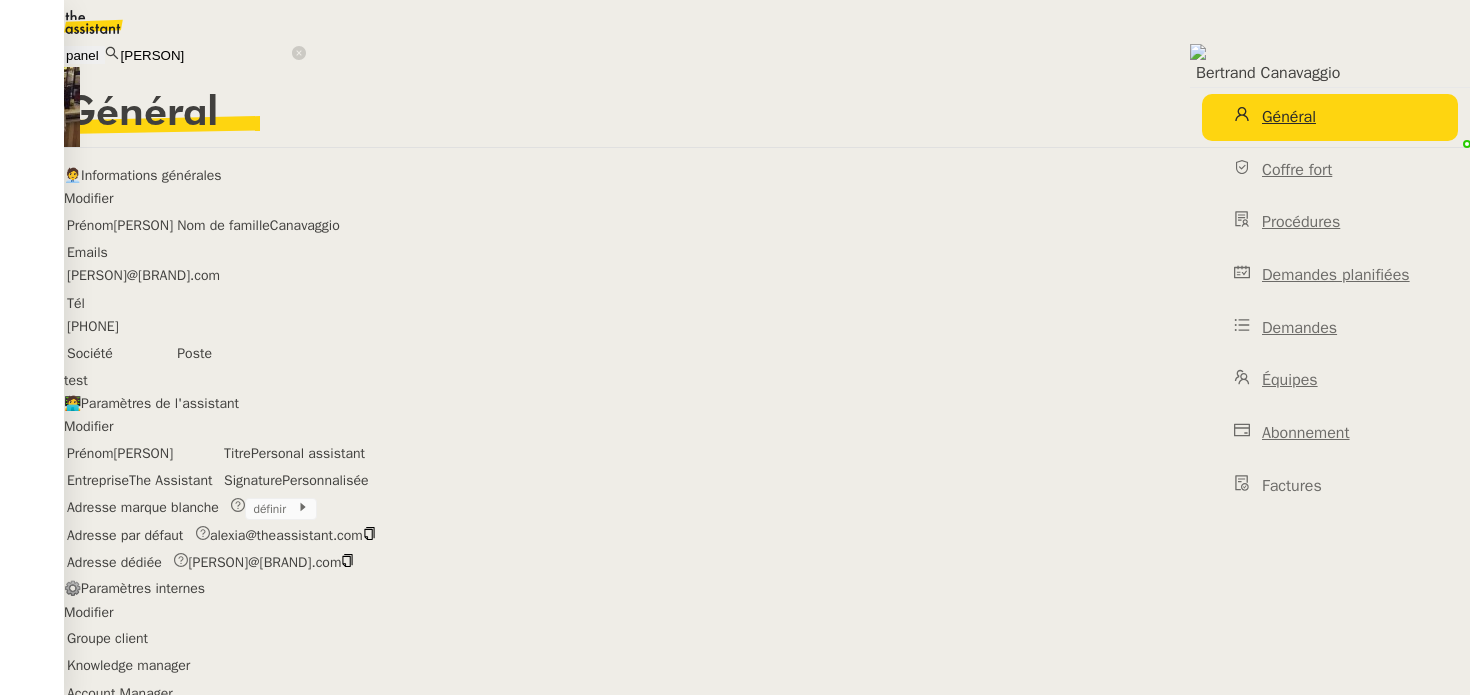scroll, scrollTop: 0, scrollLeft: 0, axis: both 